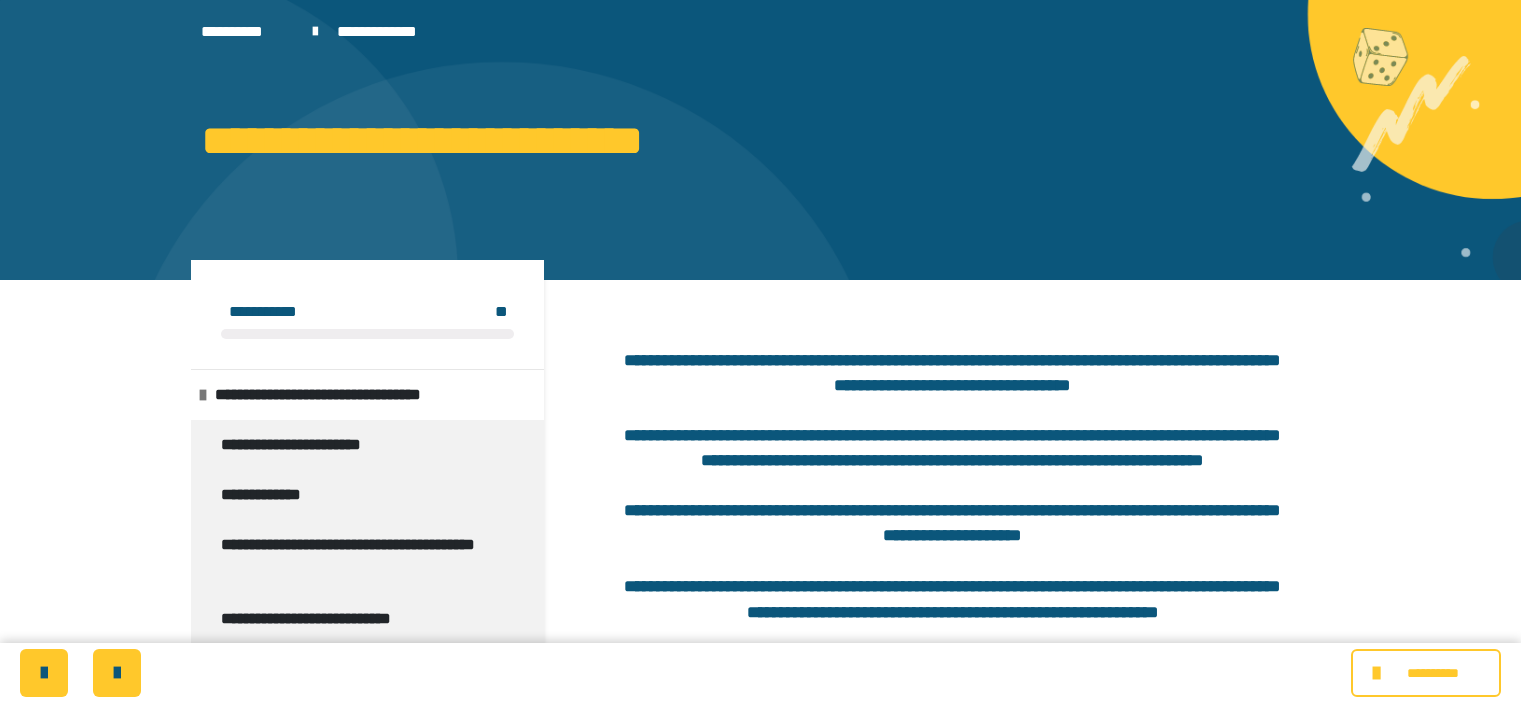 scroll, scrollTop: 0, scrollLeft: 0, axis: both 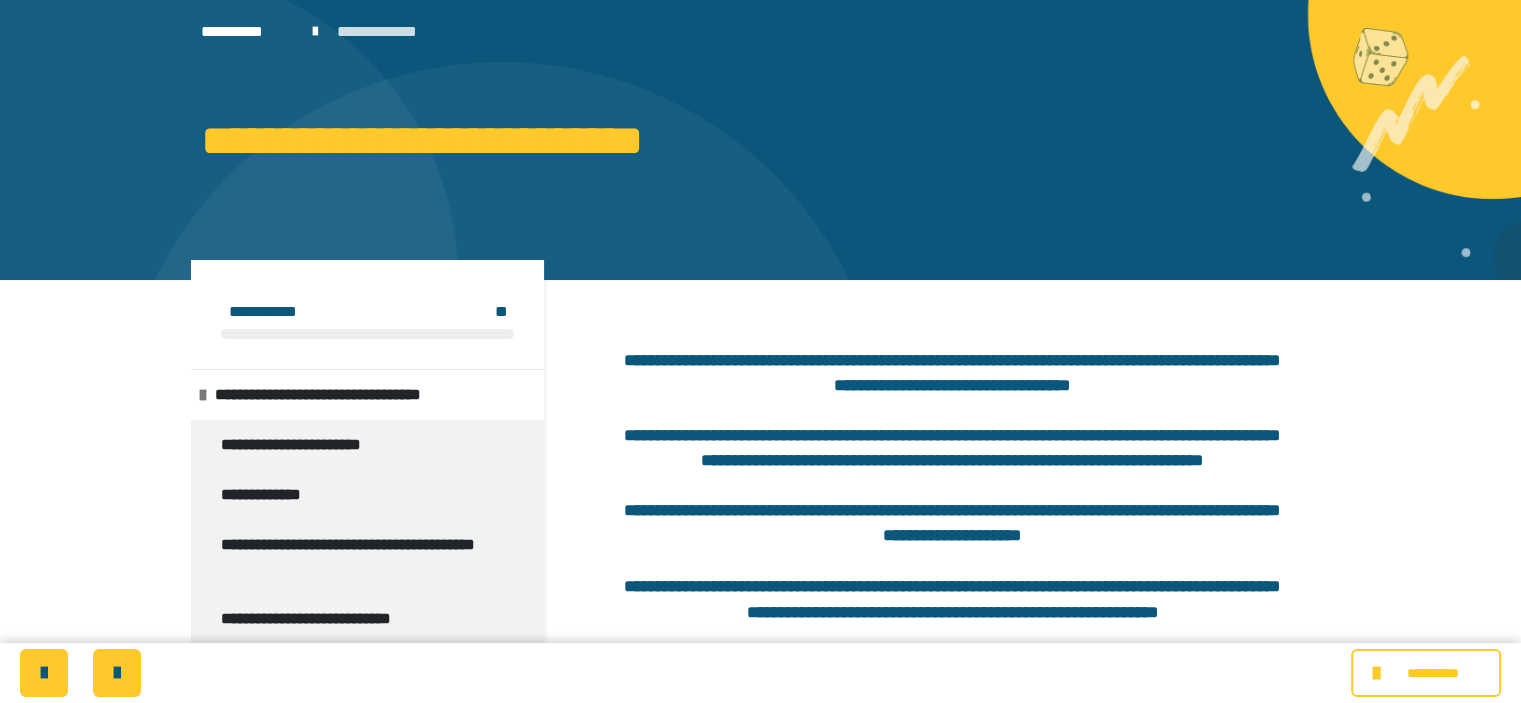 click on "**********" at bounding box center [393, 32] 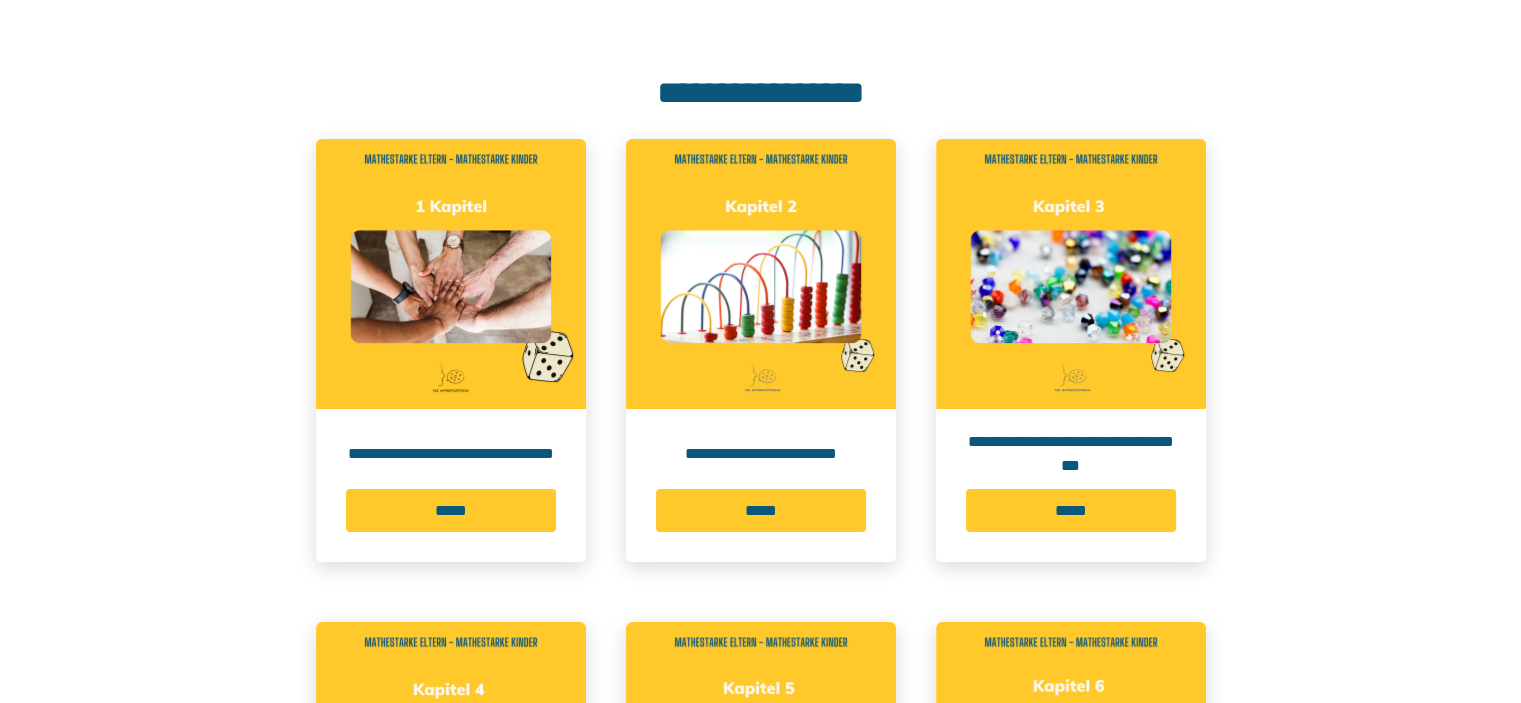 scroll, scrollTop: 289, scrollLeft: 0, axis: vertical 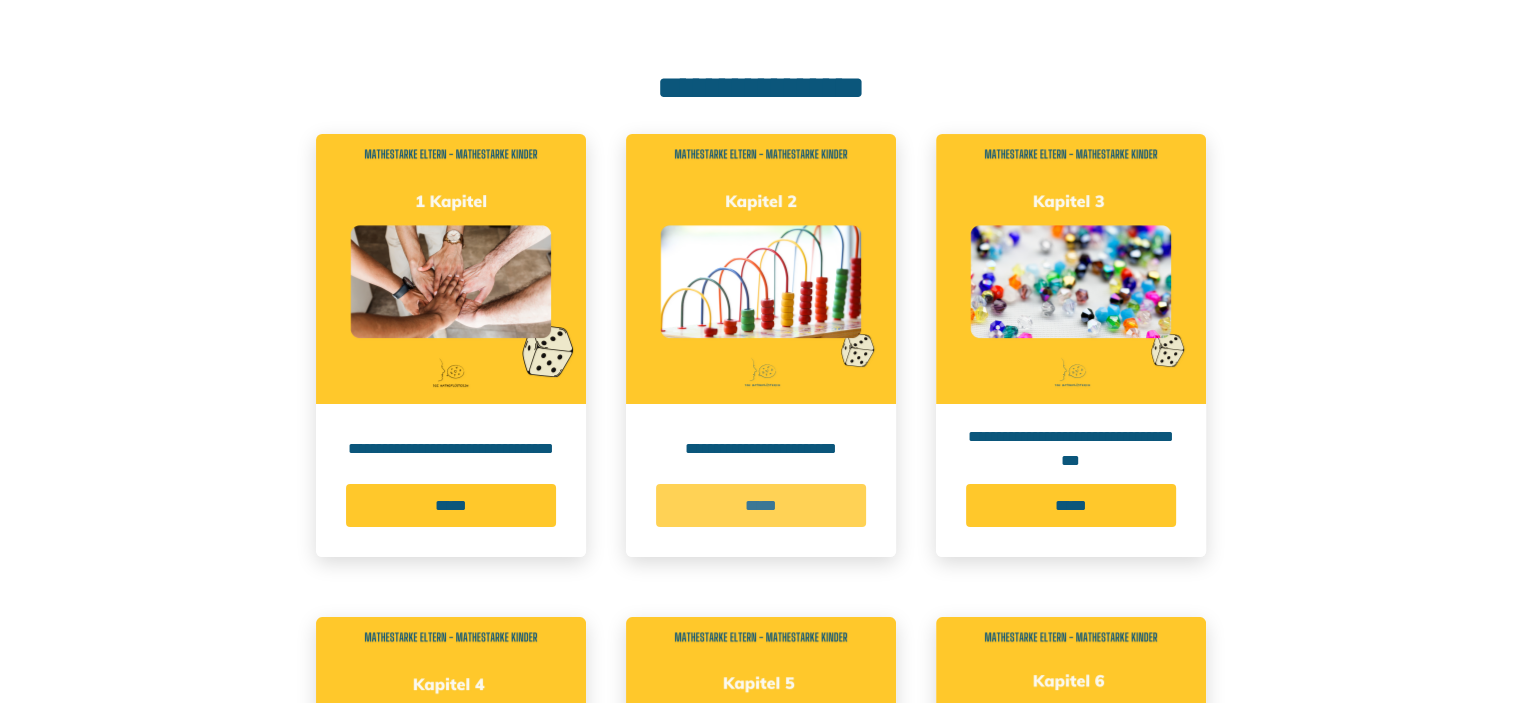 click on "*****" at bounding box center [761, 505] 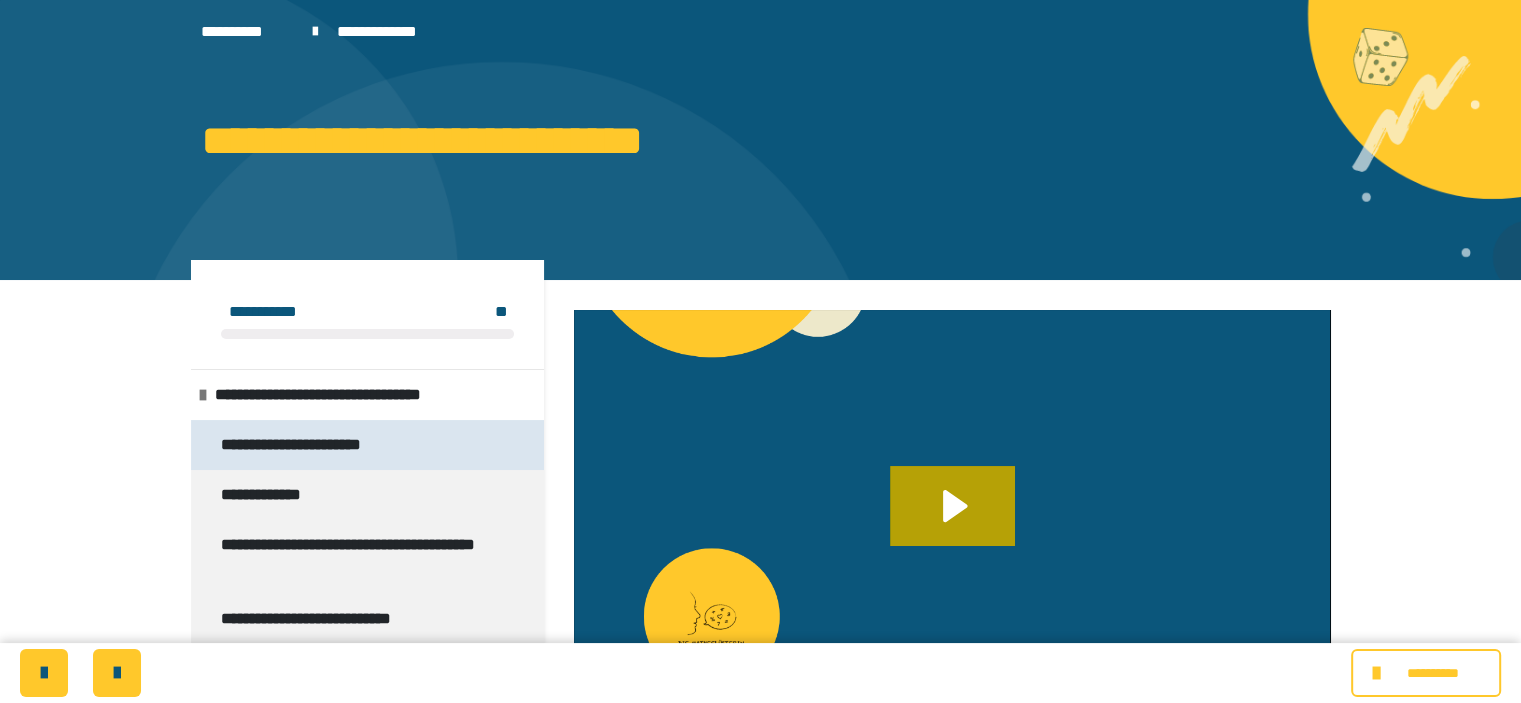 click on "**********" at bounding box center [321, 445] 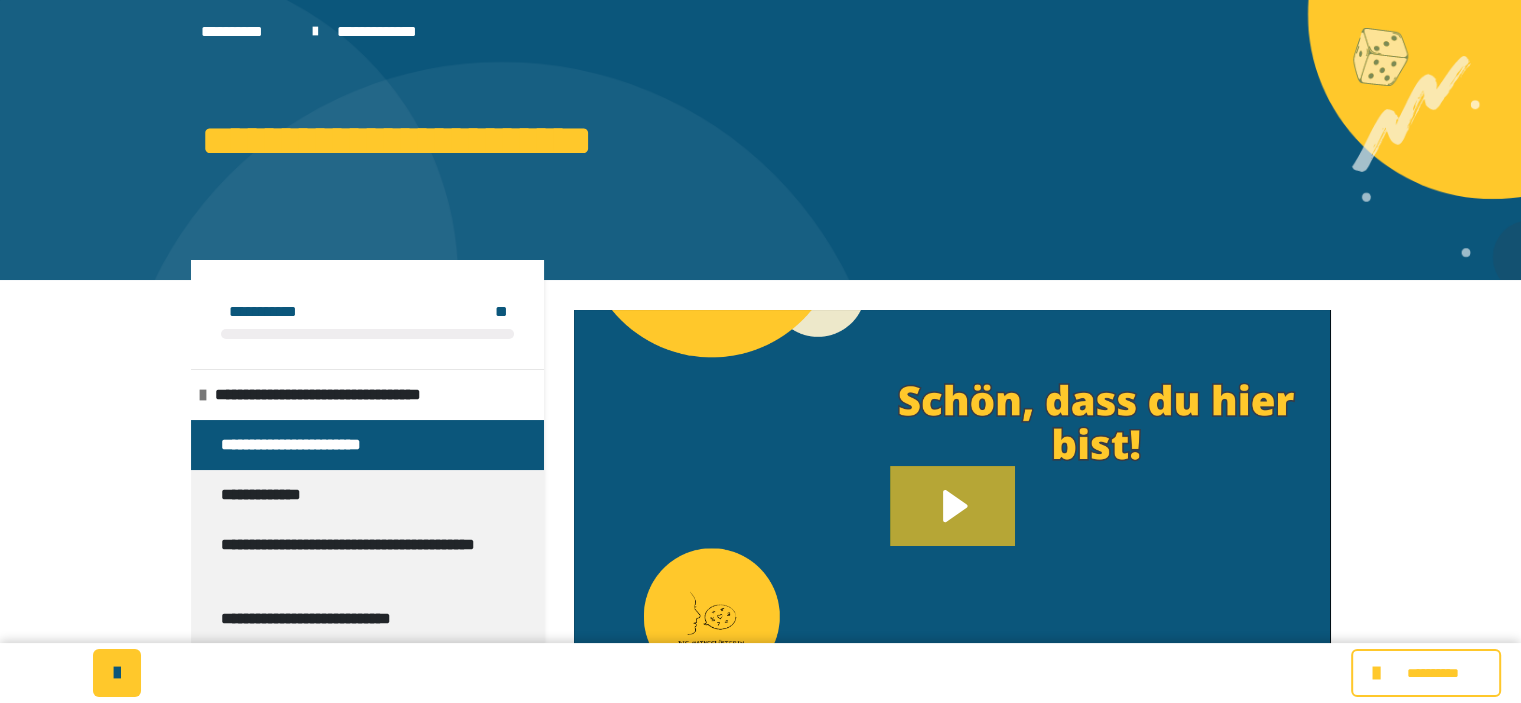 click 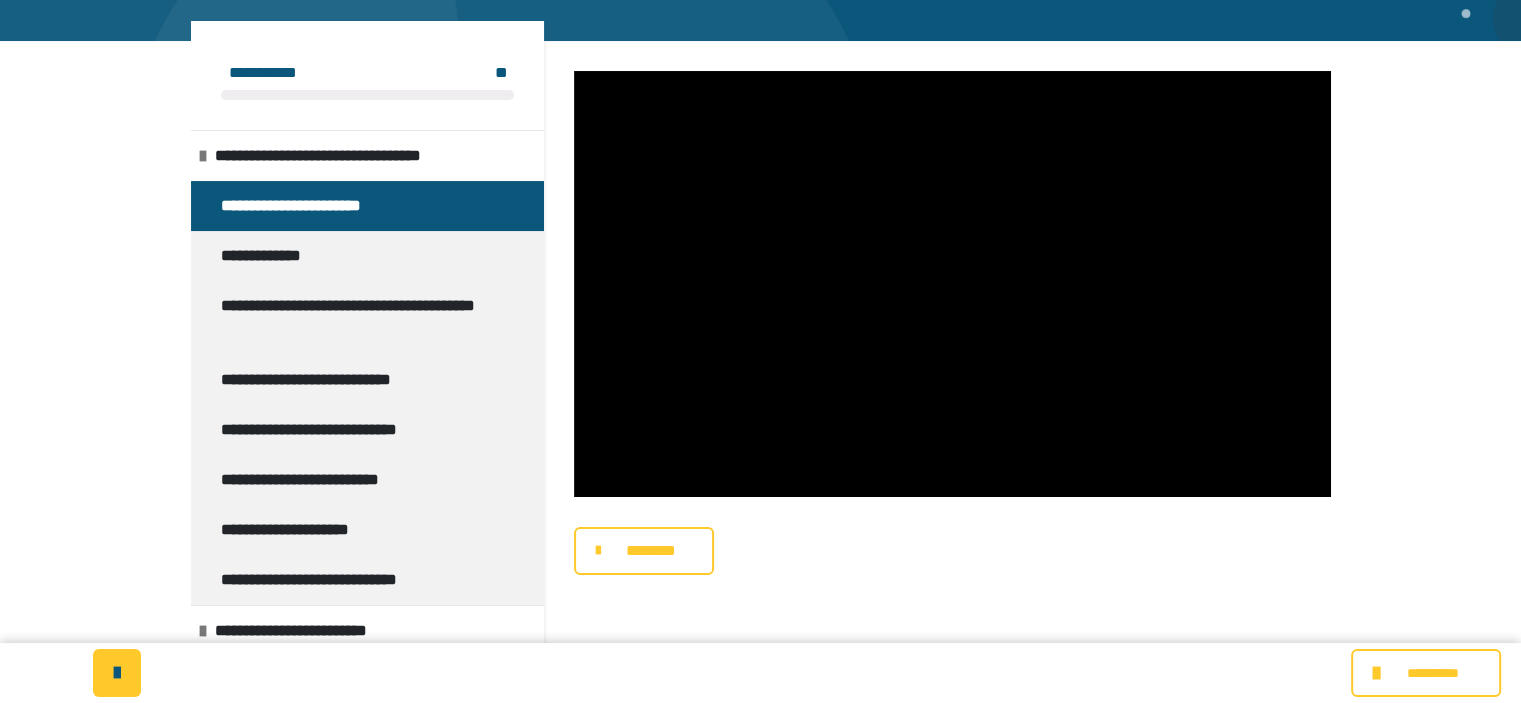 scroll, scrollTop: 265, scrollLeft: 0, axis: vertical 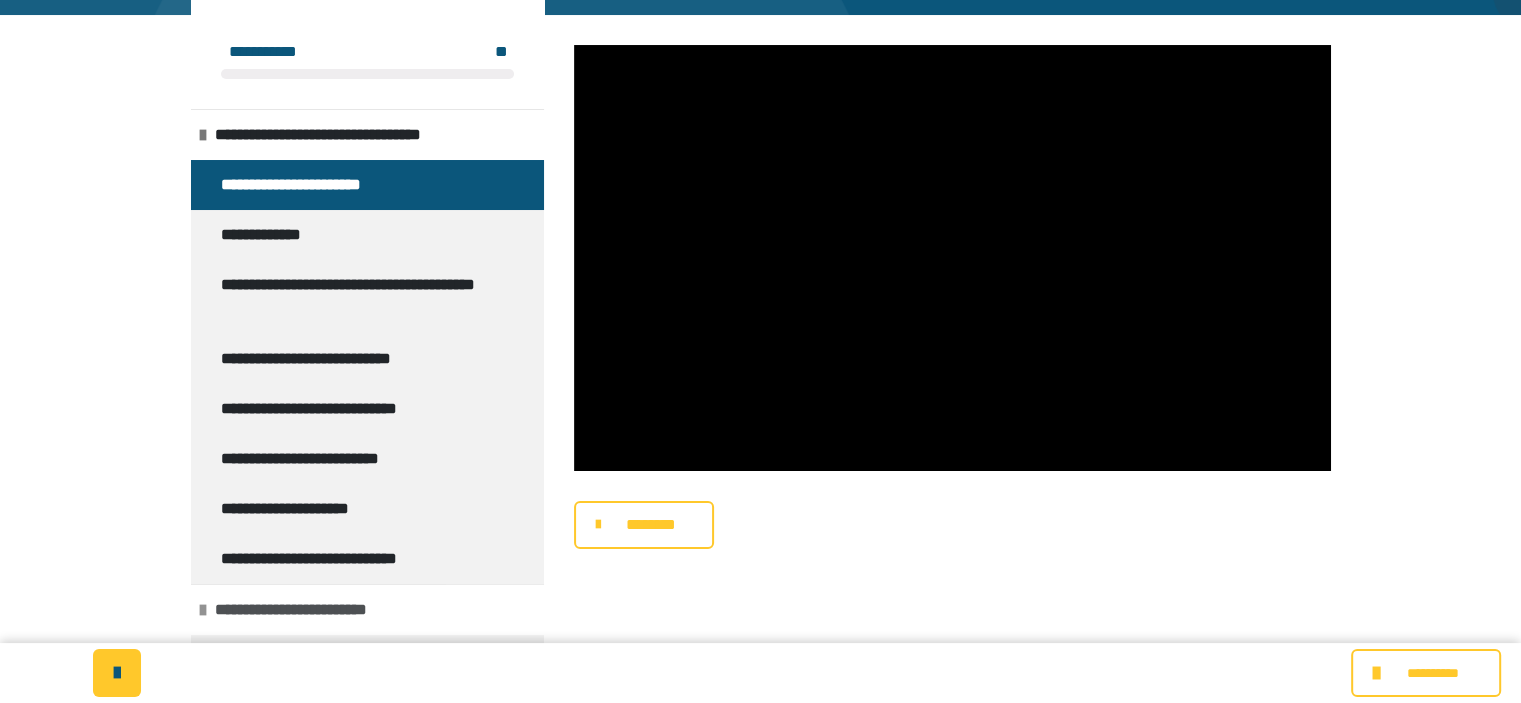 click on "**********" at bounding box center [312, 610] 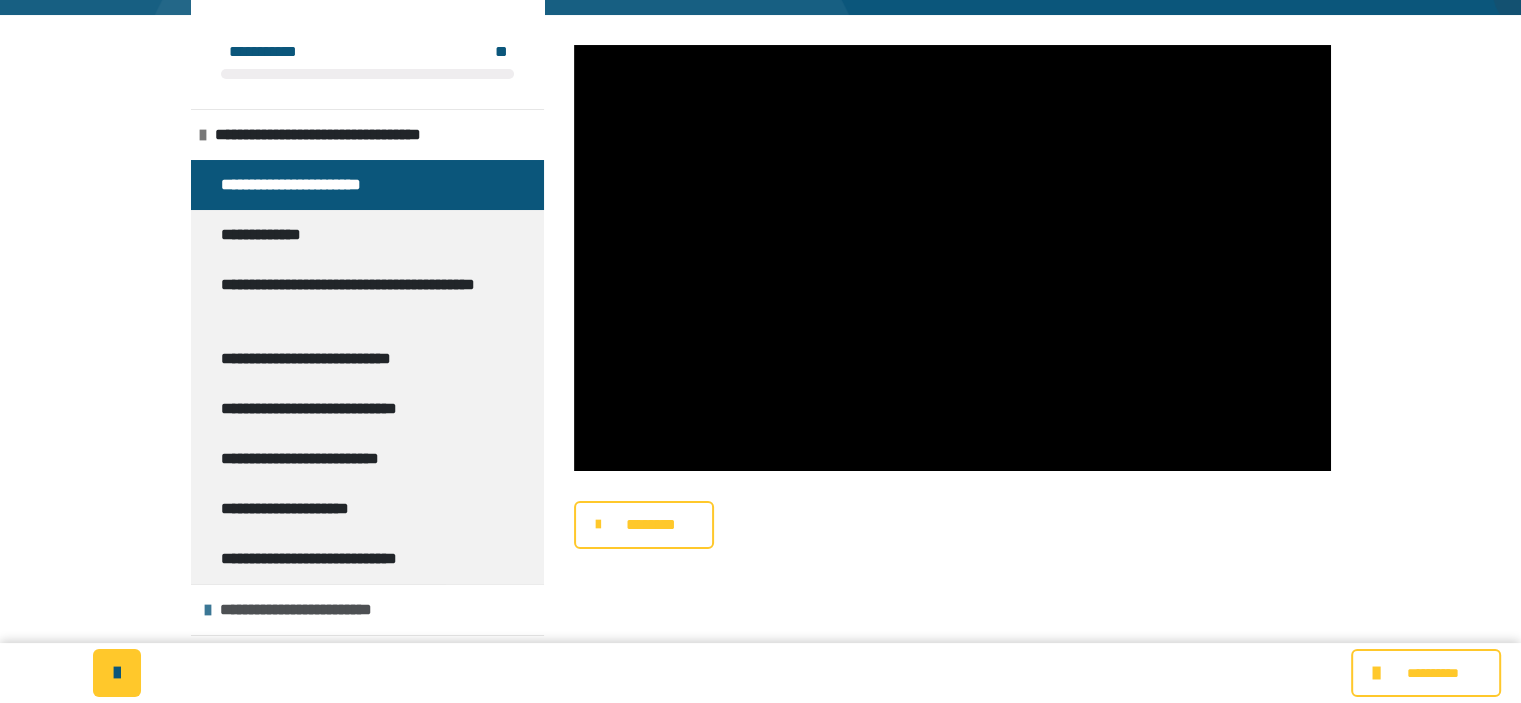 click on "**********" at bounding box center (317, 610) 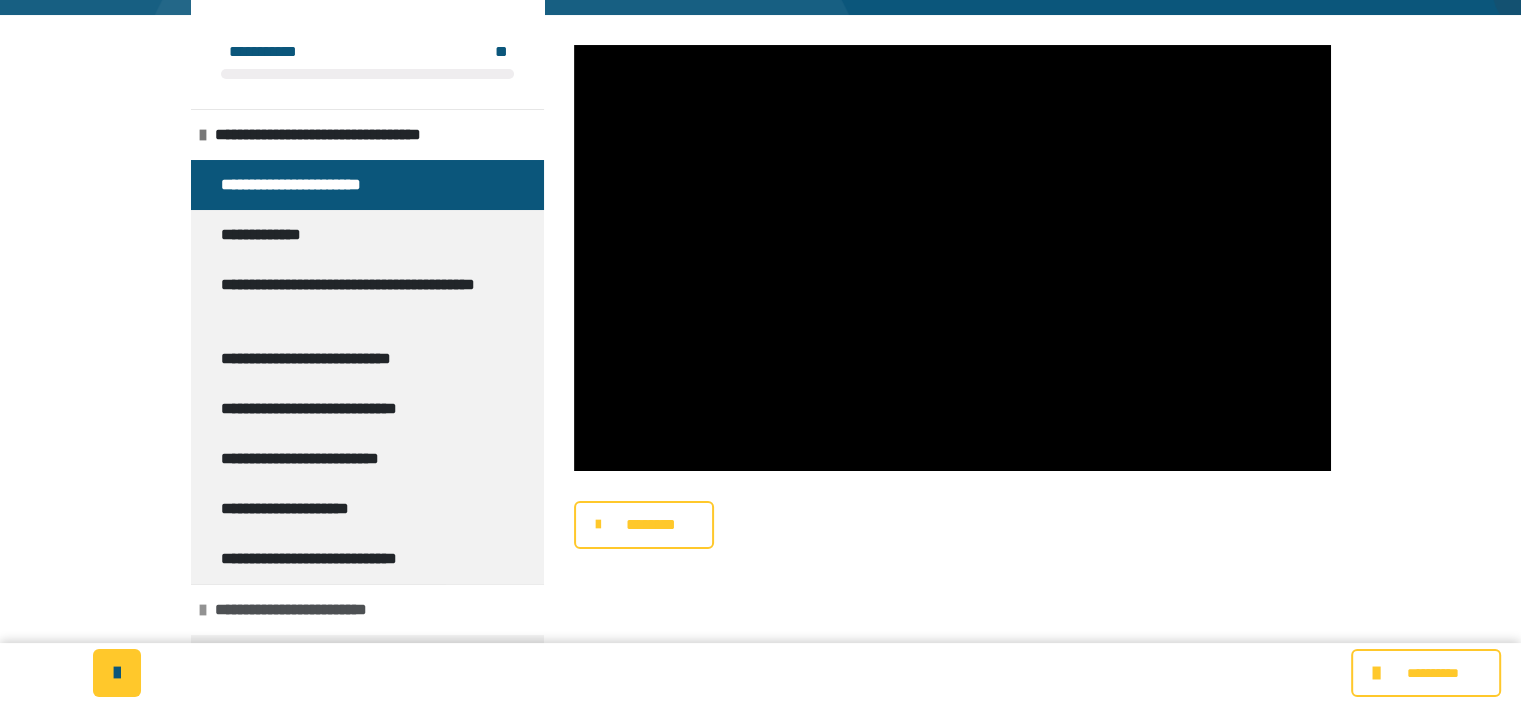 click on "**********" at bounding box center [312, 610] 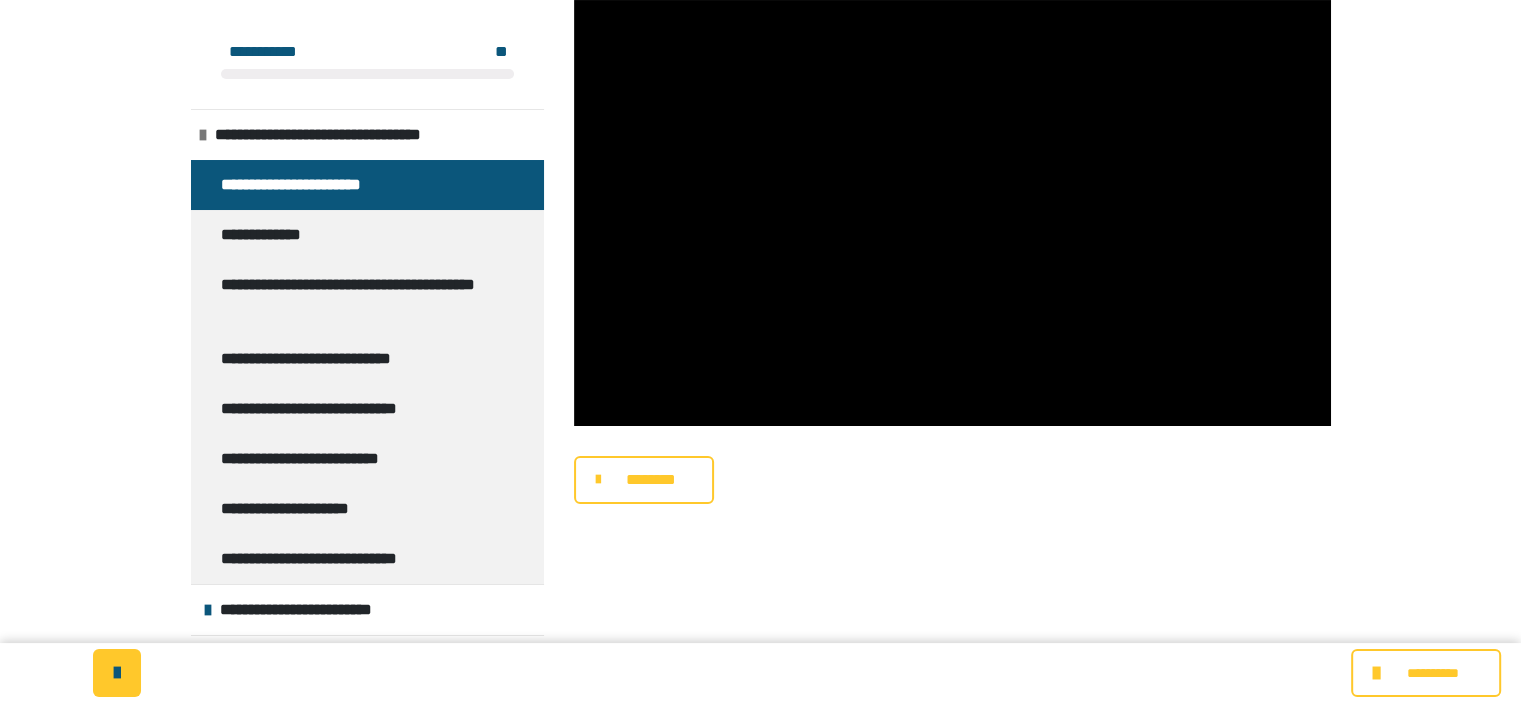 scroll, scrollTop: 340, scrollLeft: 0, axis: vertical 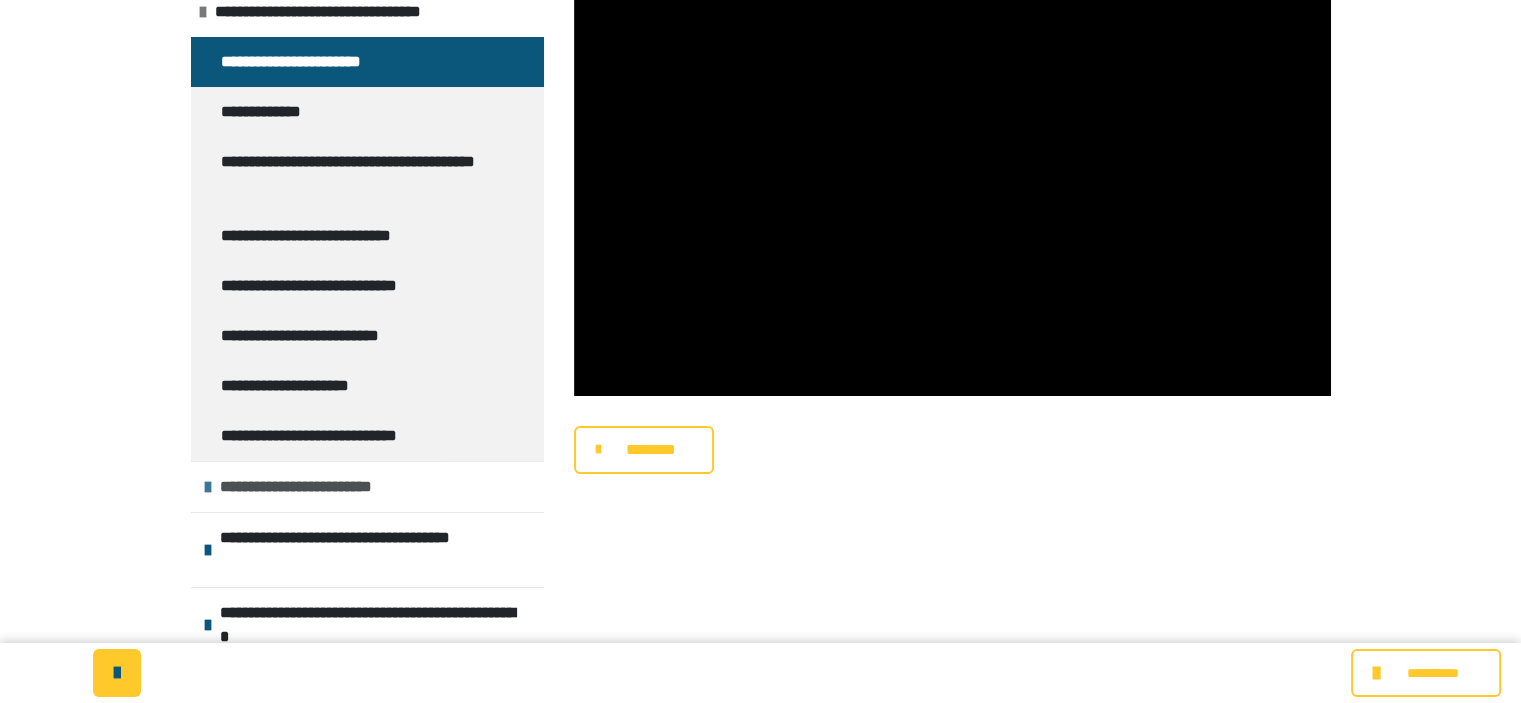 click on "**********" at bounding box center [317, 487] 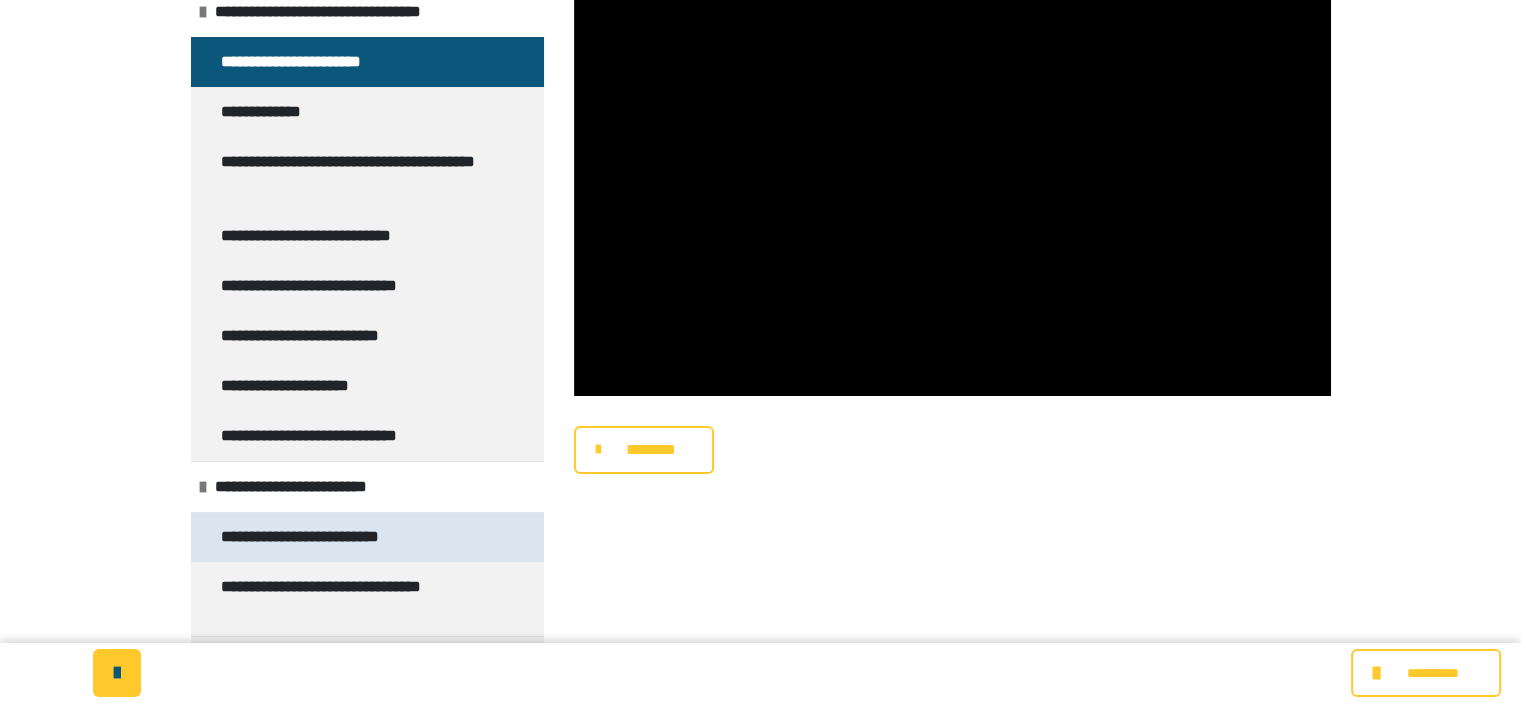 click on "**********" at bounding box center [331, 537] 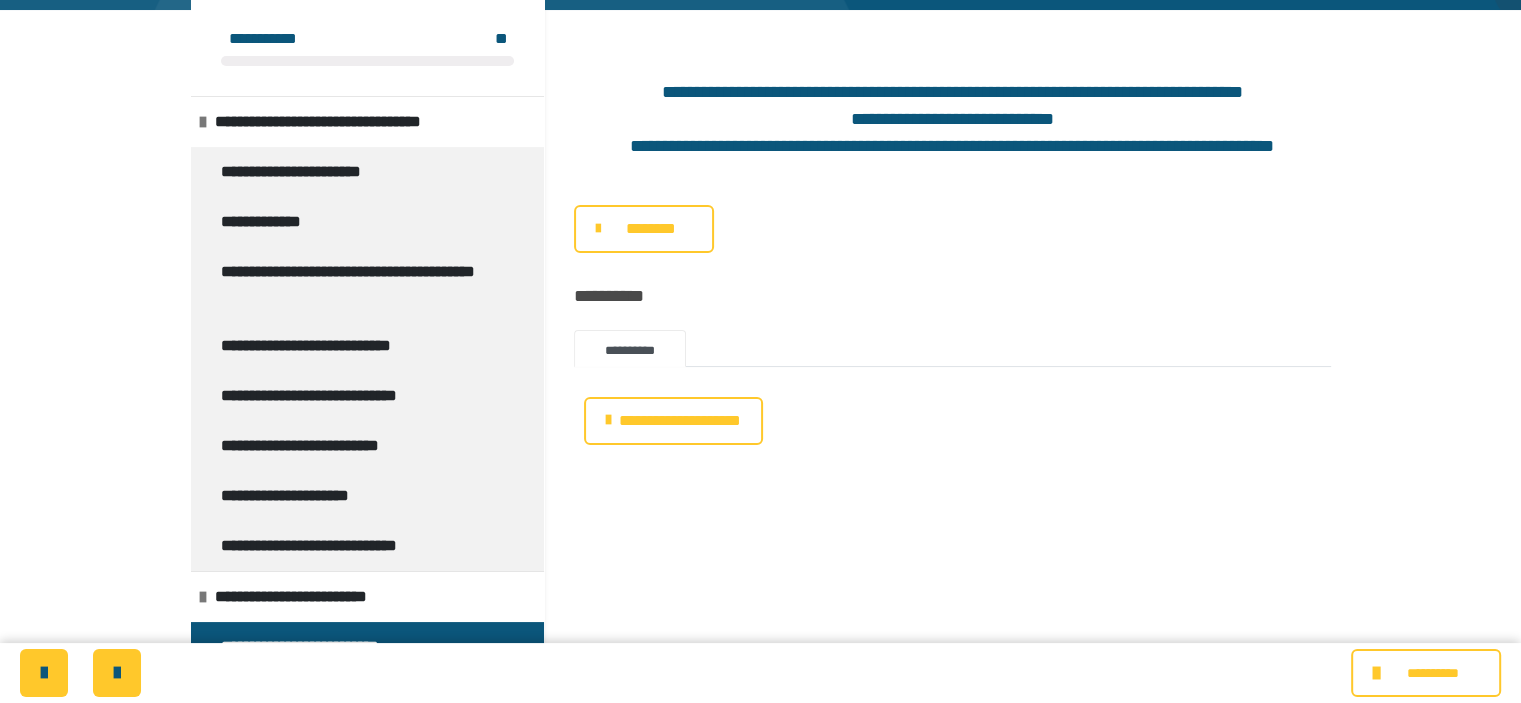 scroll, scrollTop: 0, scrollLeft: 0, axis: both 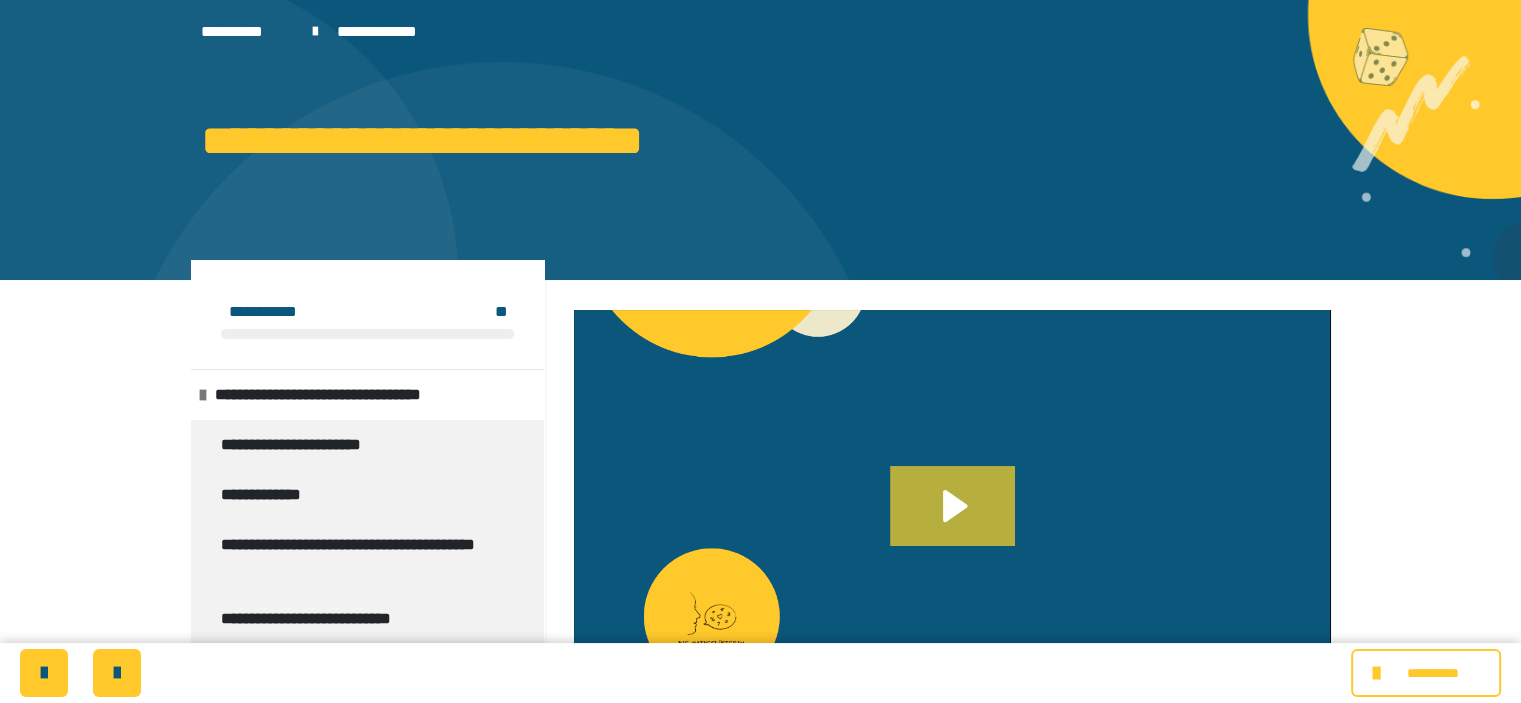 click 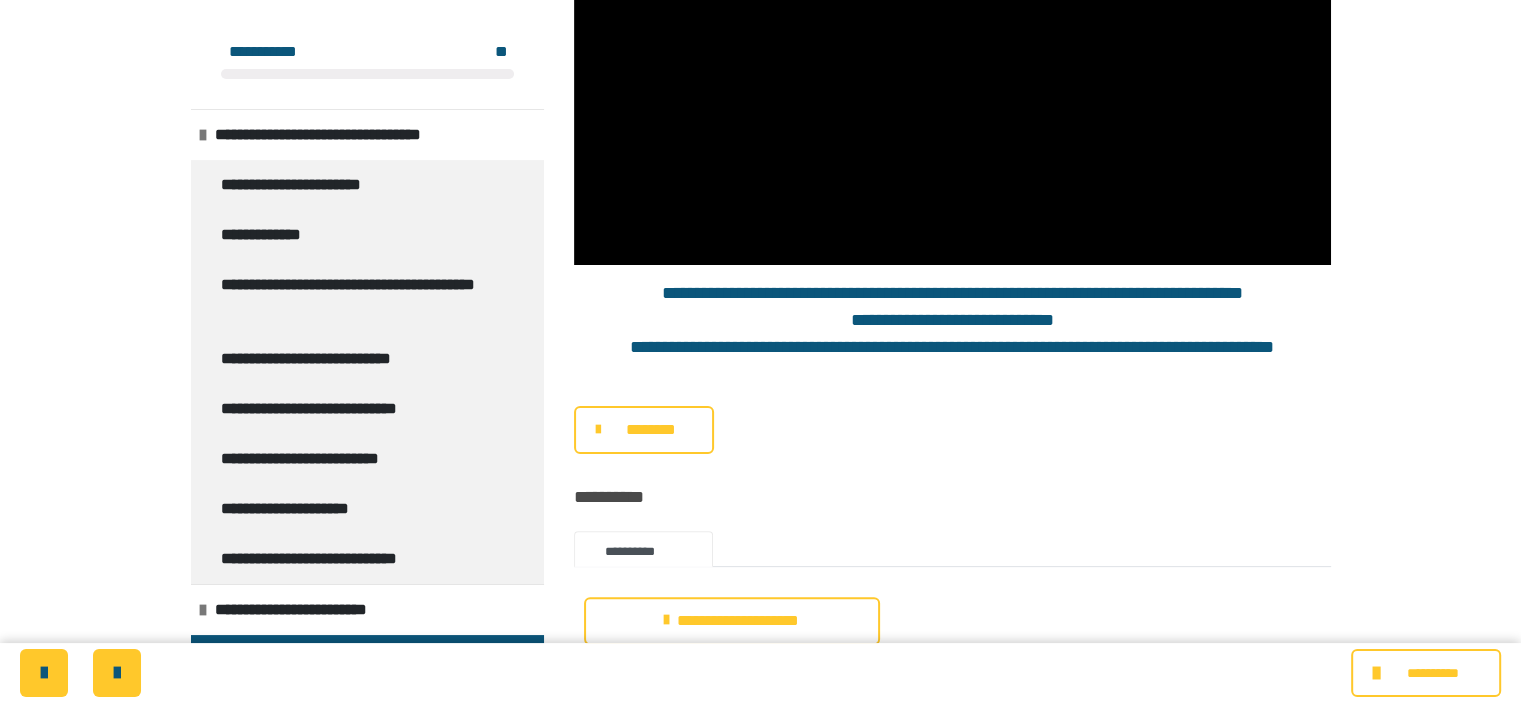 scroll, scrollTop: 526, scrollLeft: 0, axis: vertical 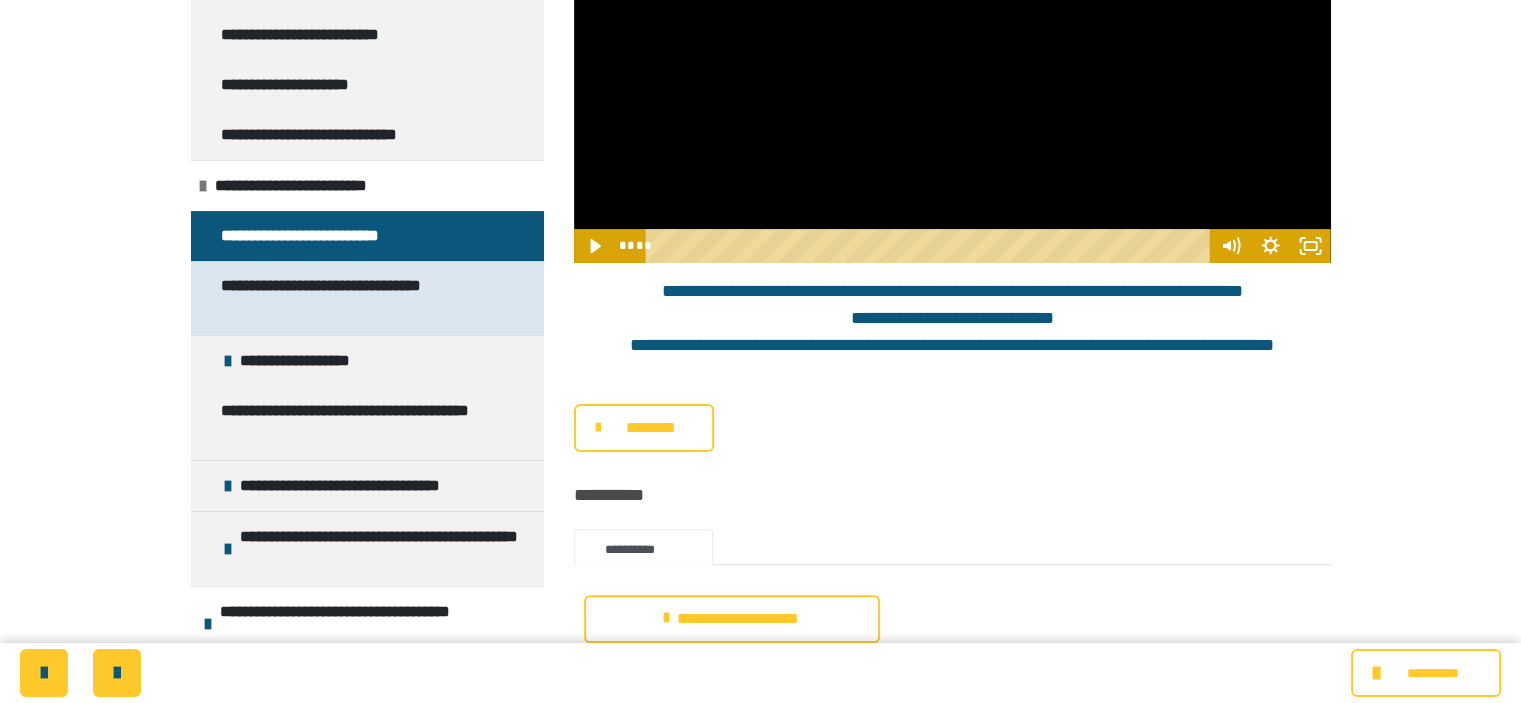 click on "**********" at bounding box center [352, 298] 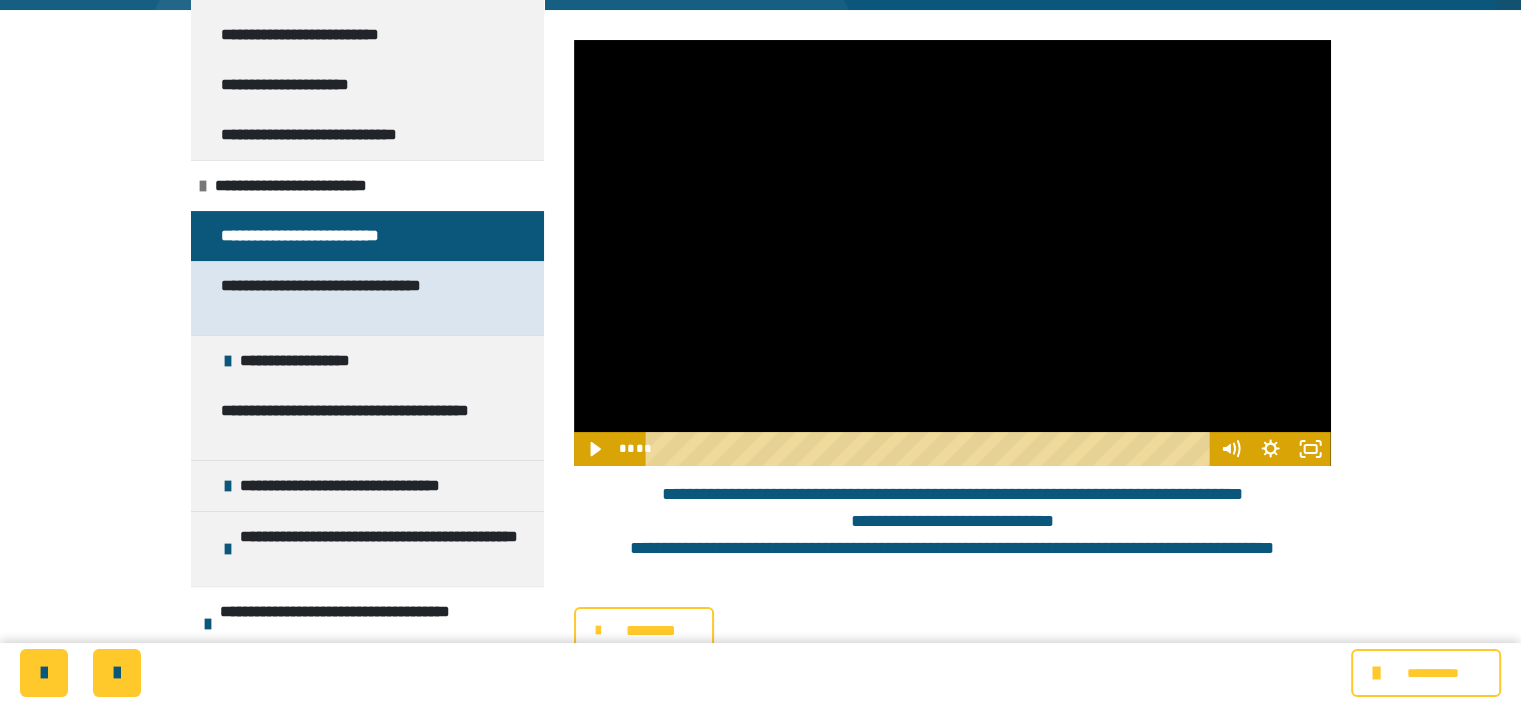 scroll, scrollTop: 0, scrollLeft: 0, axis: both 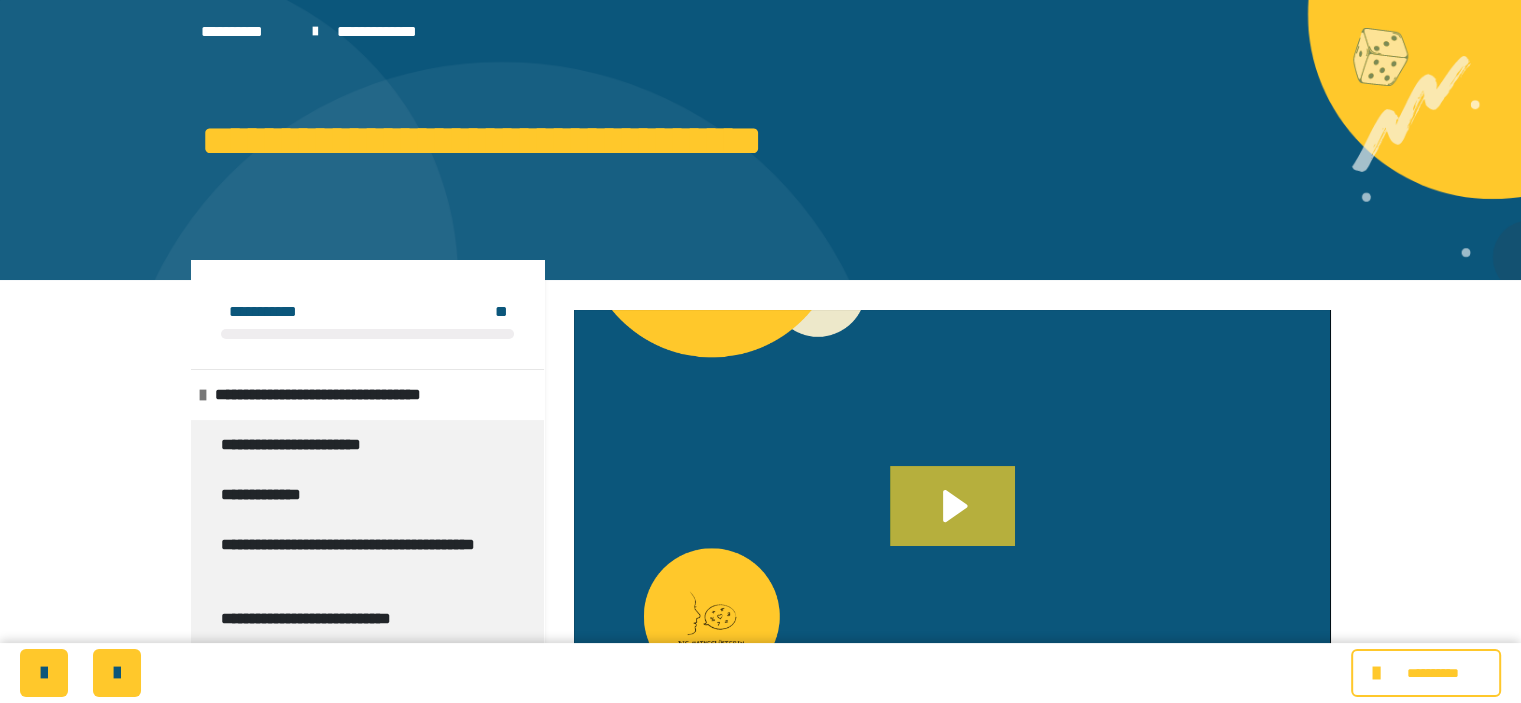 click 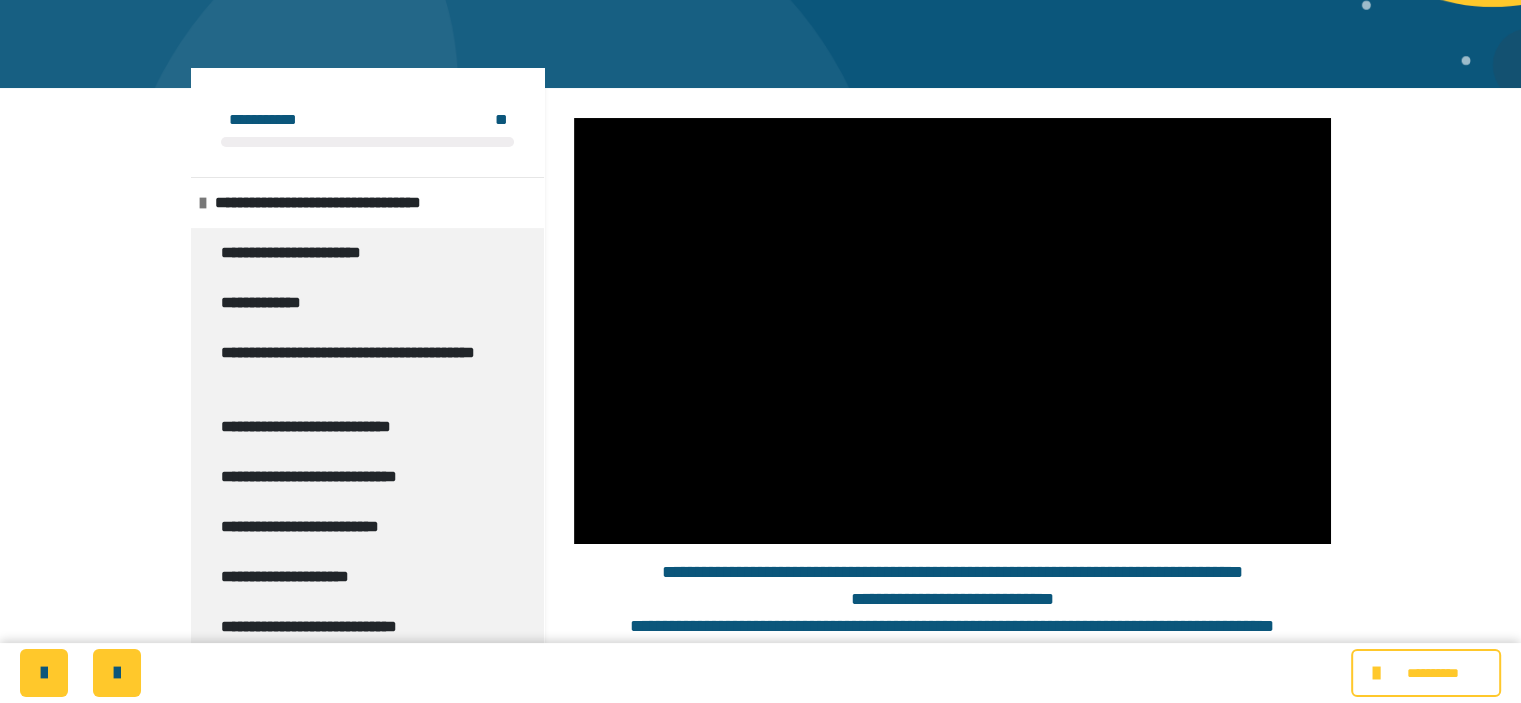 scroll, scrollTop: 216, scrollLeft: 0, axis: vertical 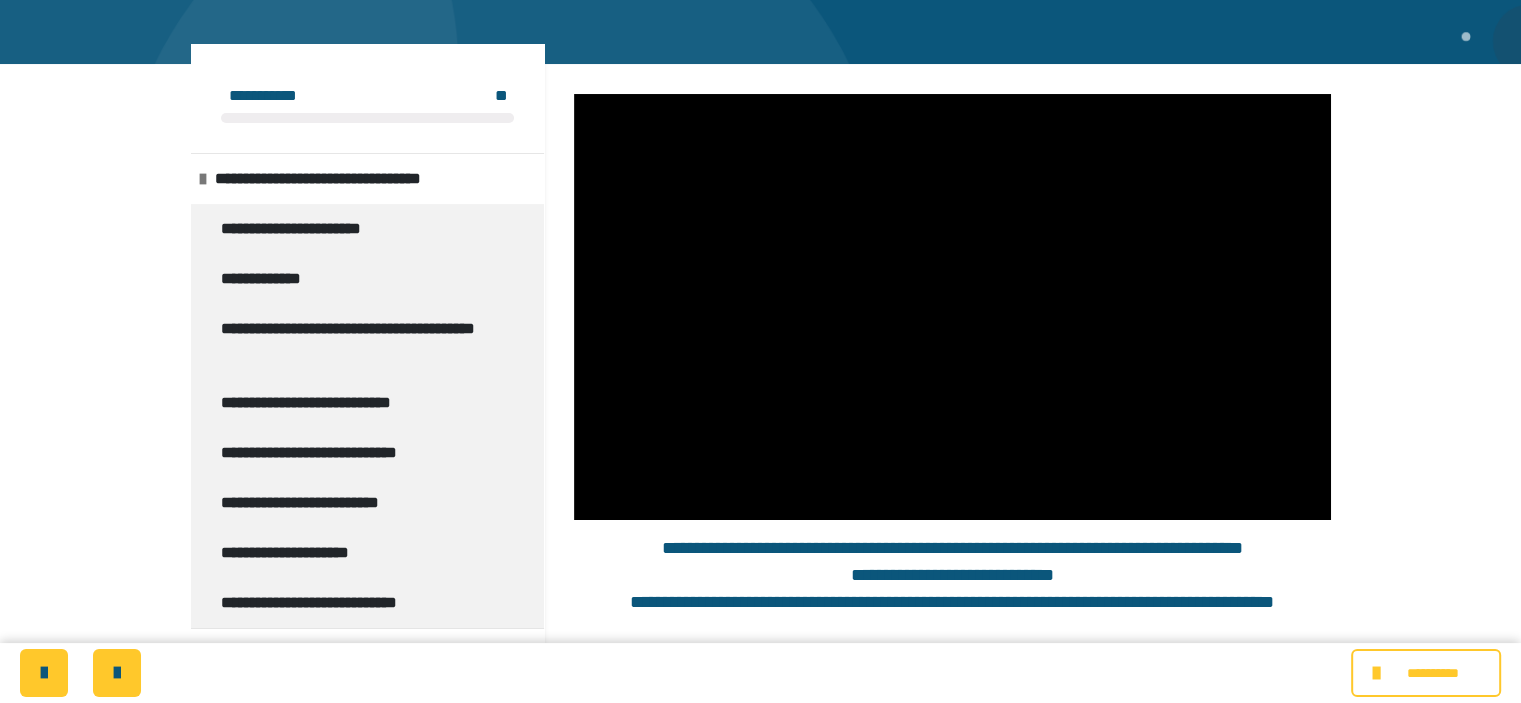 type 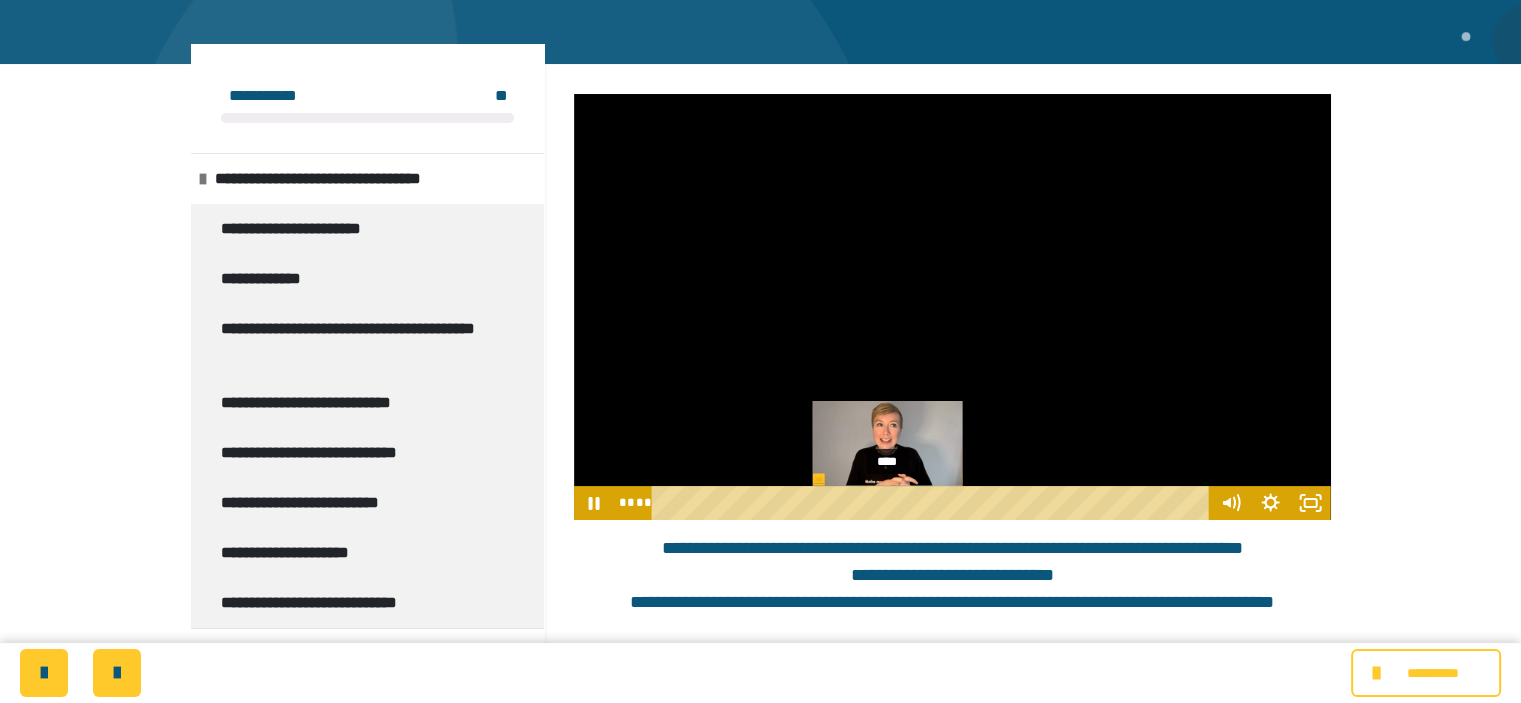 click on "****" at bounding box center [933, 503] 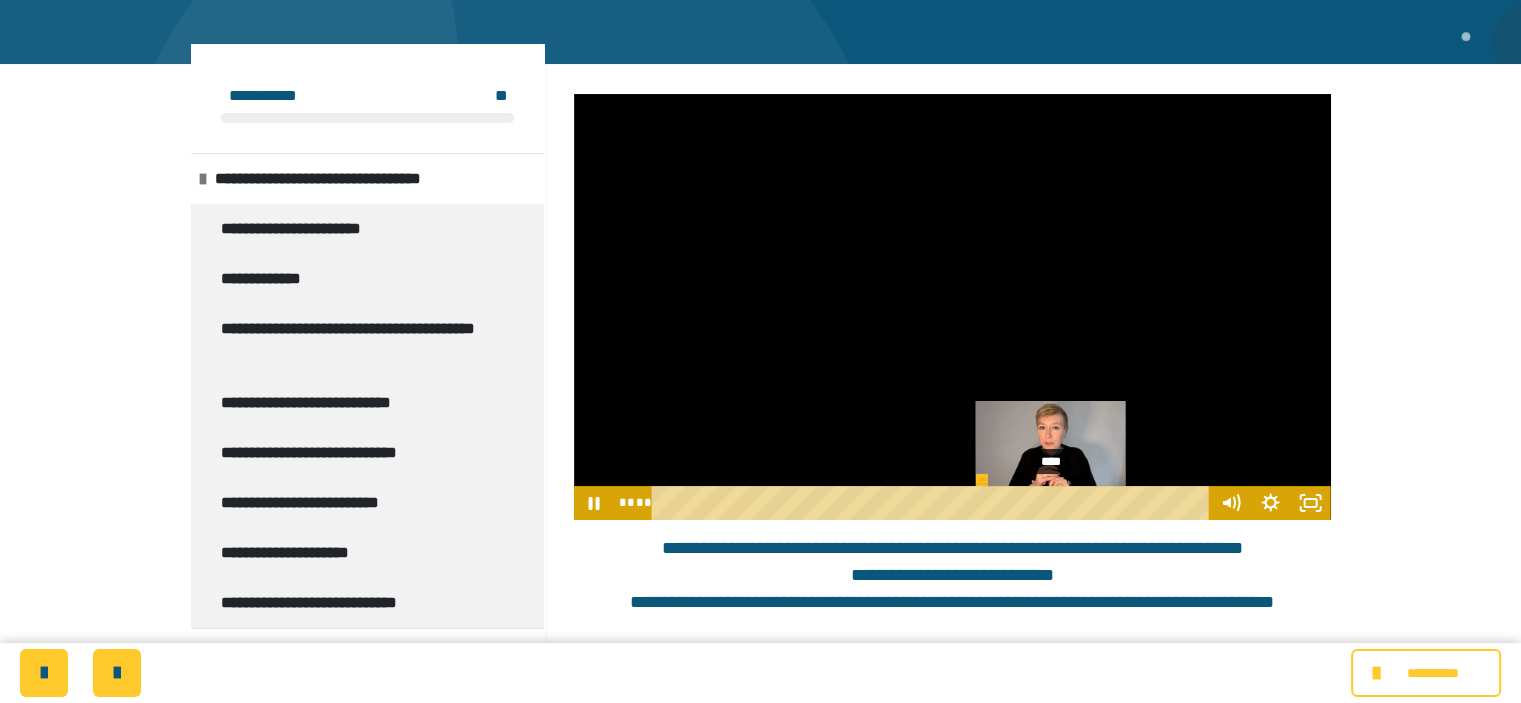 click on "****" at bounding box center (933, 503) 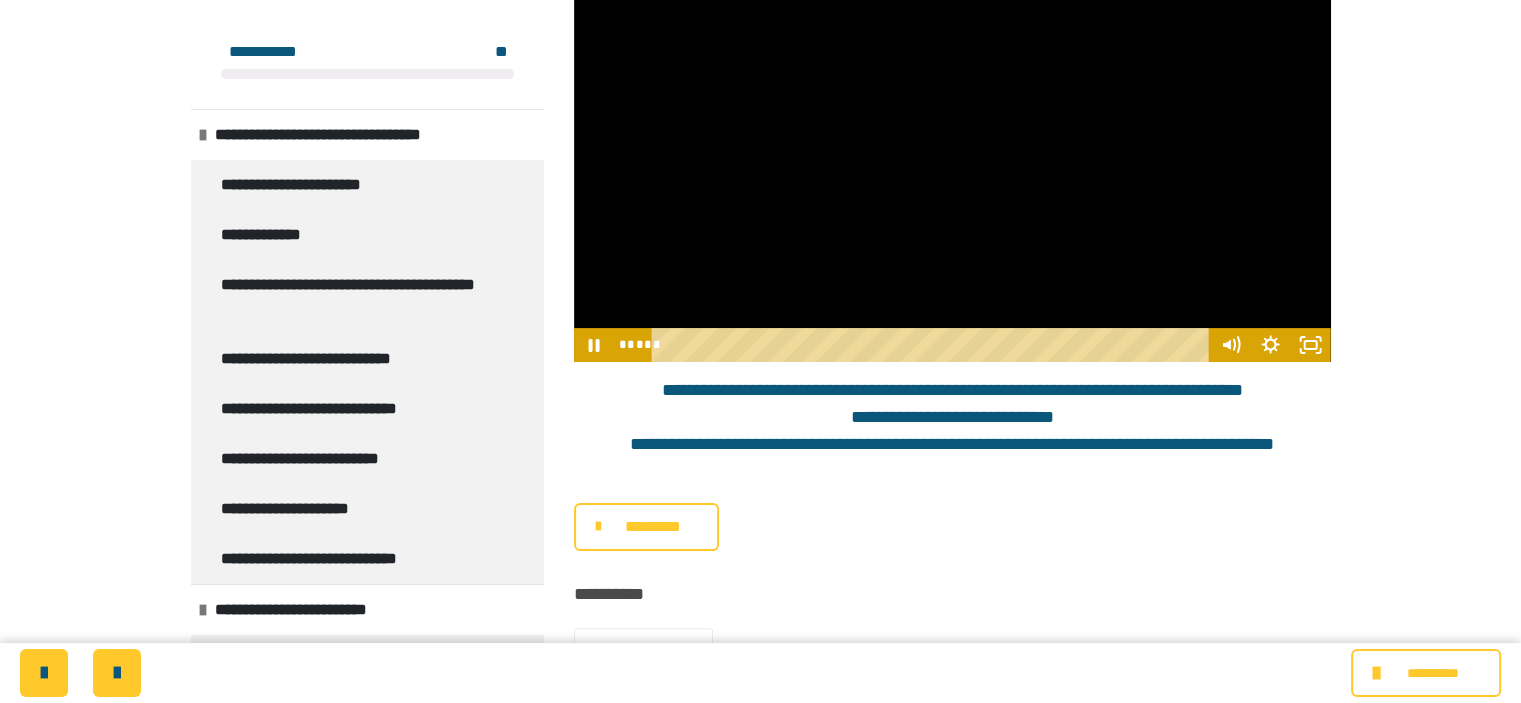 scroll, scrollTop: 404, scrollLeft: 0, axis: vertical 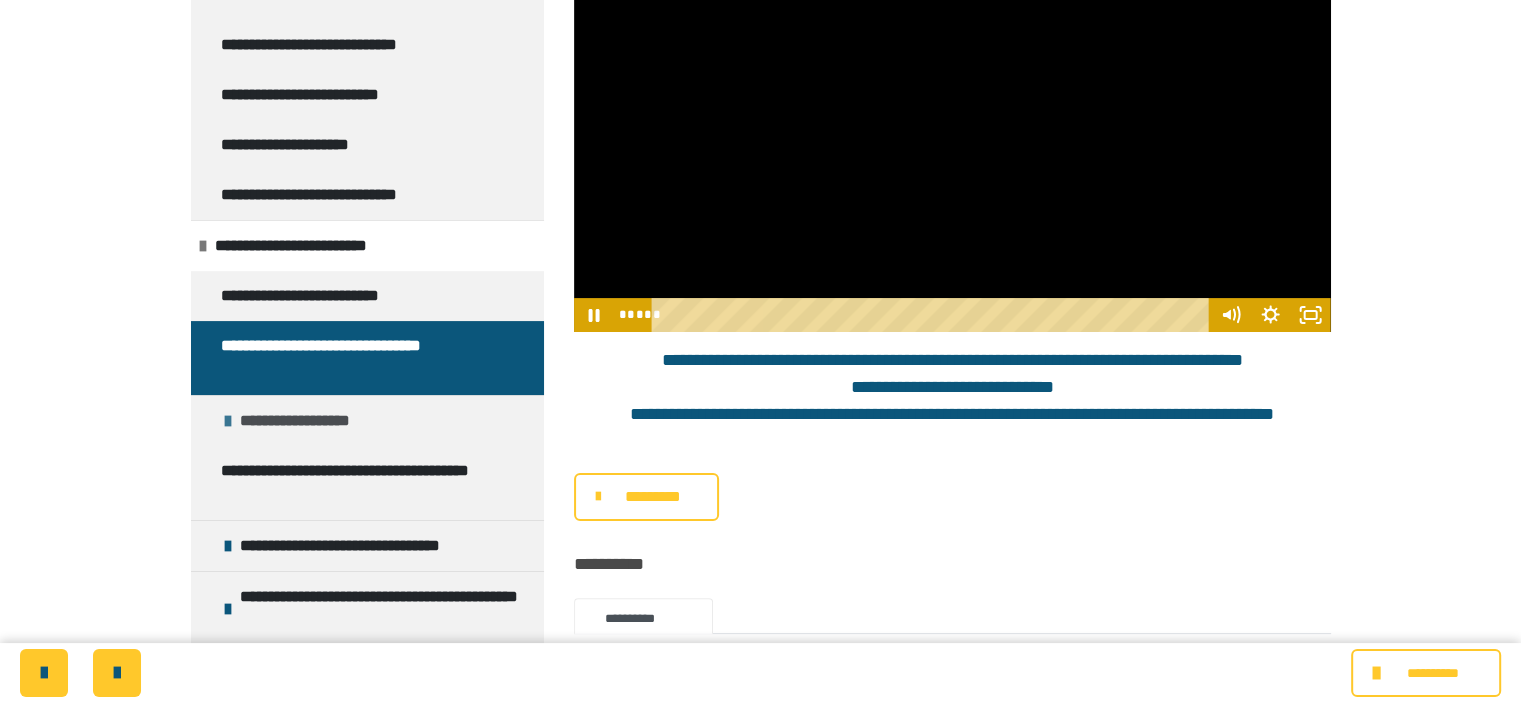 click on "**********" at bounding box center [313, 421] 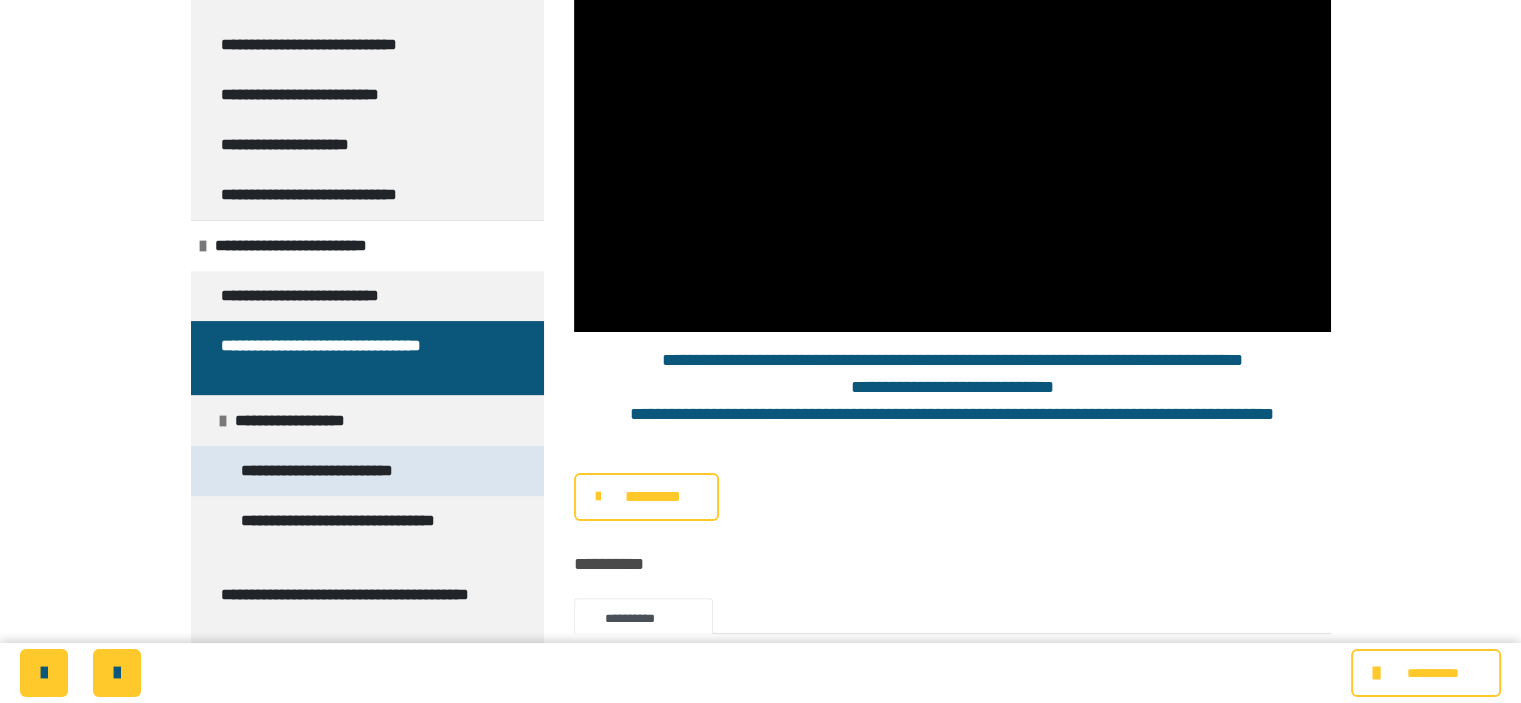 click on "**********" at bounding box center (344, 471) 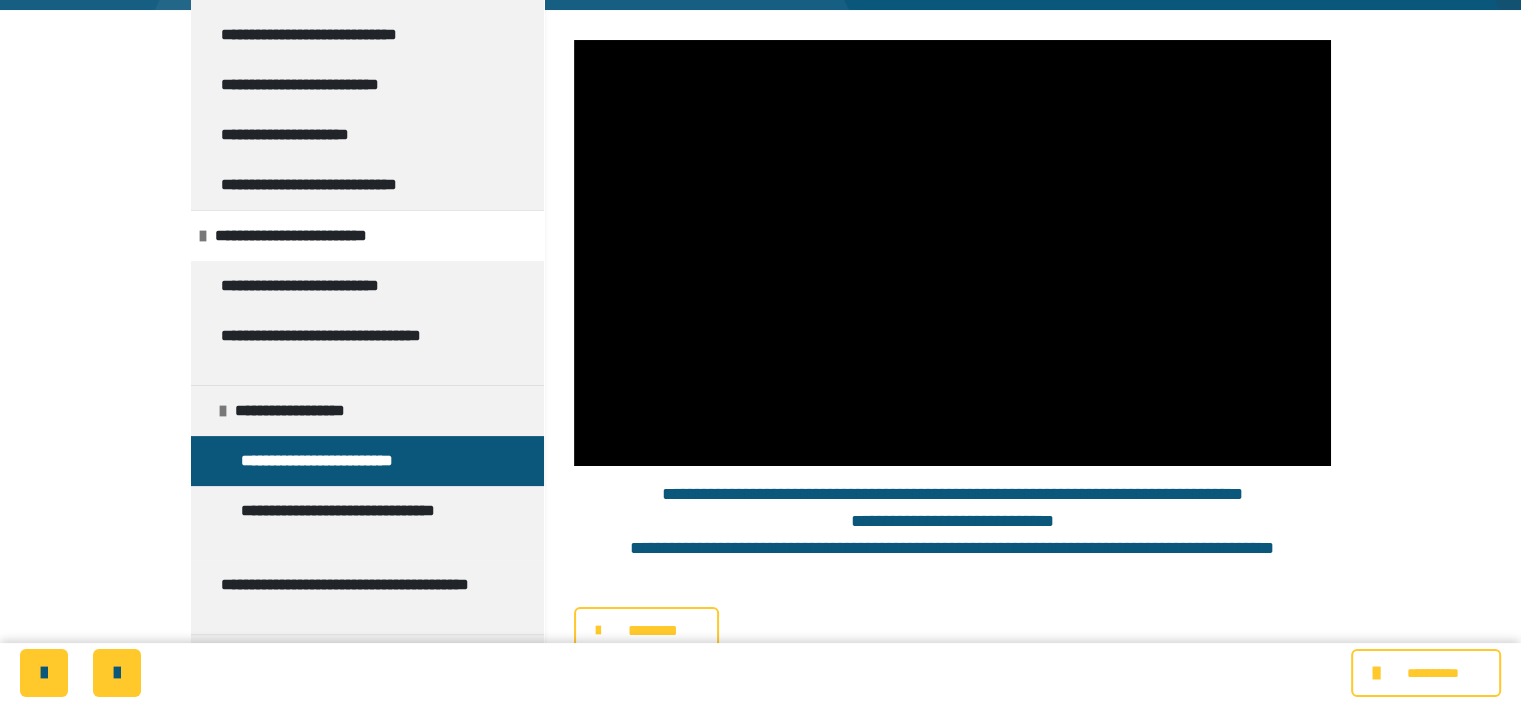 scroll, scrollTop: 0, scrollLeft: 0, axis: both 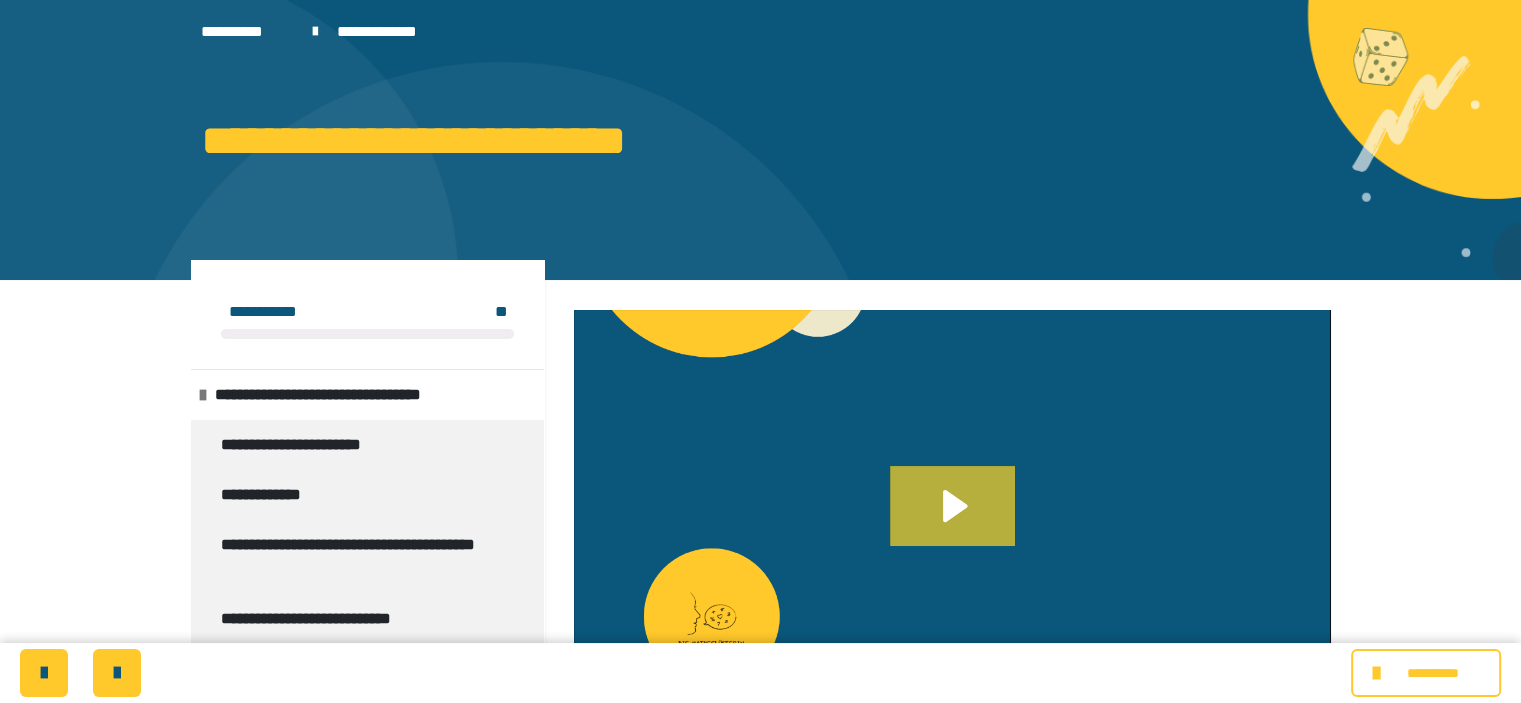 click 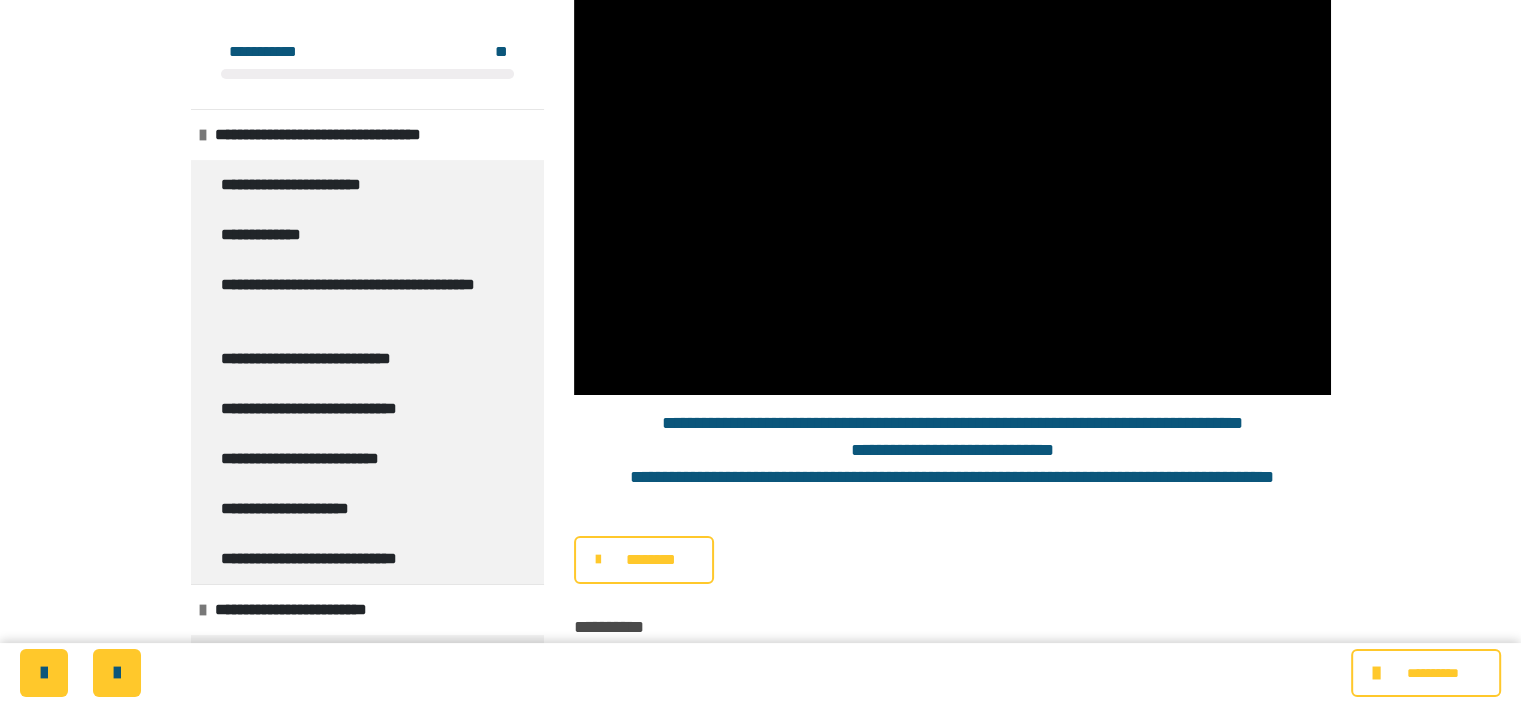 scroll, scrollTop: 379, scrollLeft: 0, axis: vertical 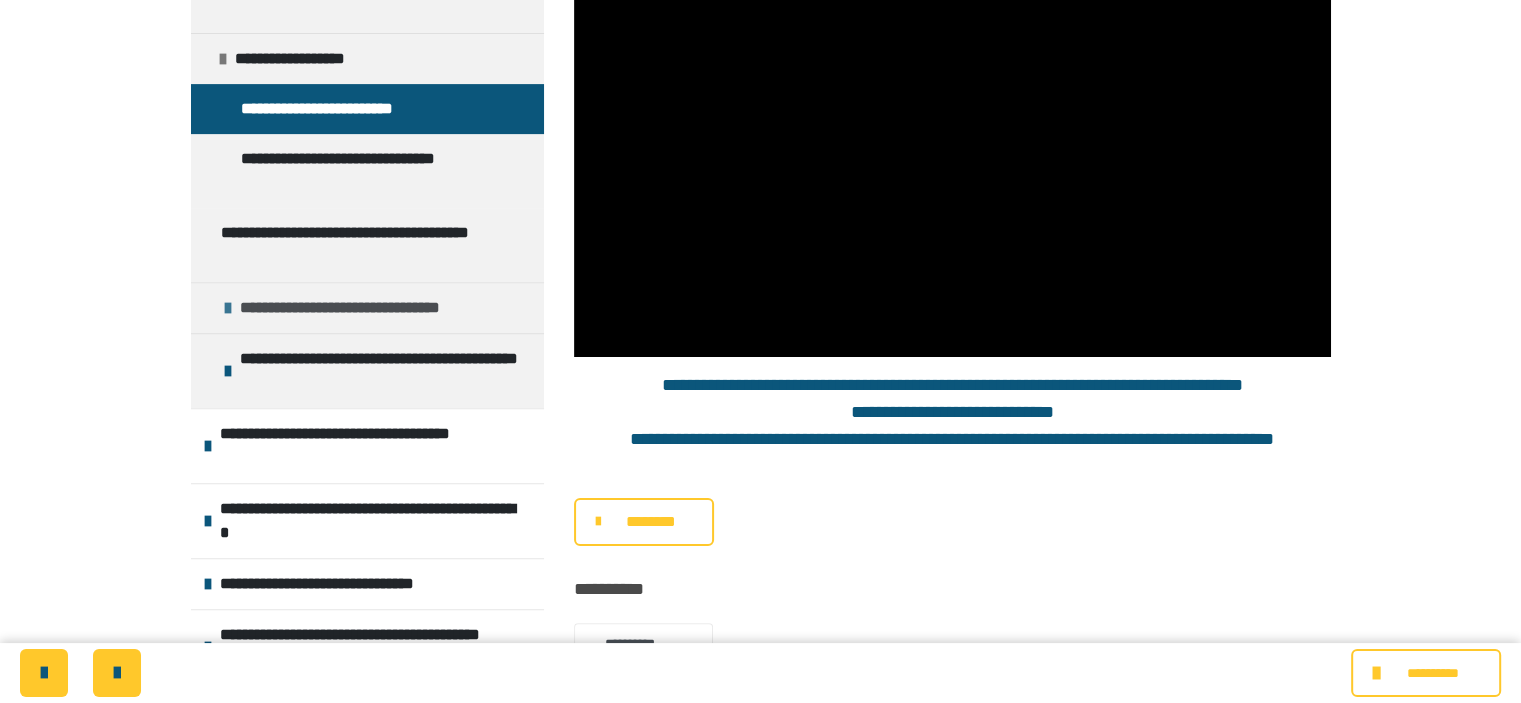 click on "**********" at bounding box center [366, 308] 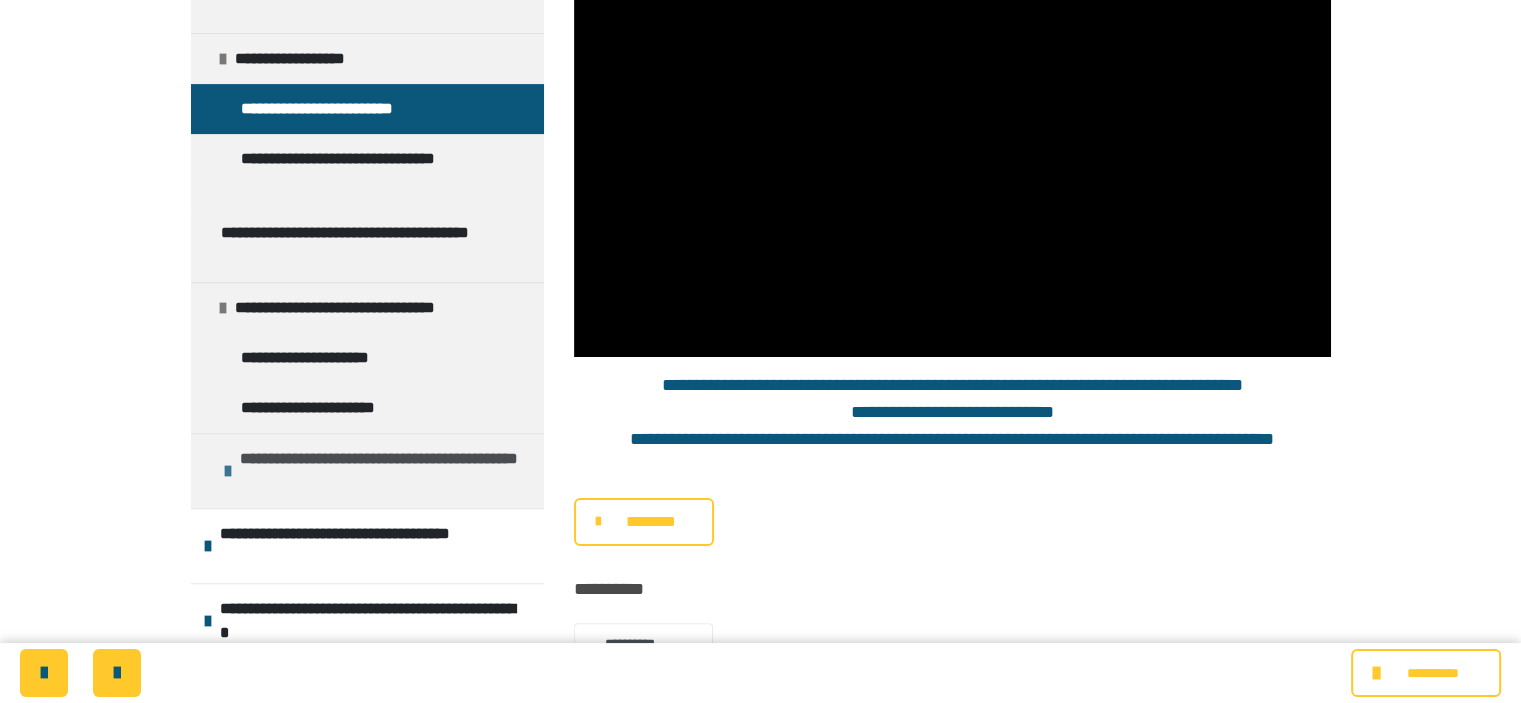 click on "**********" at bounding box center [379, 471] 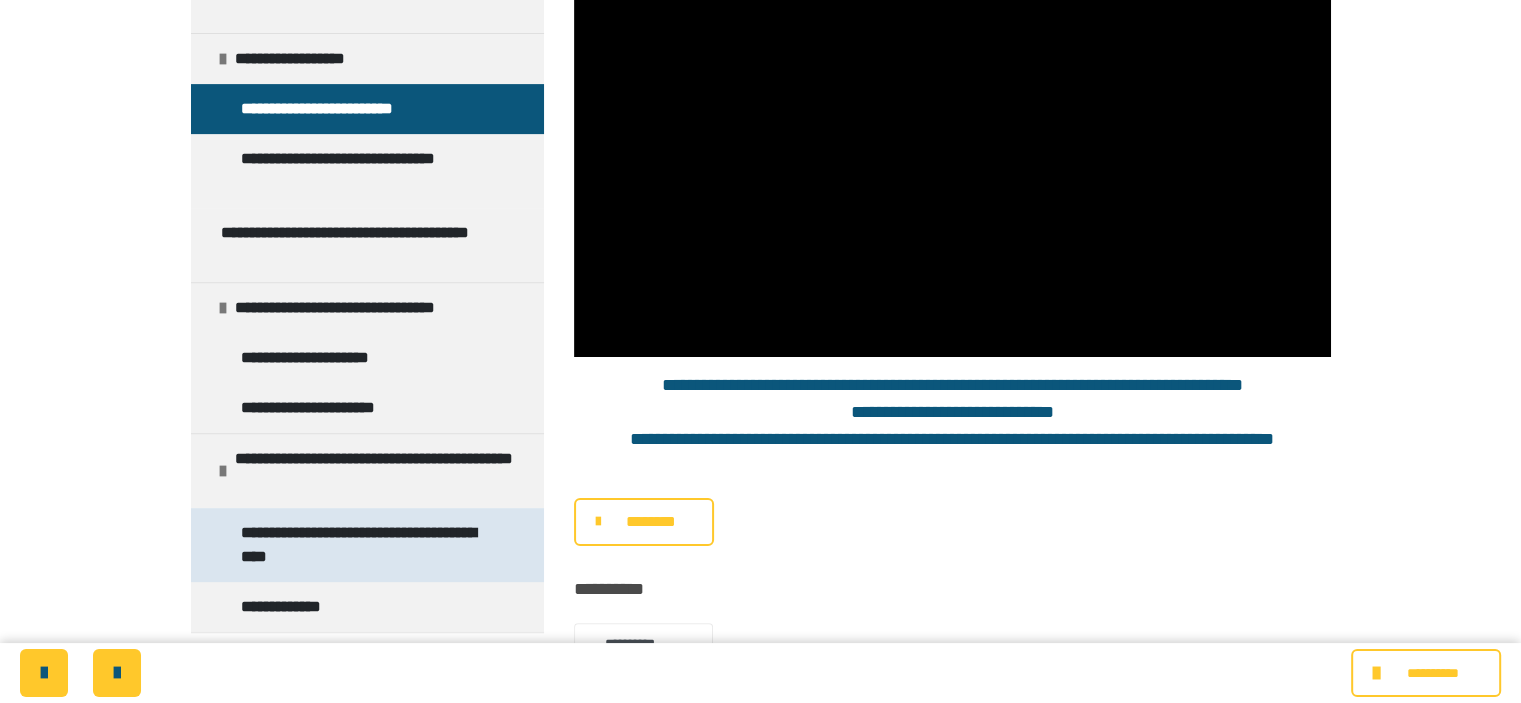 click on "**********" at bounding box center (362, 545) 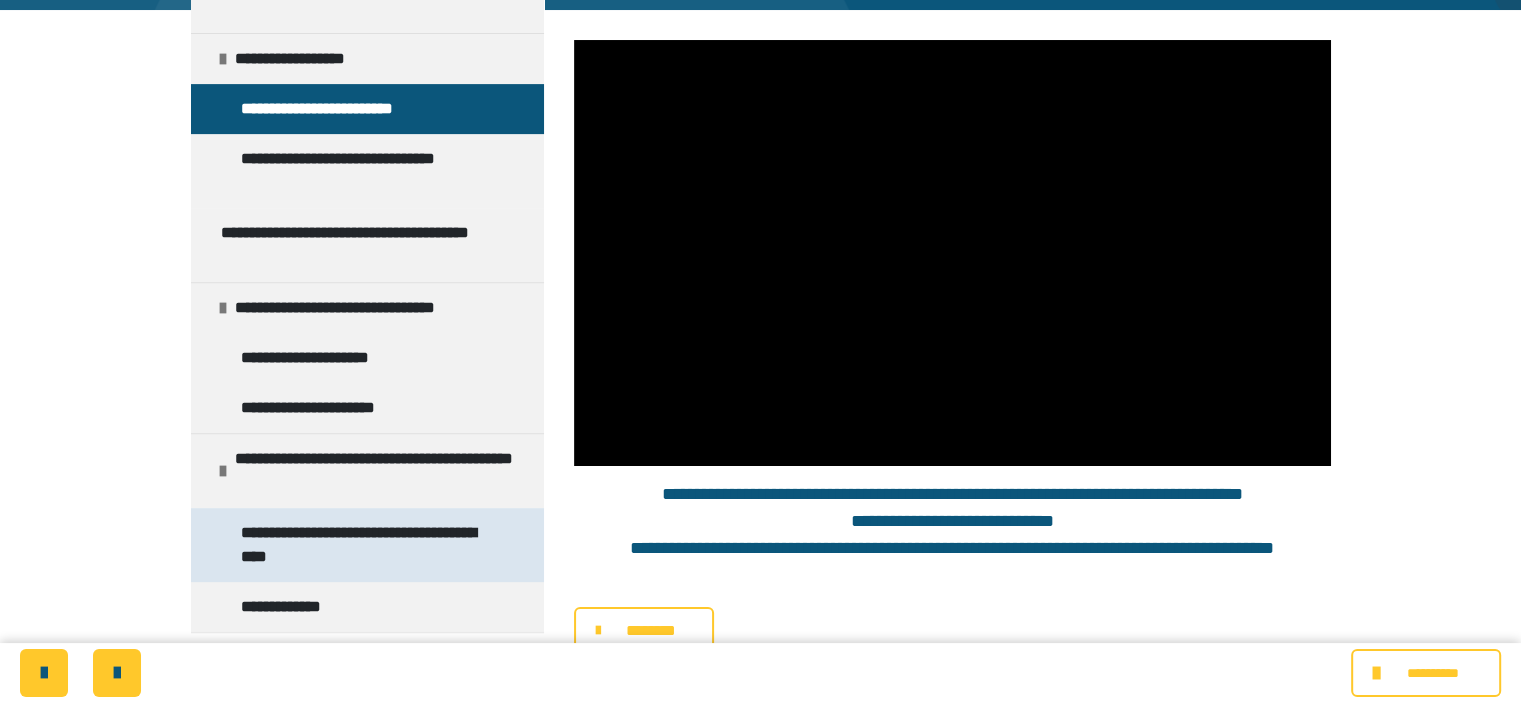 scroll, scrollTop: 0, scrollLeft: 0, axis: both 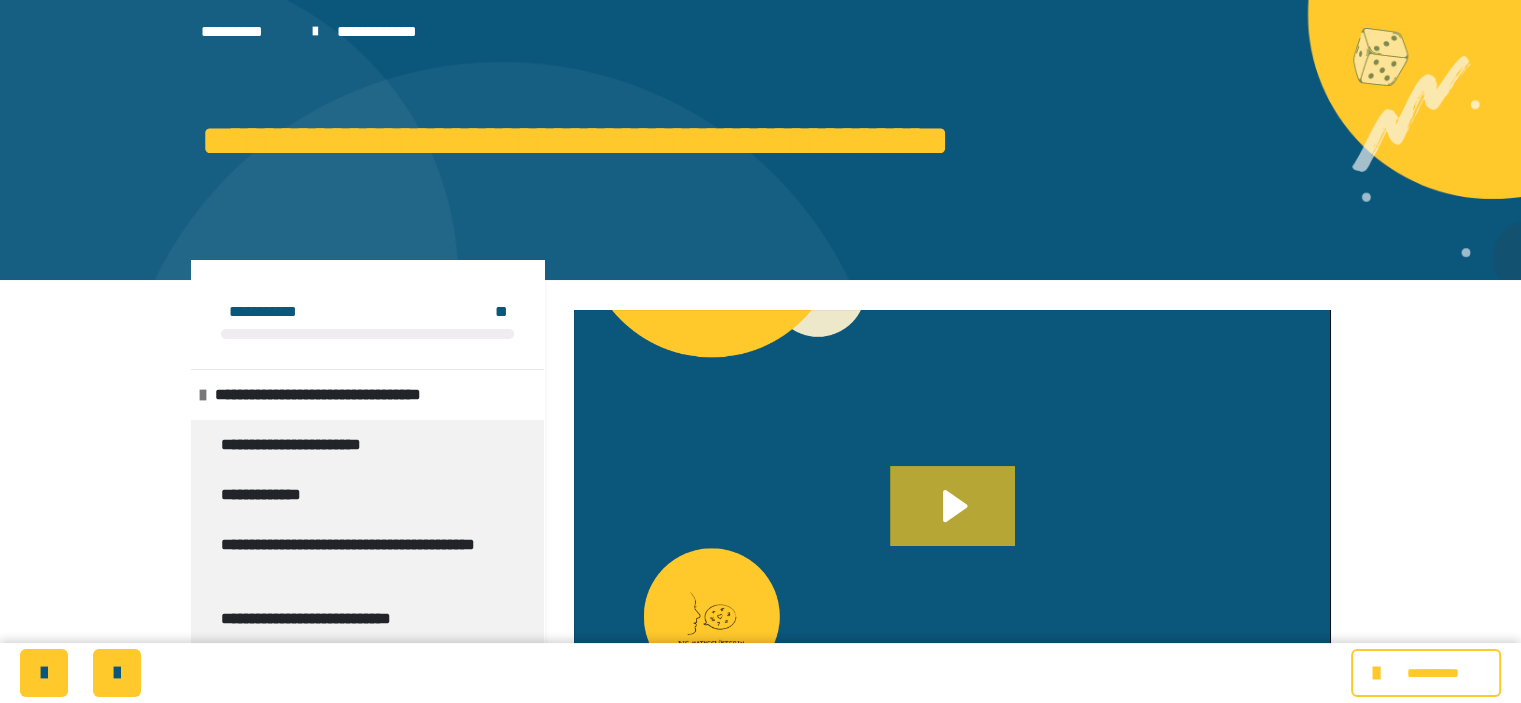 click 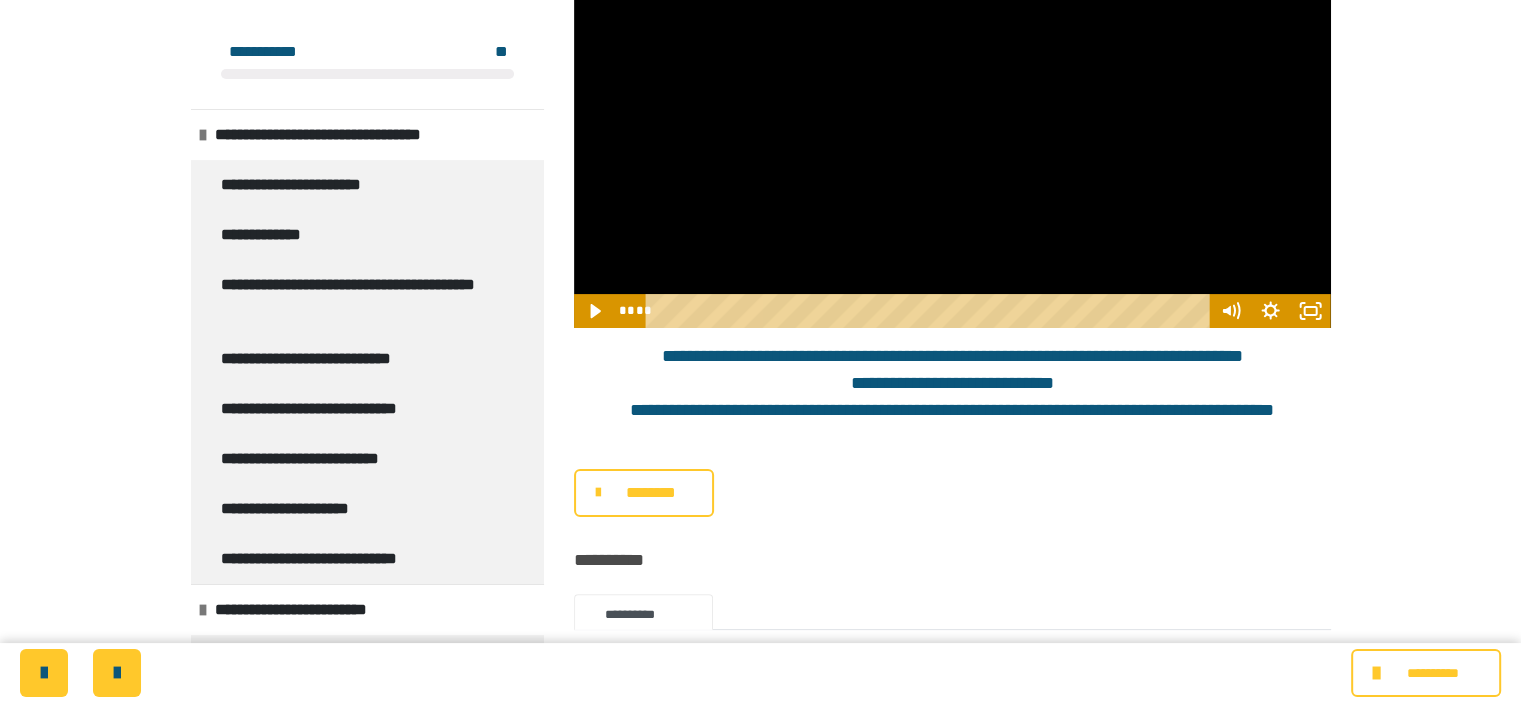scroll, scrollTop: 428, scrollLeft: 0, axis: vertical 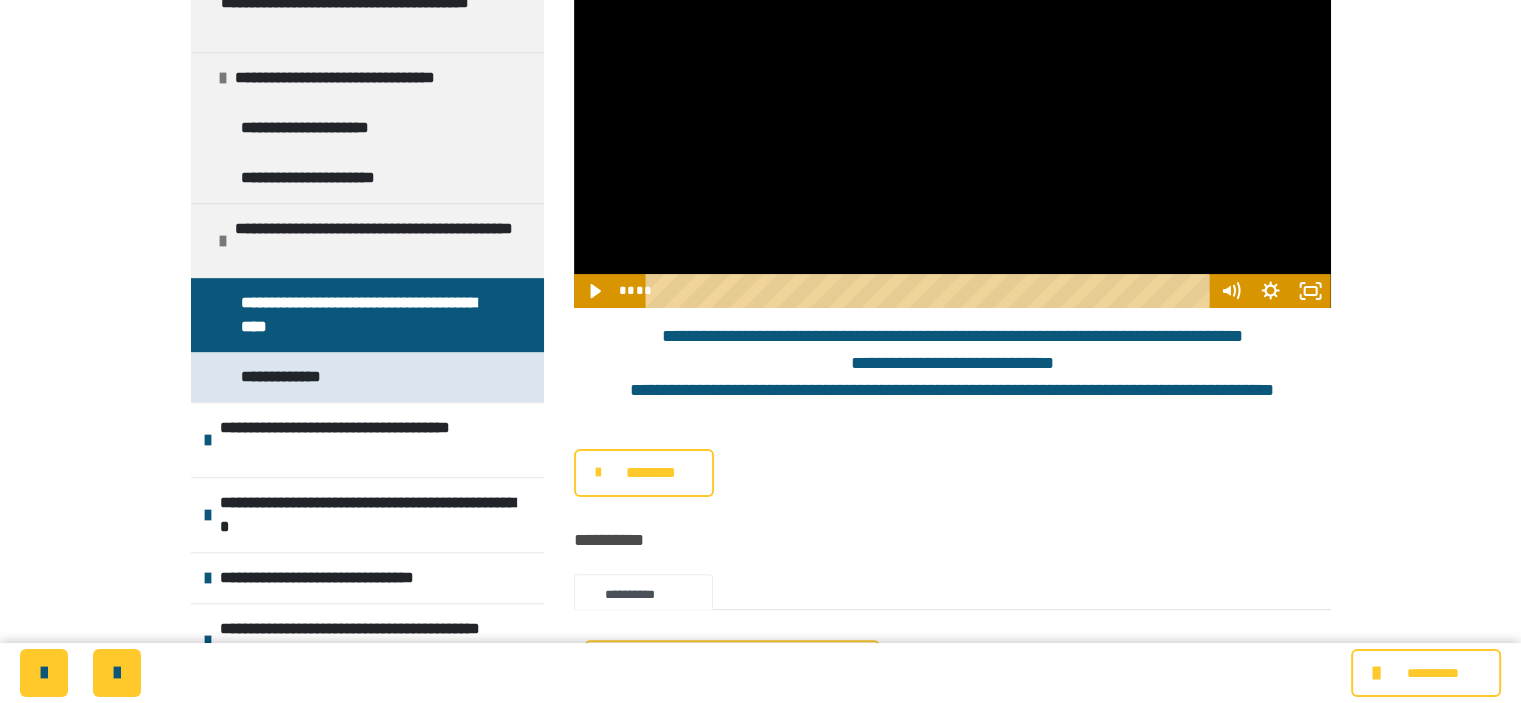 click on "**********" at bounding box center [300, 377] 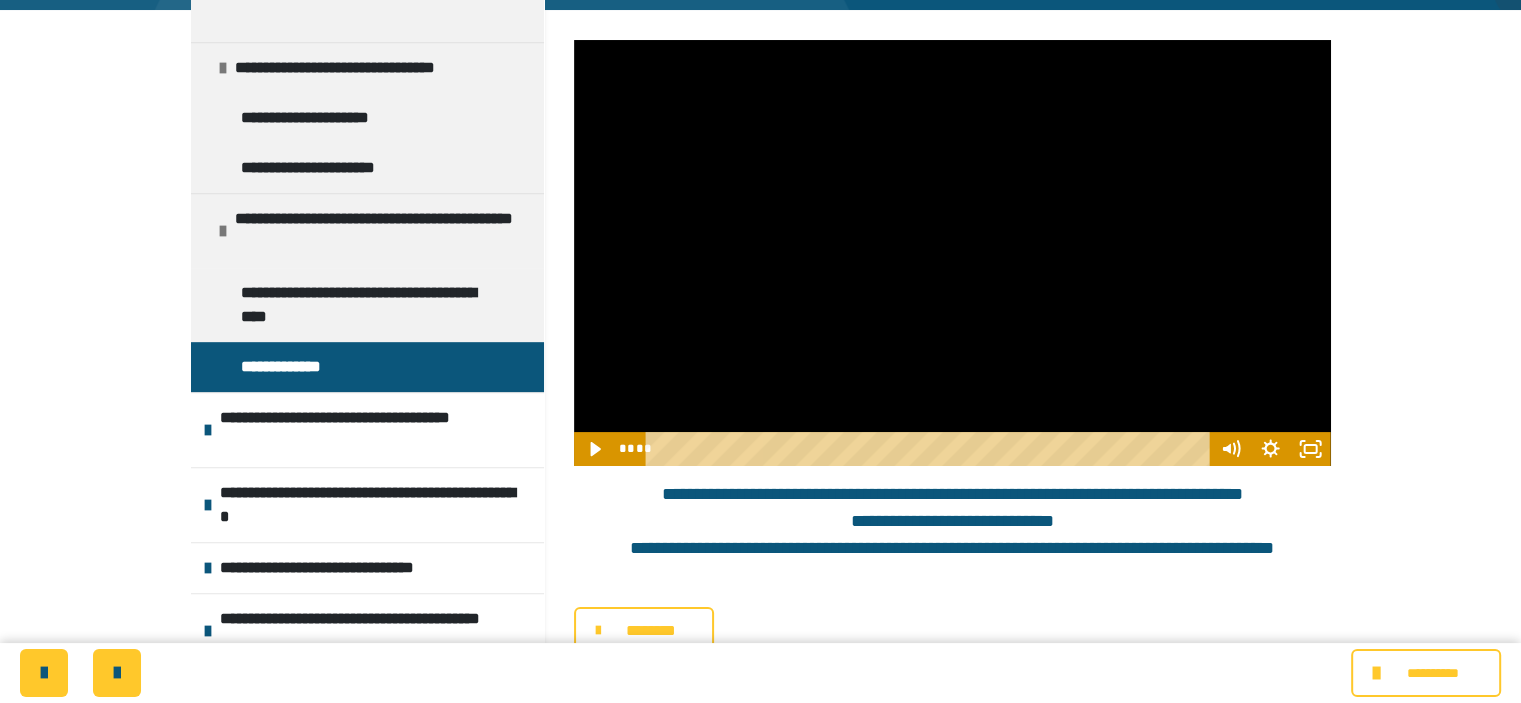 scroll, scrollTop: 0, scrollLeft: 0, axis: both 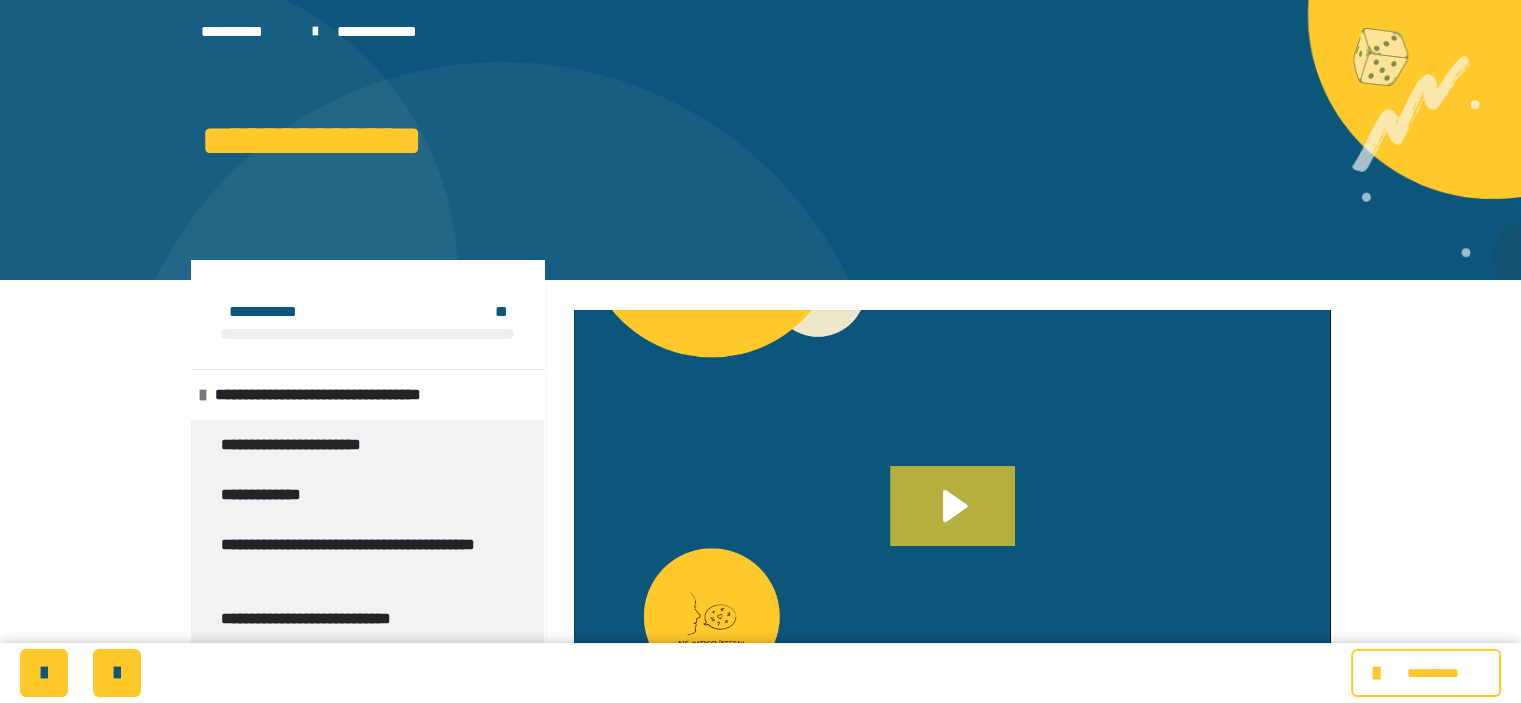 click 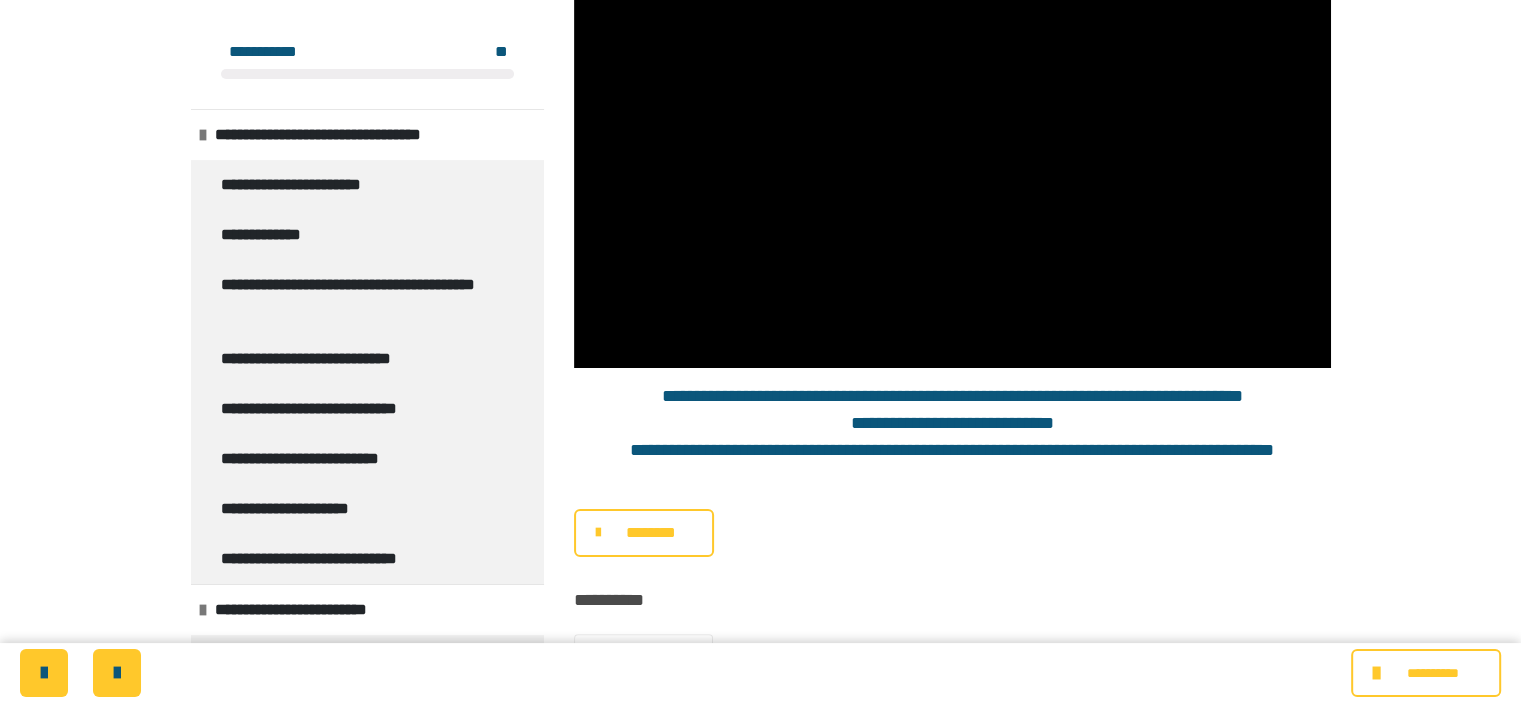 scroll, scrollTop: 396, scrollLeft: 0, axis: vertical 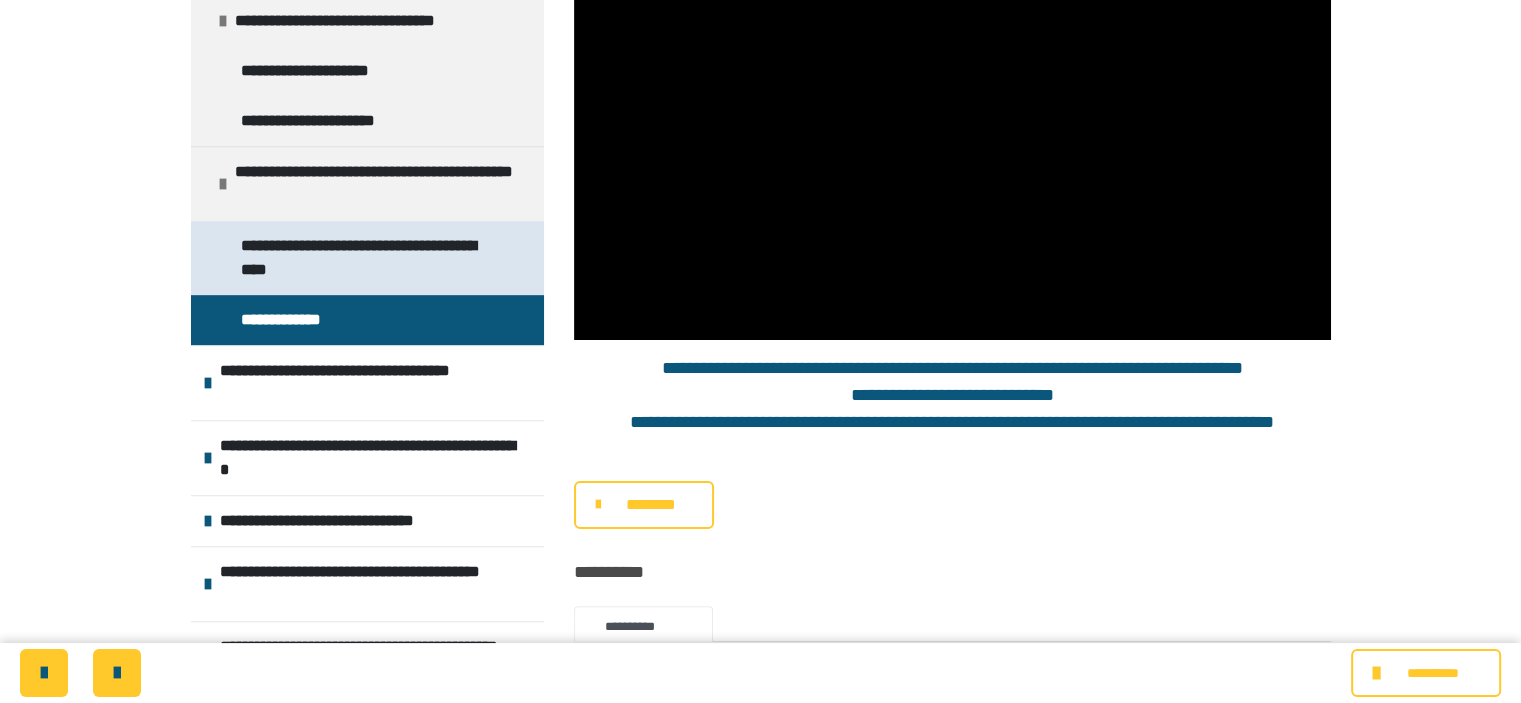 click on "**********" at bounding box center (362, 258) 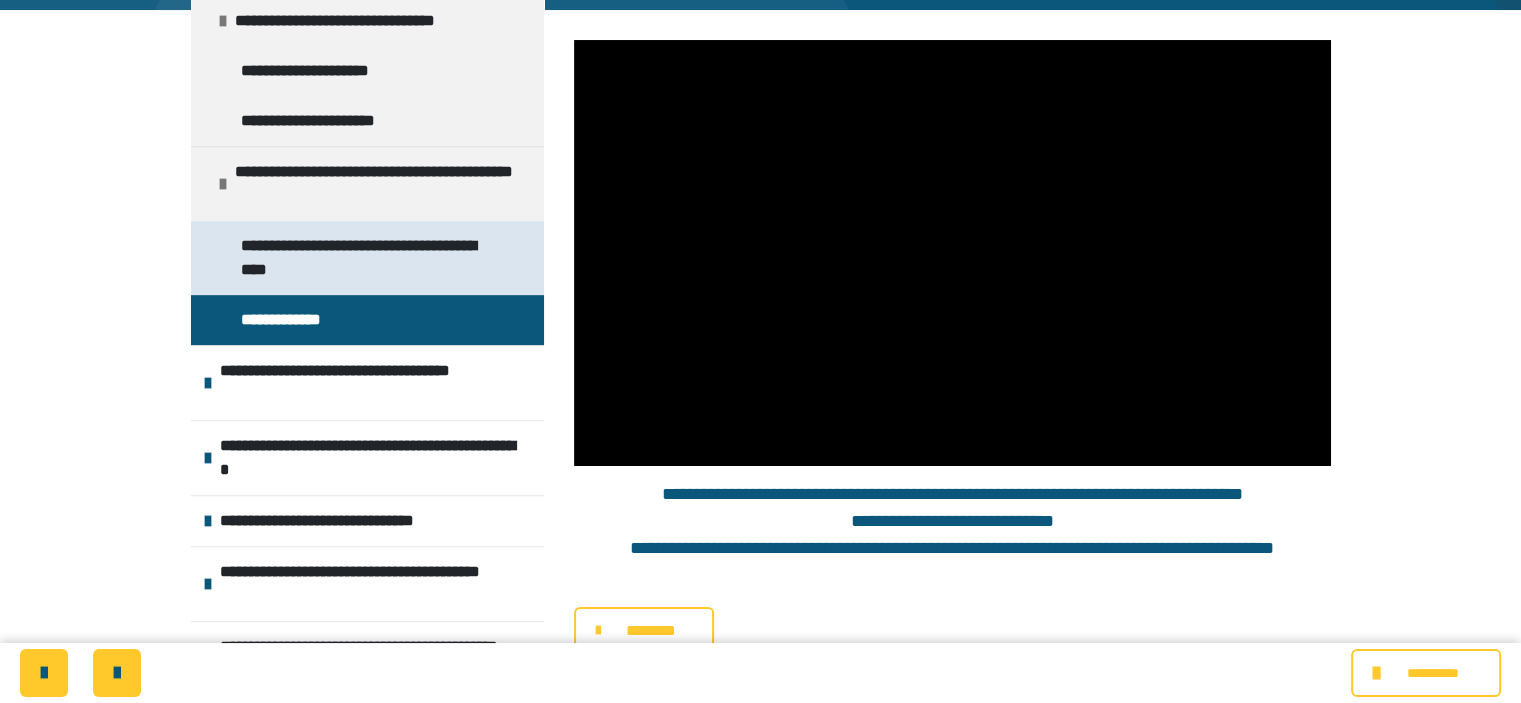 scroll, scrollTop: 0, scrollLeft: 0, axis: both 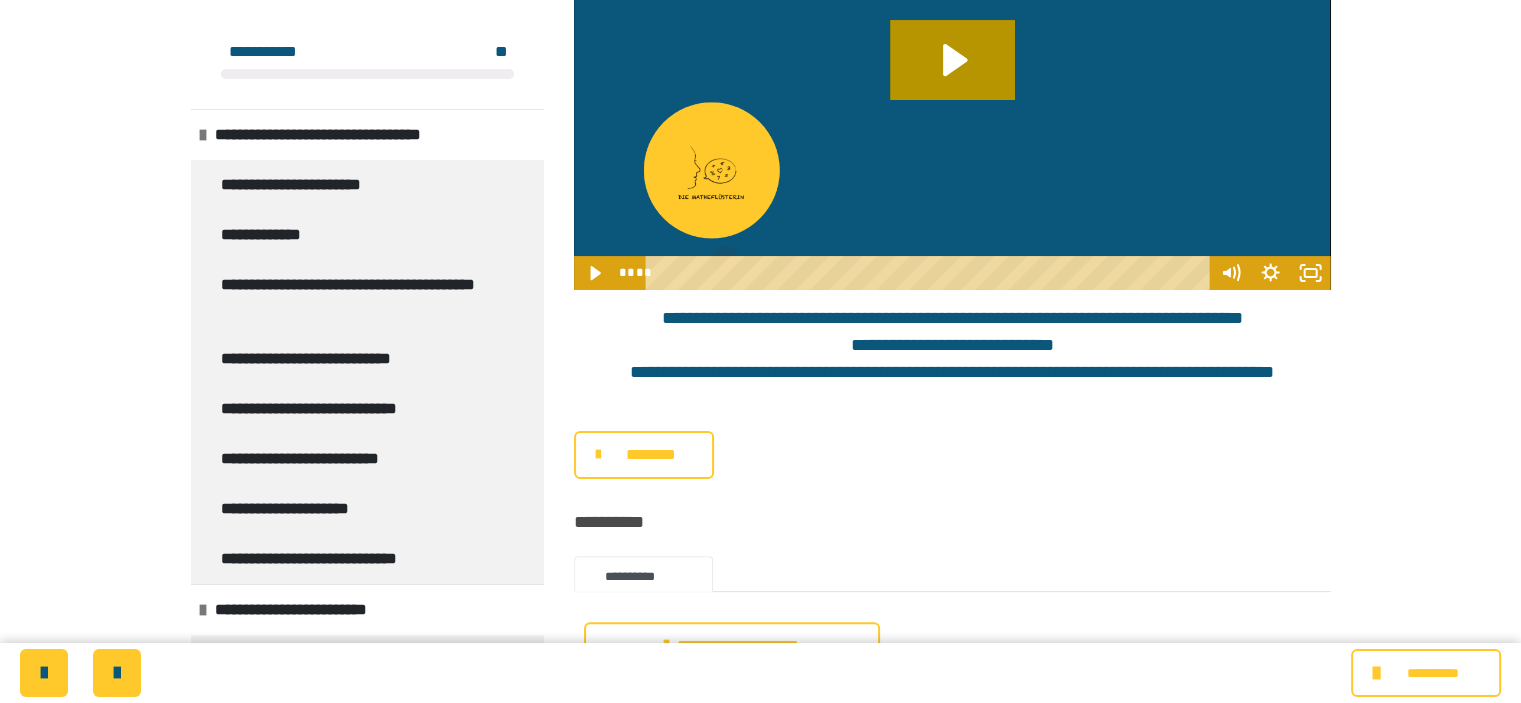 click on "********" at bounding box center [651, 455] 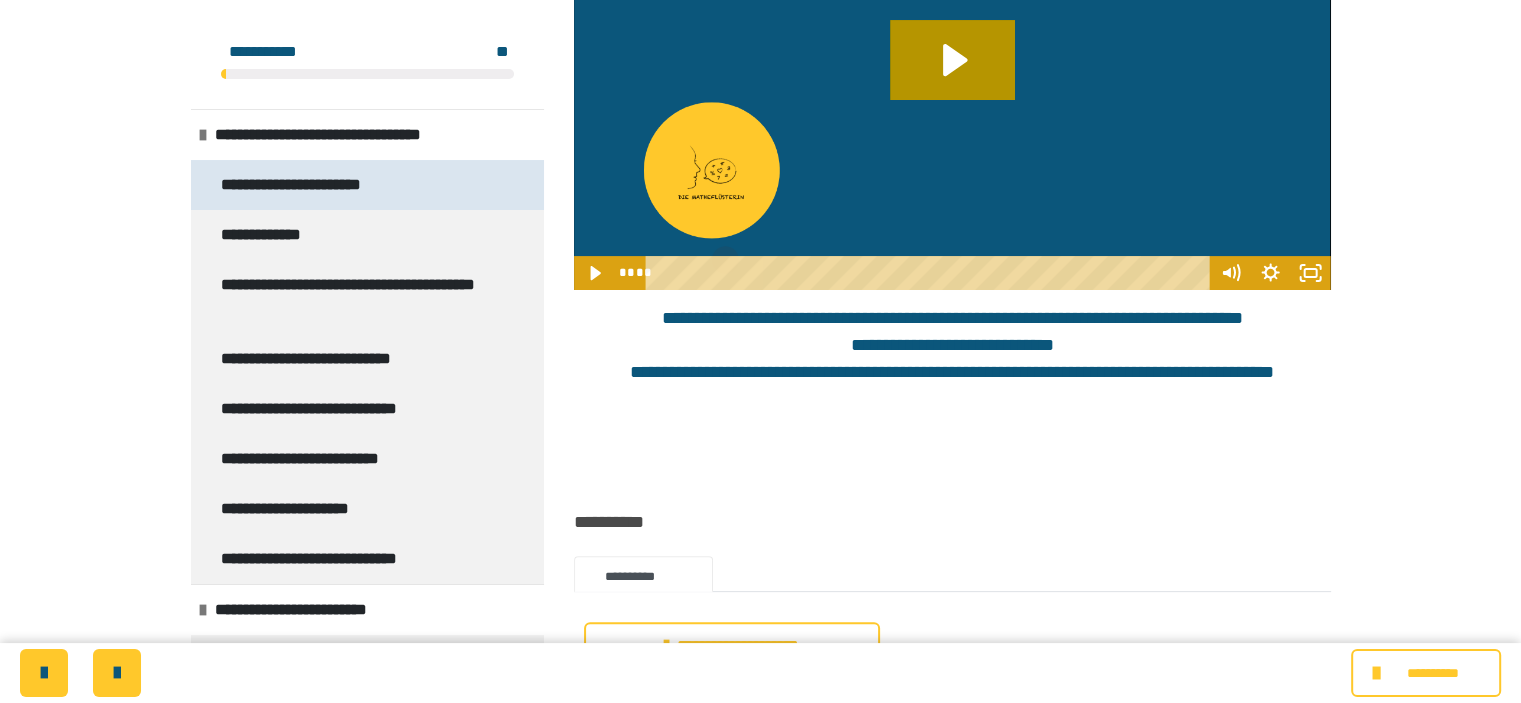 click on "**********" at bounding box center [321, 185] 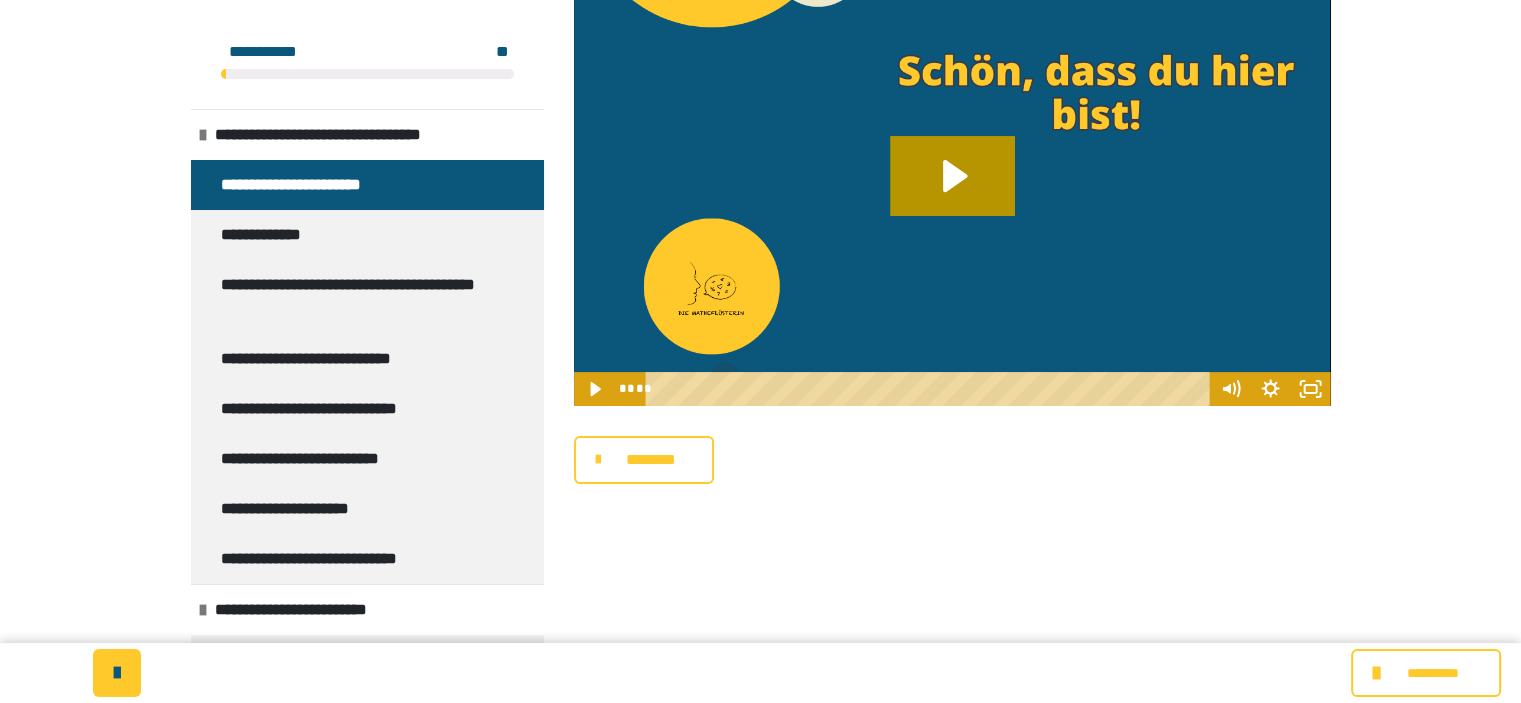 scroll, scrollTop: 332, scrollLeft: 0, axis: vertical 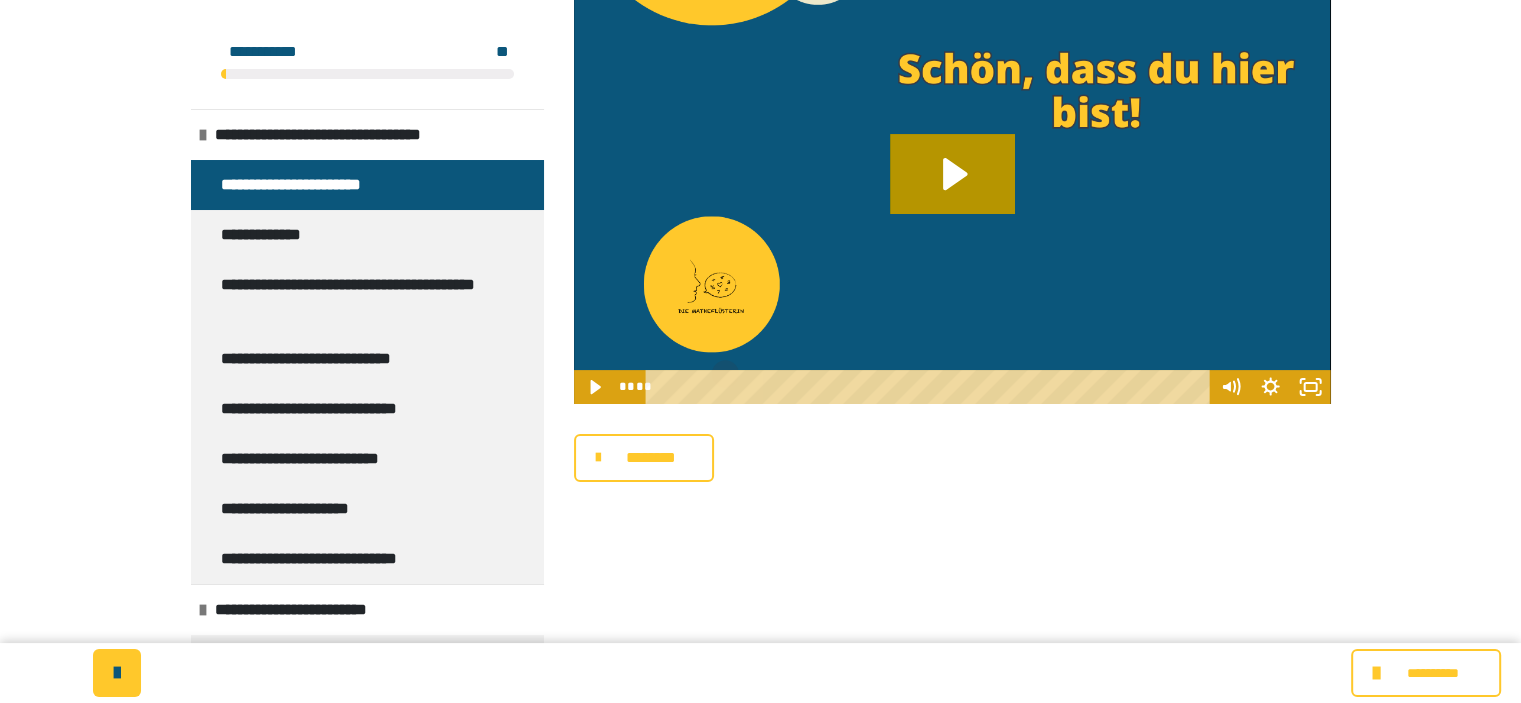 click on "********" at bounding box center [651, 458] 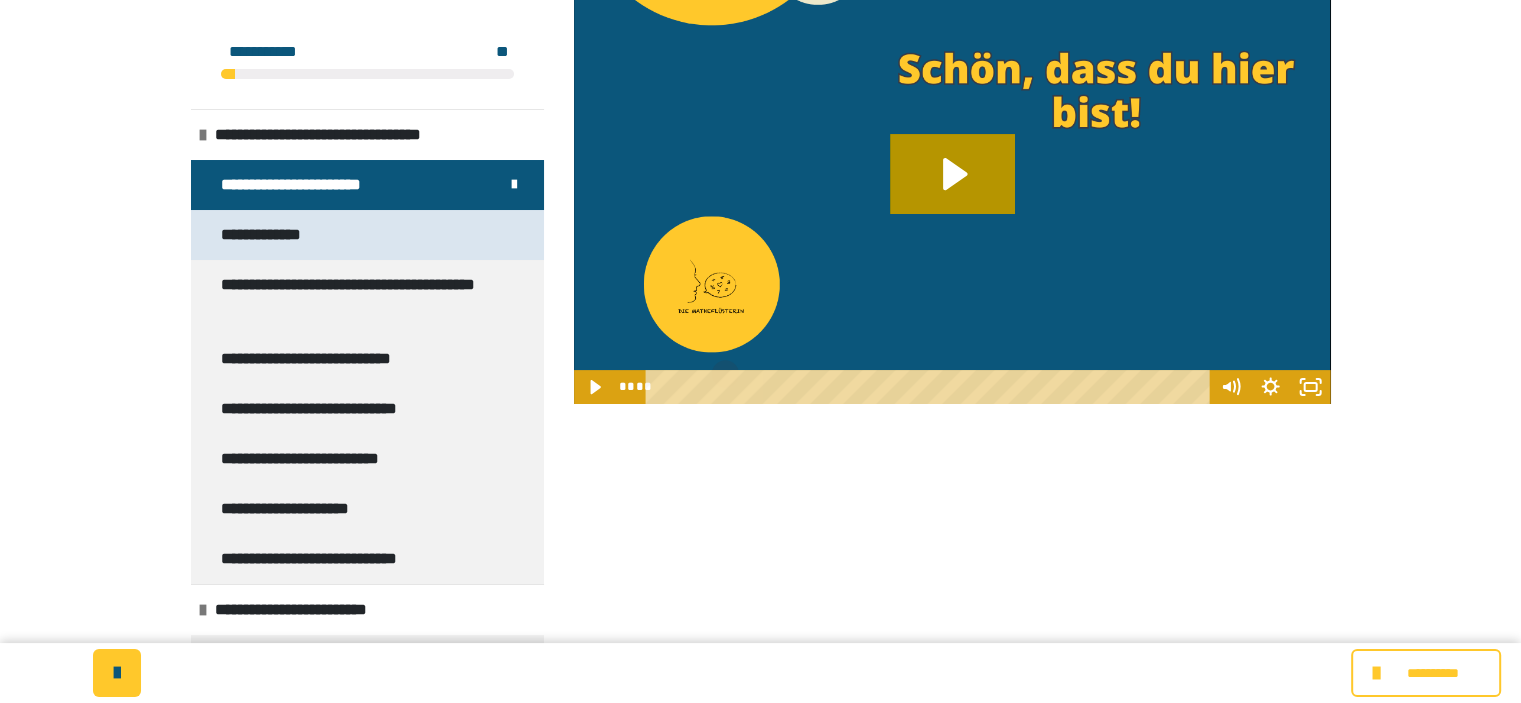 click on "**********" at bounding box center [282, 235] 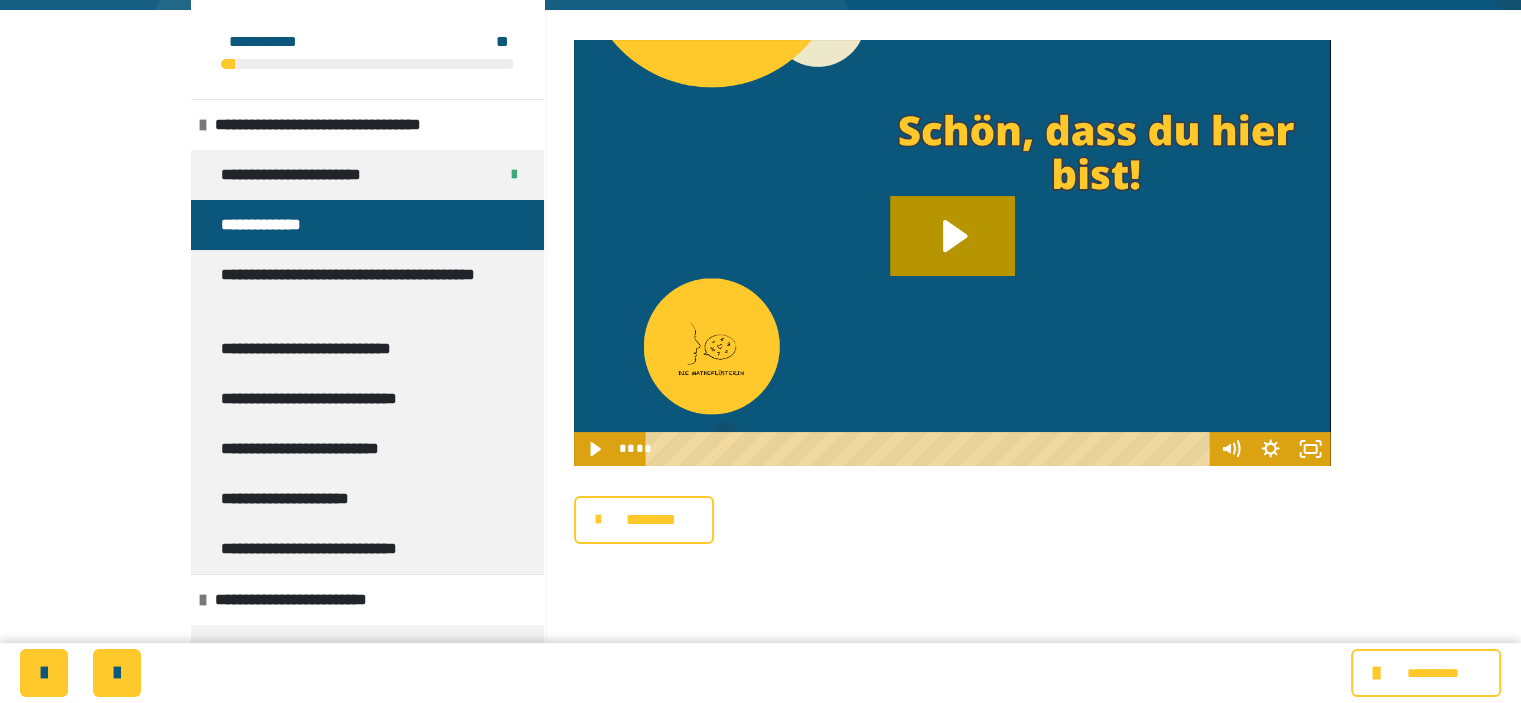 scroll, scrollTop: 0, scrollLeft: 0, axis: both 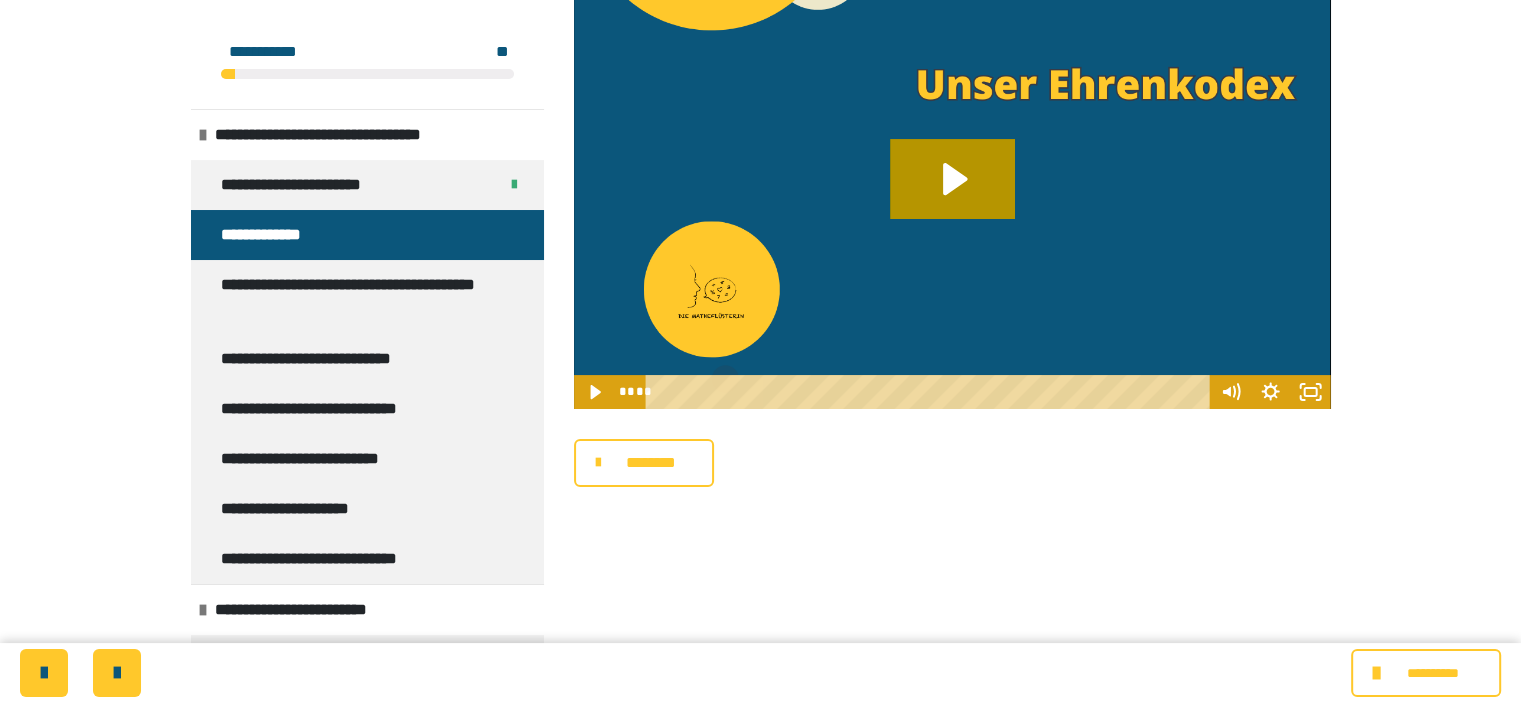 click on "********" at bounding box center [651, 463] 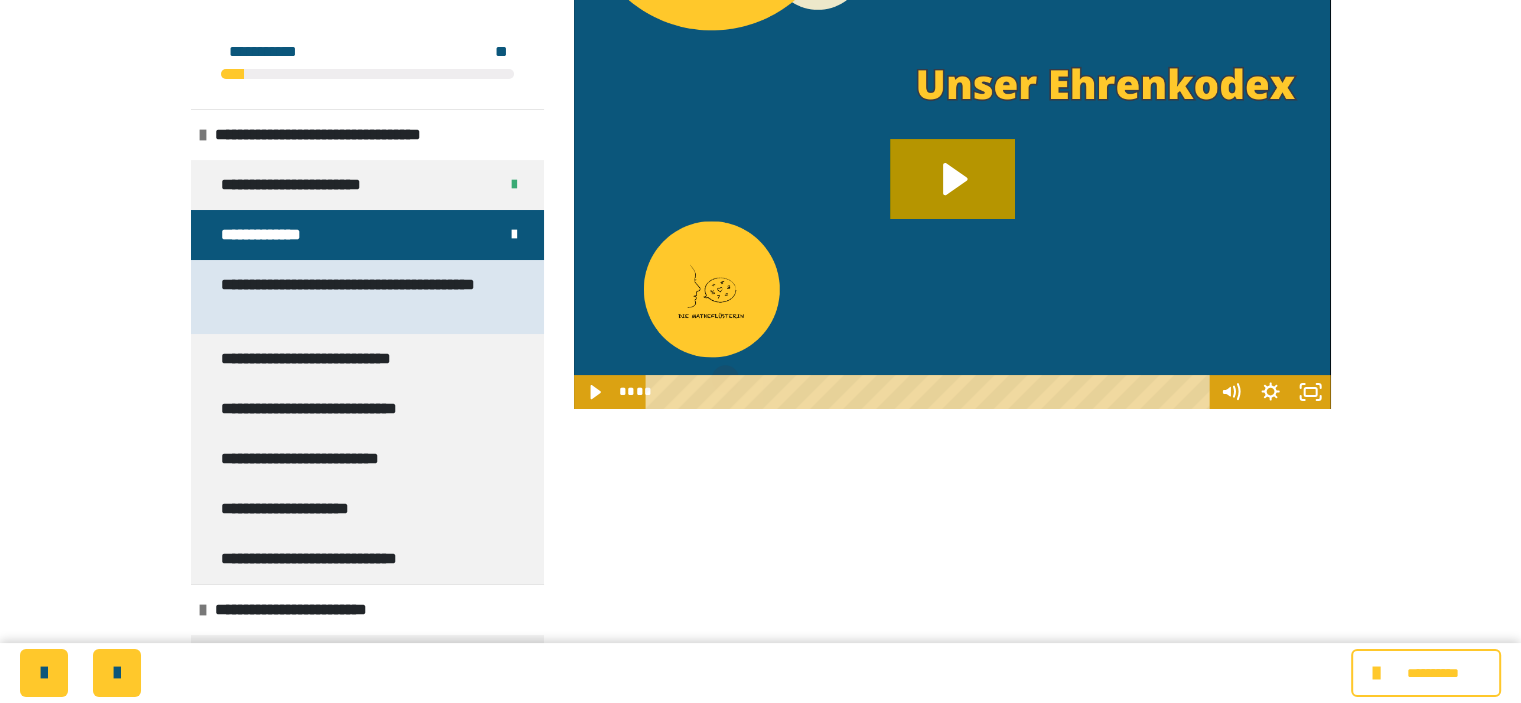 click on "**********" at bounding box center [352, 297] 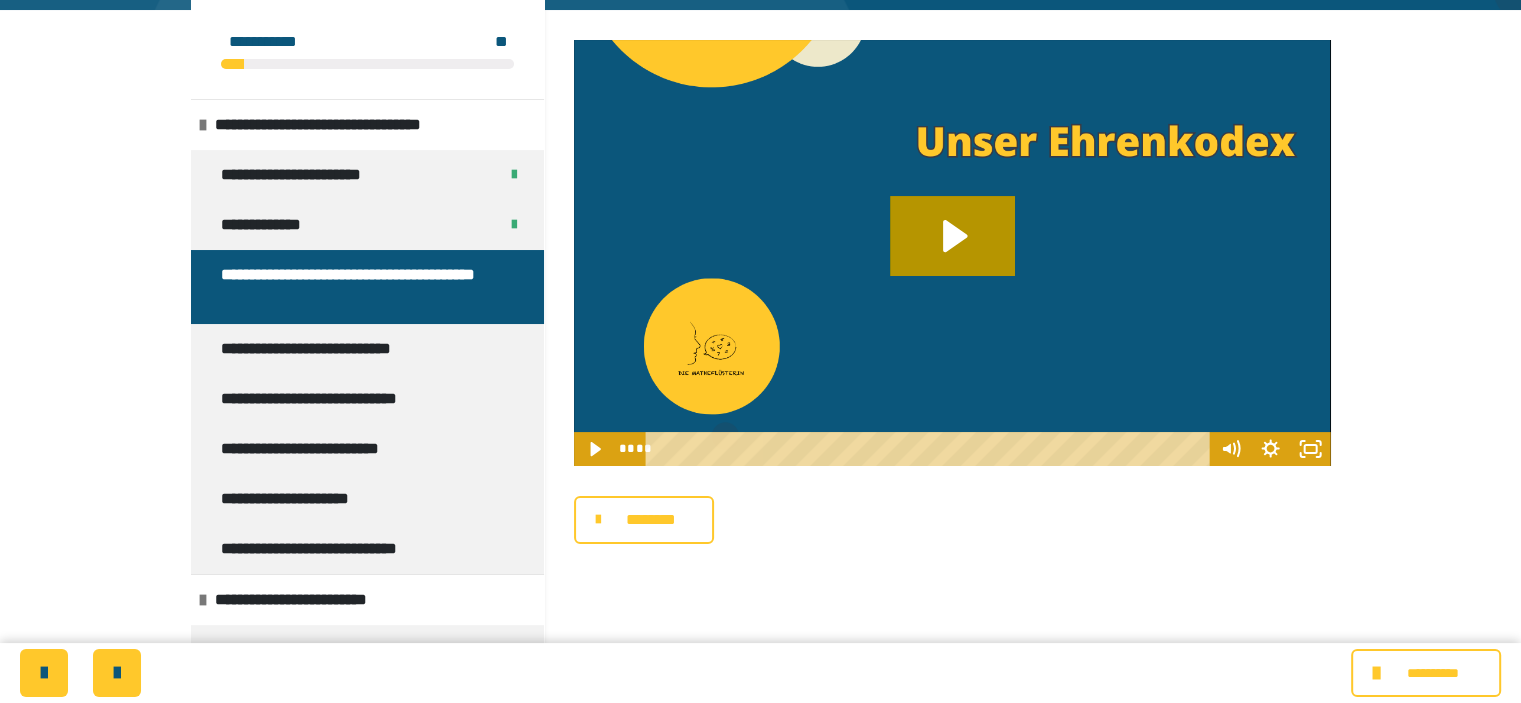 scroll, scrollTop: 0, scrollLeft: 0, axis: both 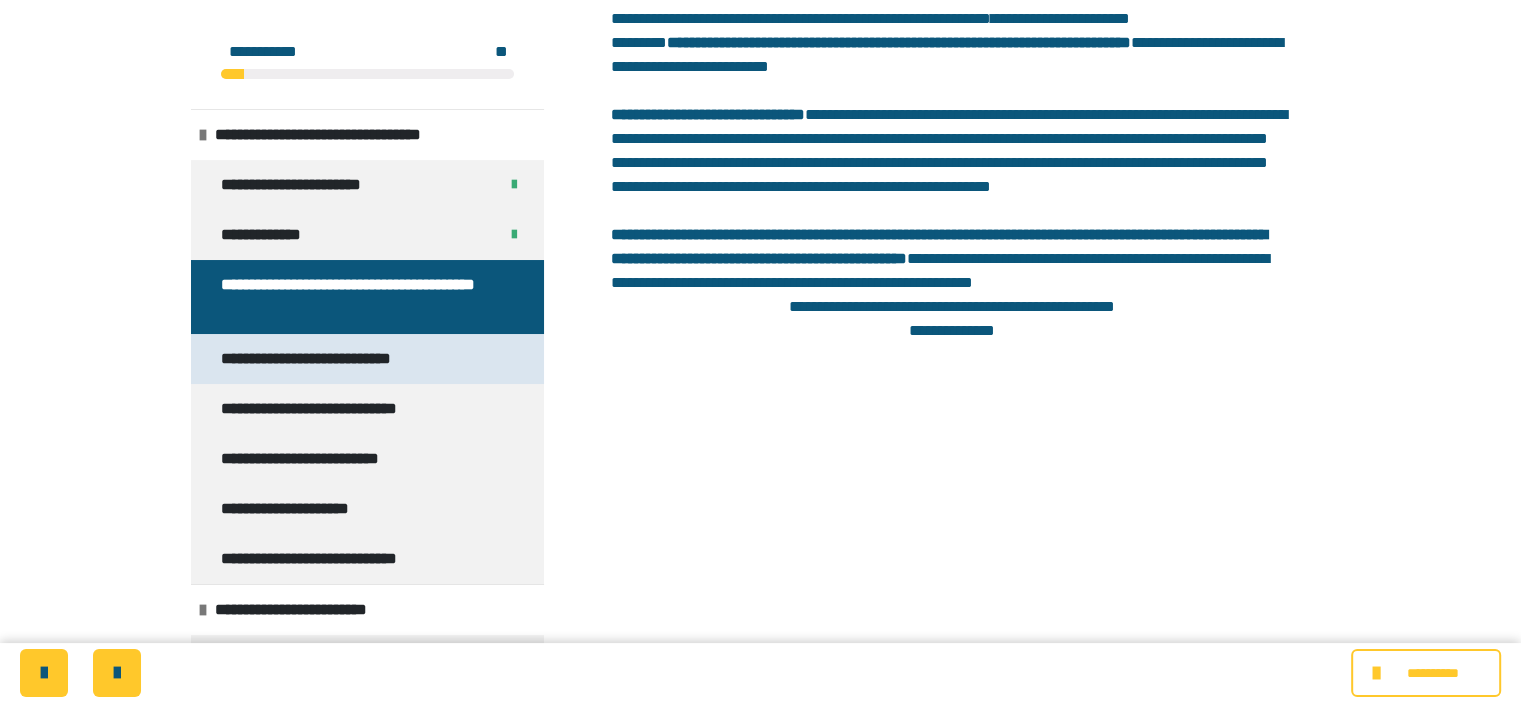click on "**********" at bounding box center (331, 359) 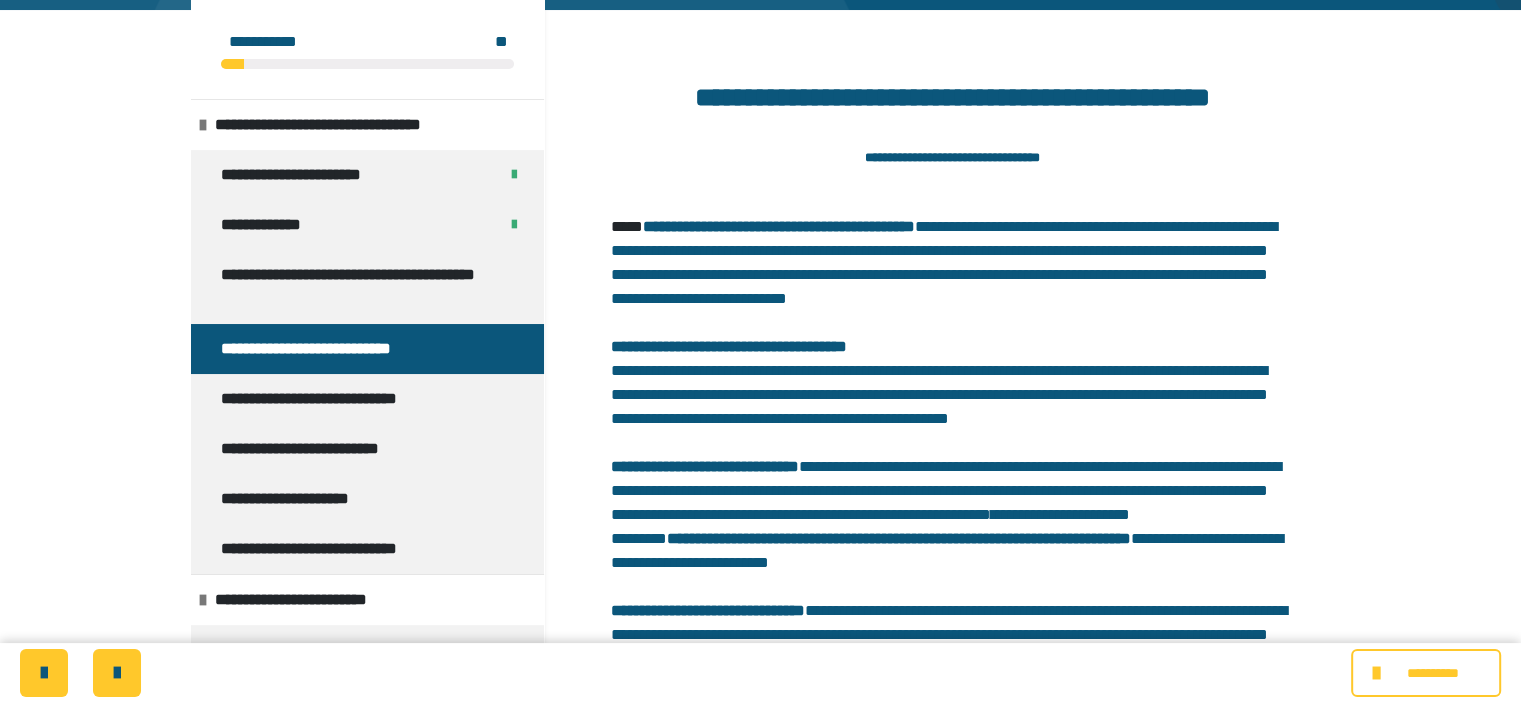 scroll, scrollTop: 0, scrollLeft: 0, axis: both 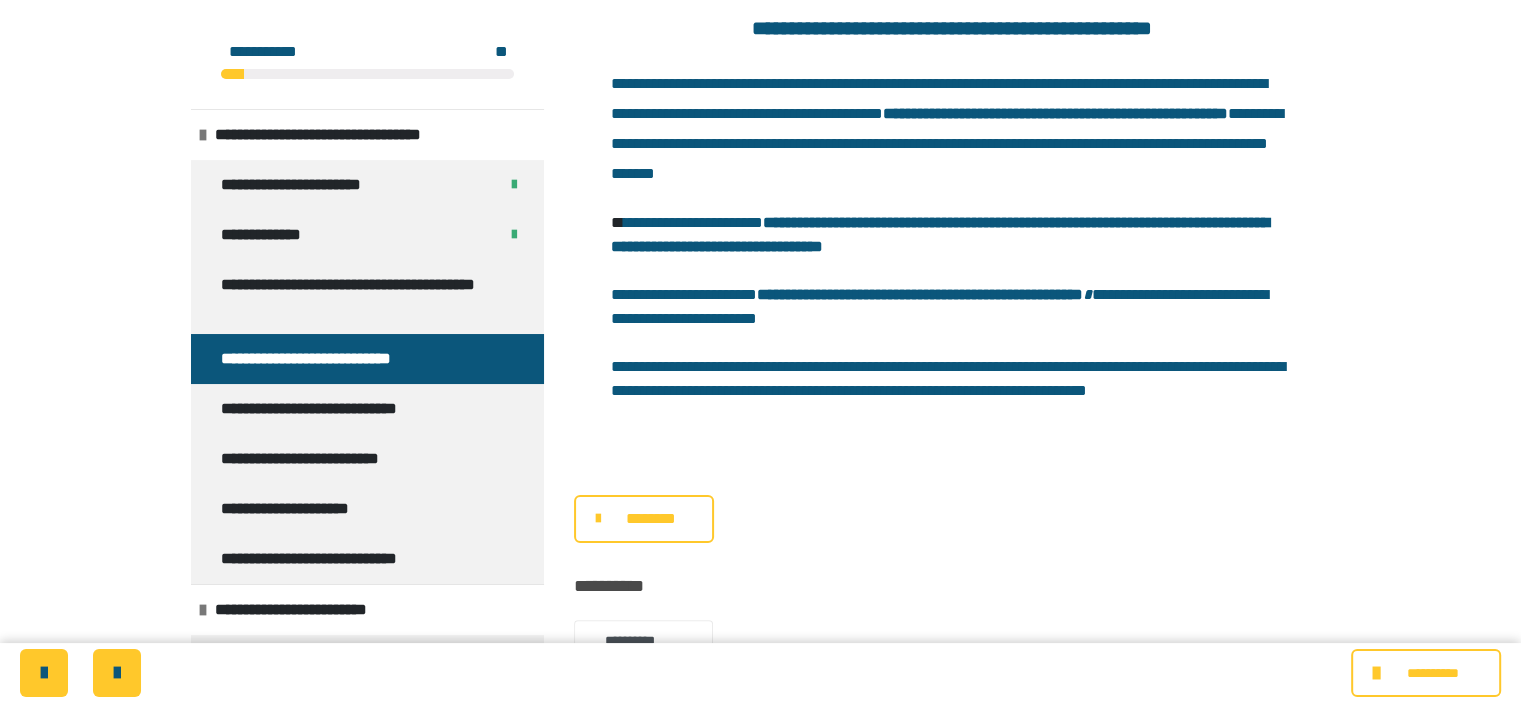 click on "********" at bounding box center (651, 519) 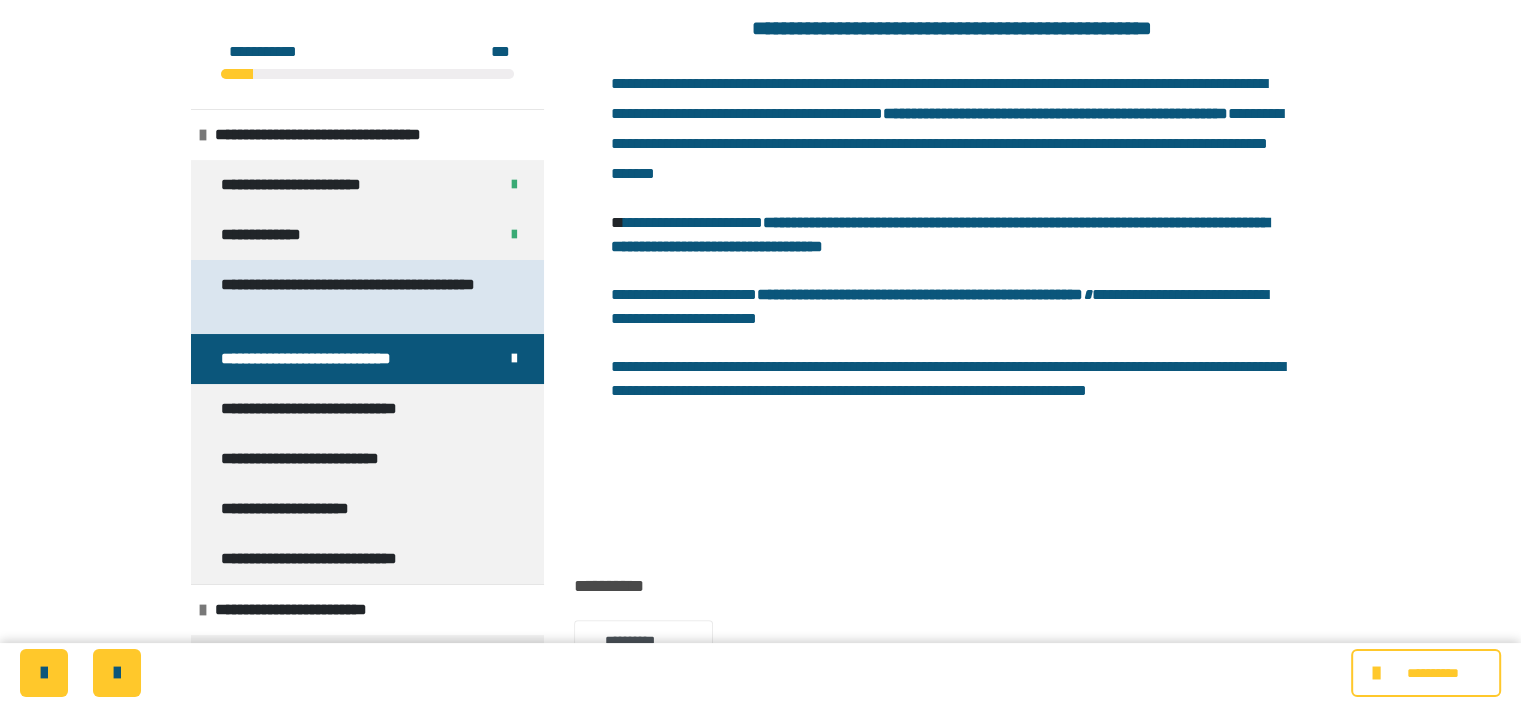 click on "**********" at bounding box center [352, 297] 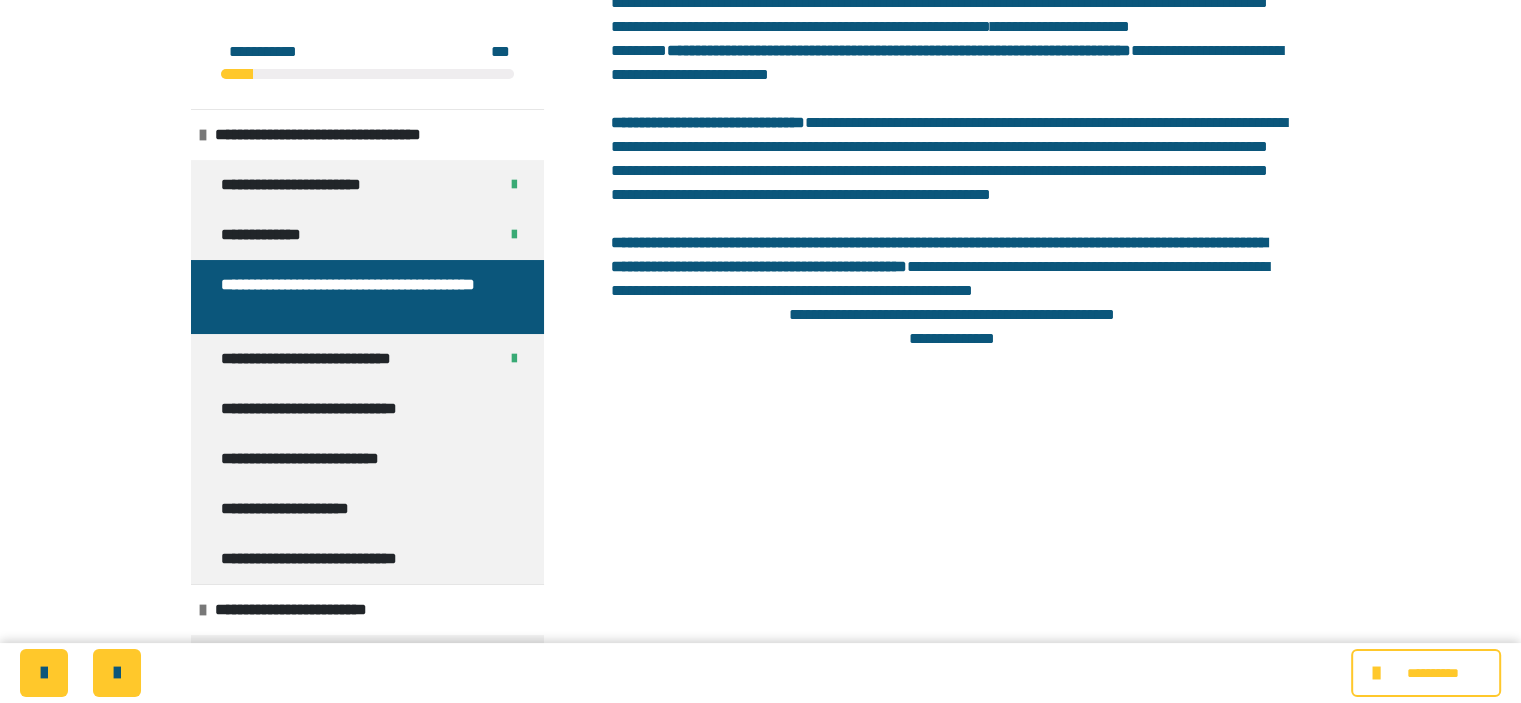 scroll, scrollTop: 833, scrollLeft: 0, axis: vertical 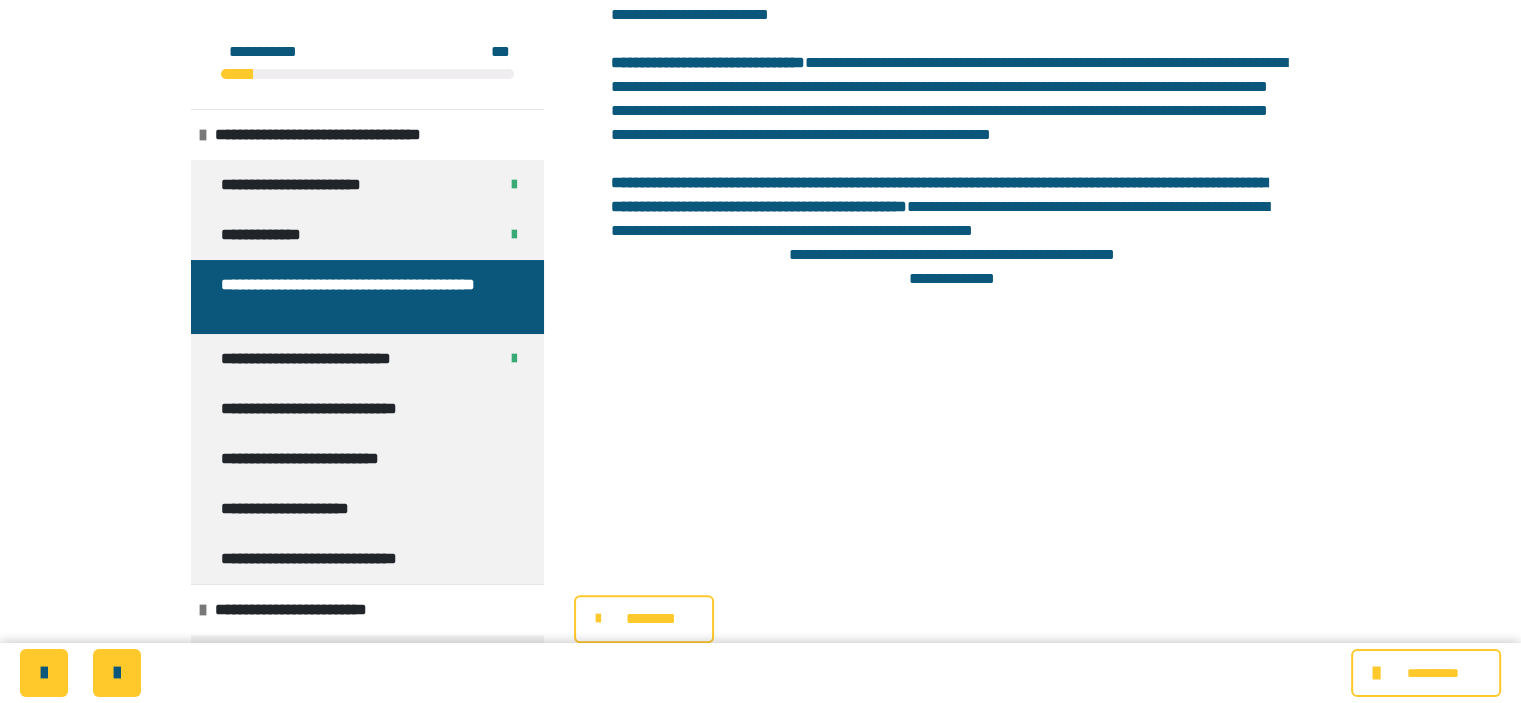 click on "********" at bounding box center [651, 619] 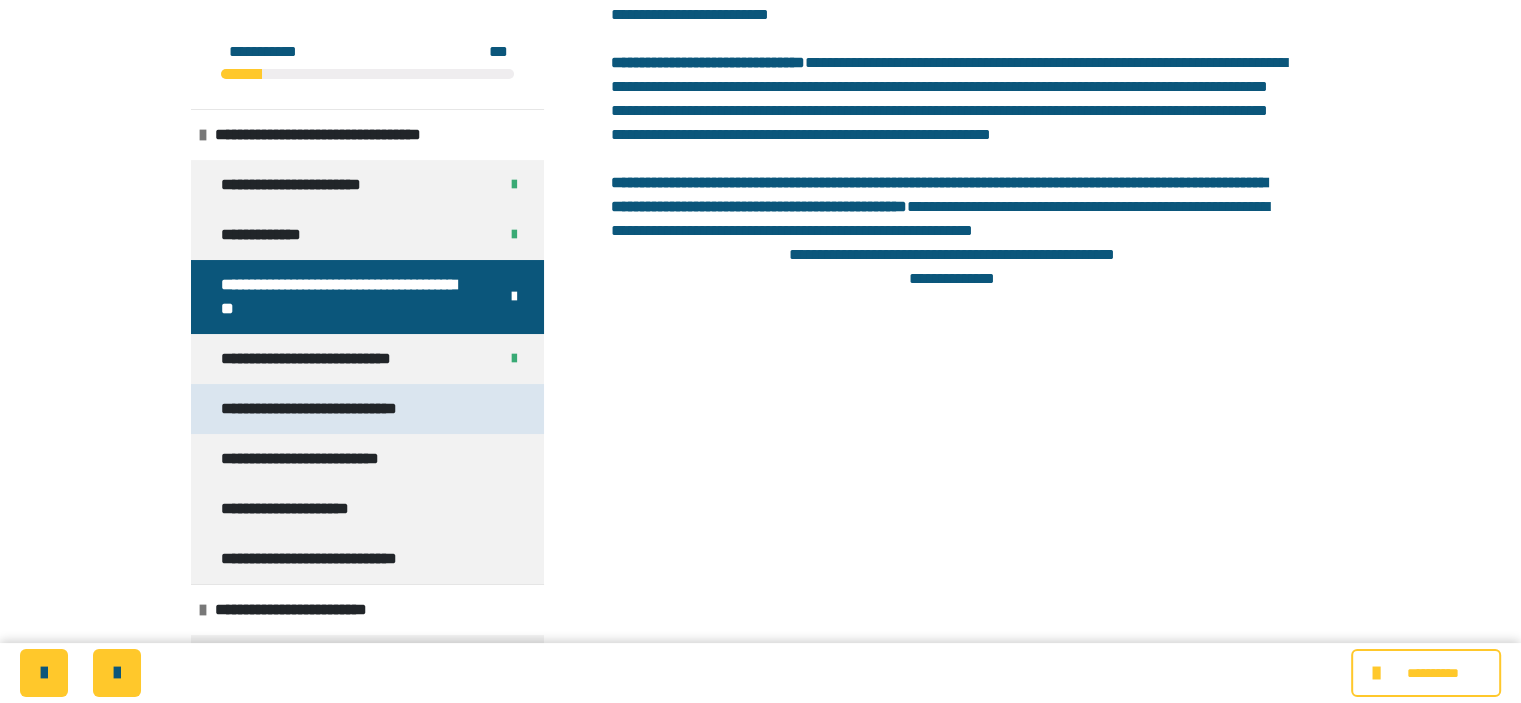 click on "**********" at bounding box center [341, 409] 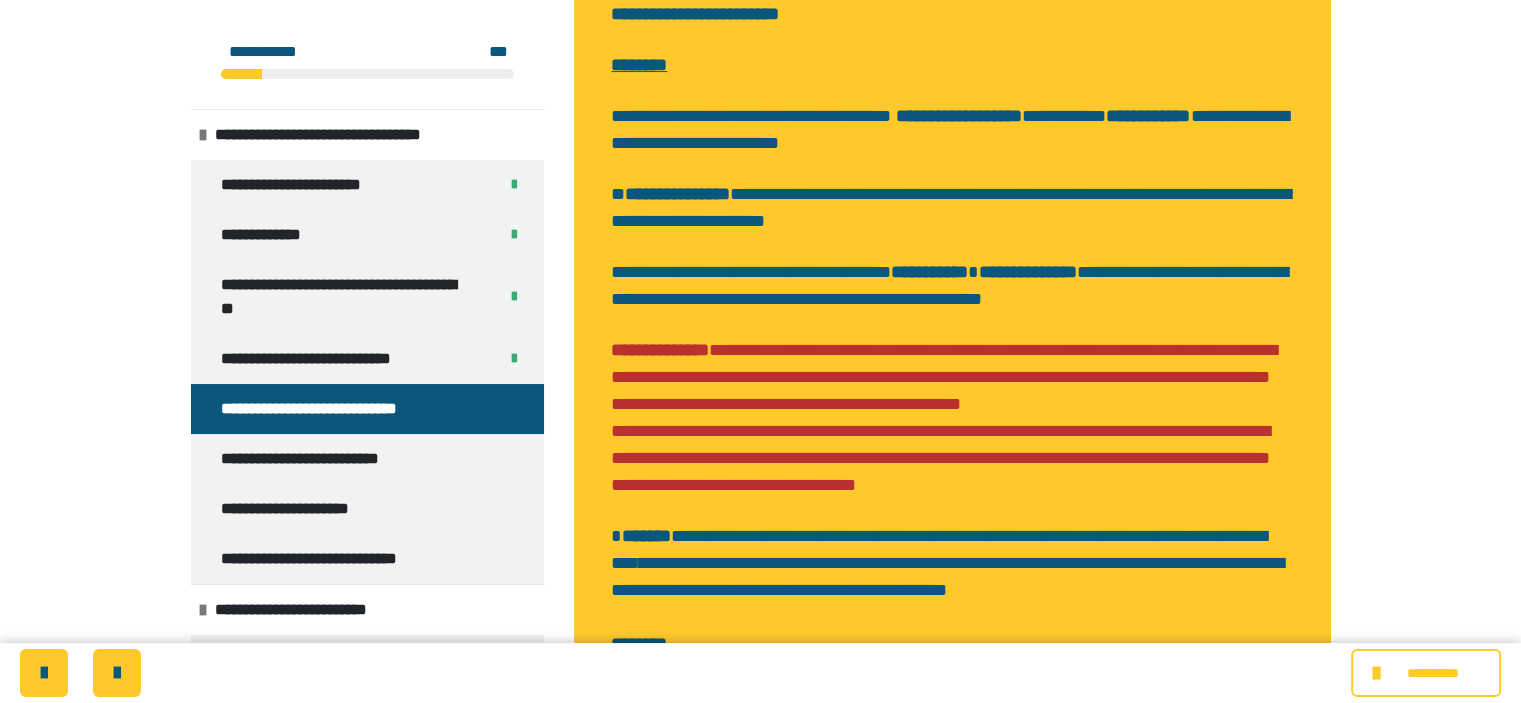scroll, scrollTop: 920, scrollLeft: 0, axis: vertical 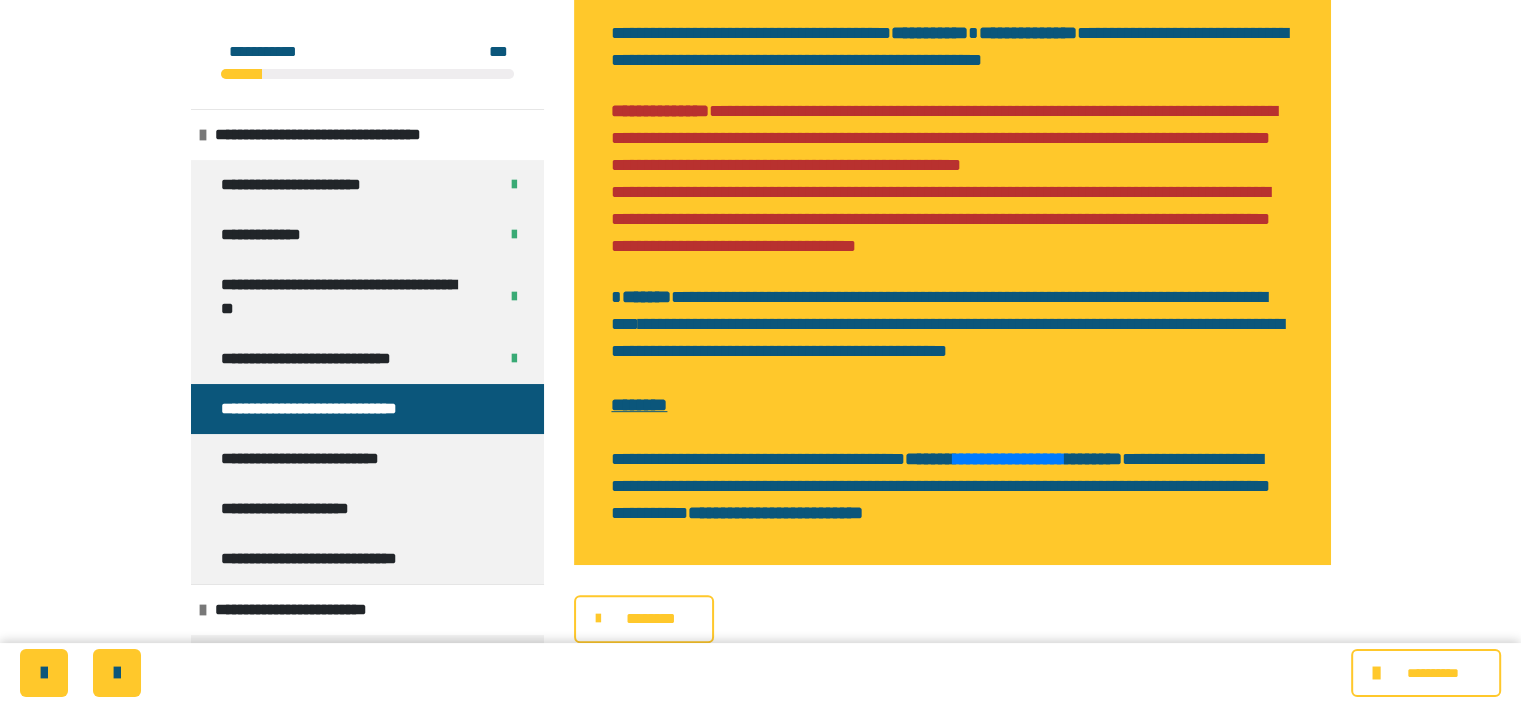 click on "********" at bounding box center [651, 619] 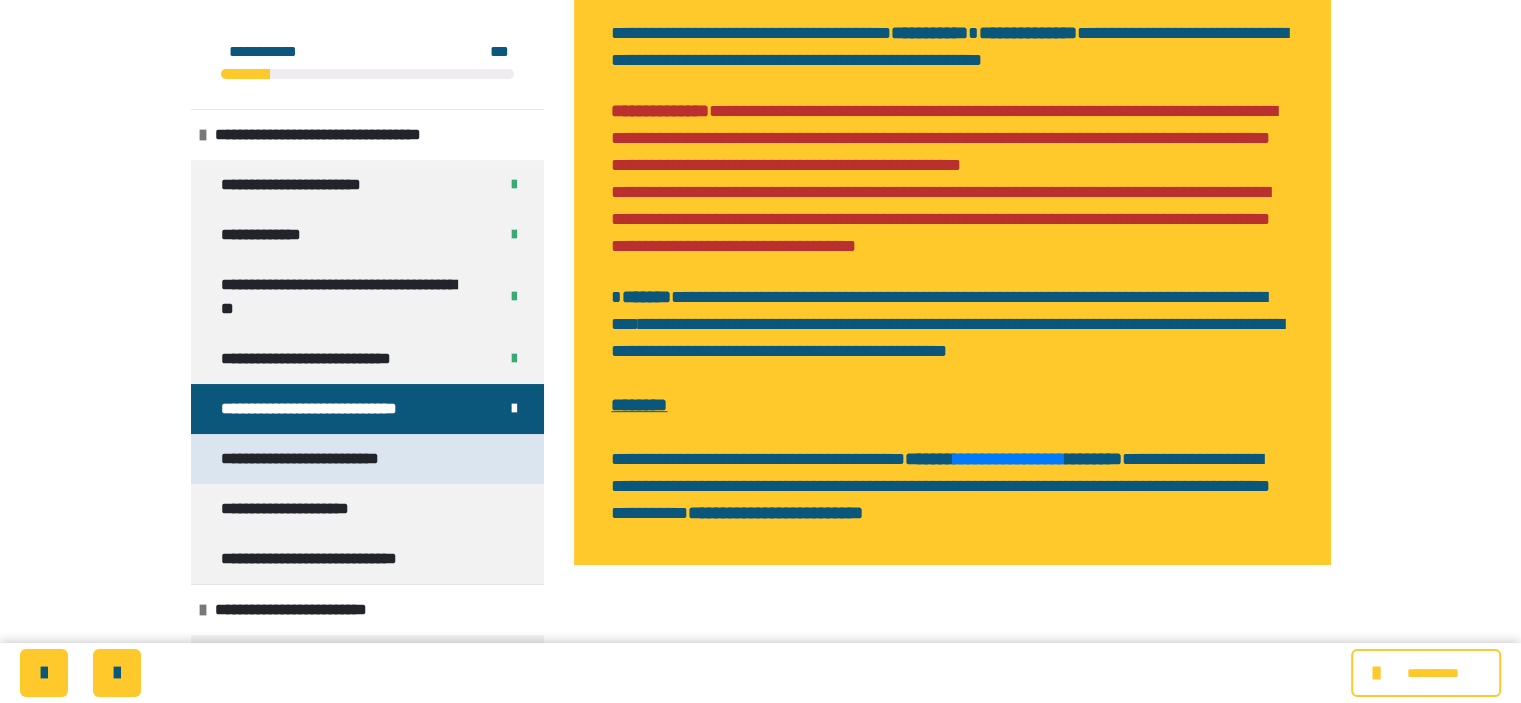 click on "**********" at bounding box center [343, 459] 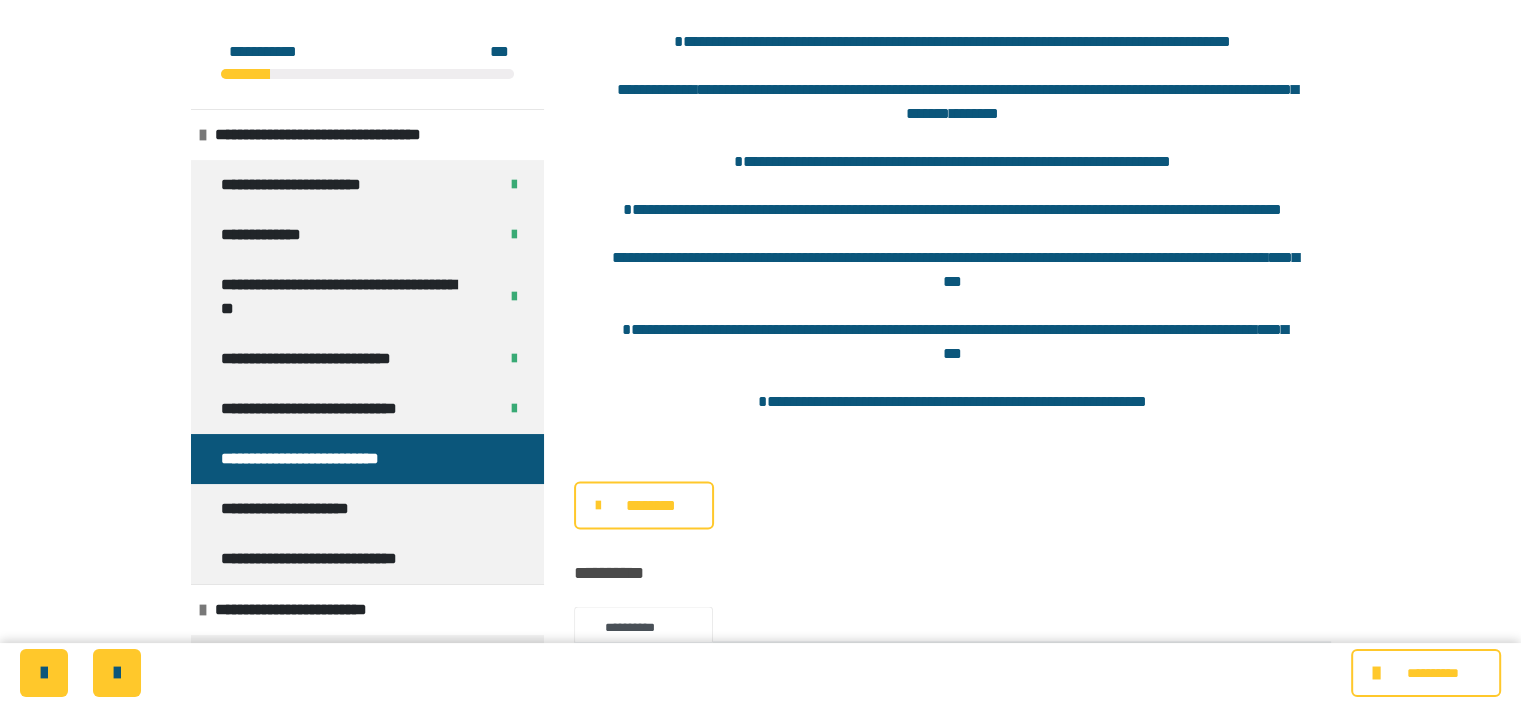 scroll, scrollTop: 4152, scrollLeft: 0, axis: vertical 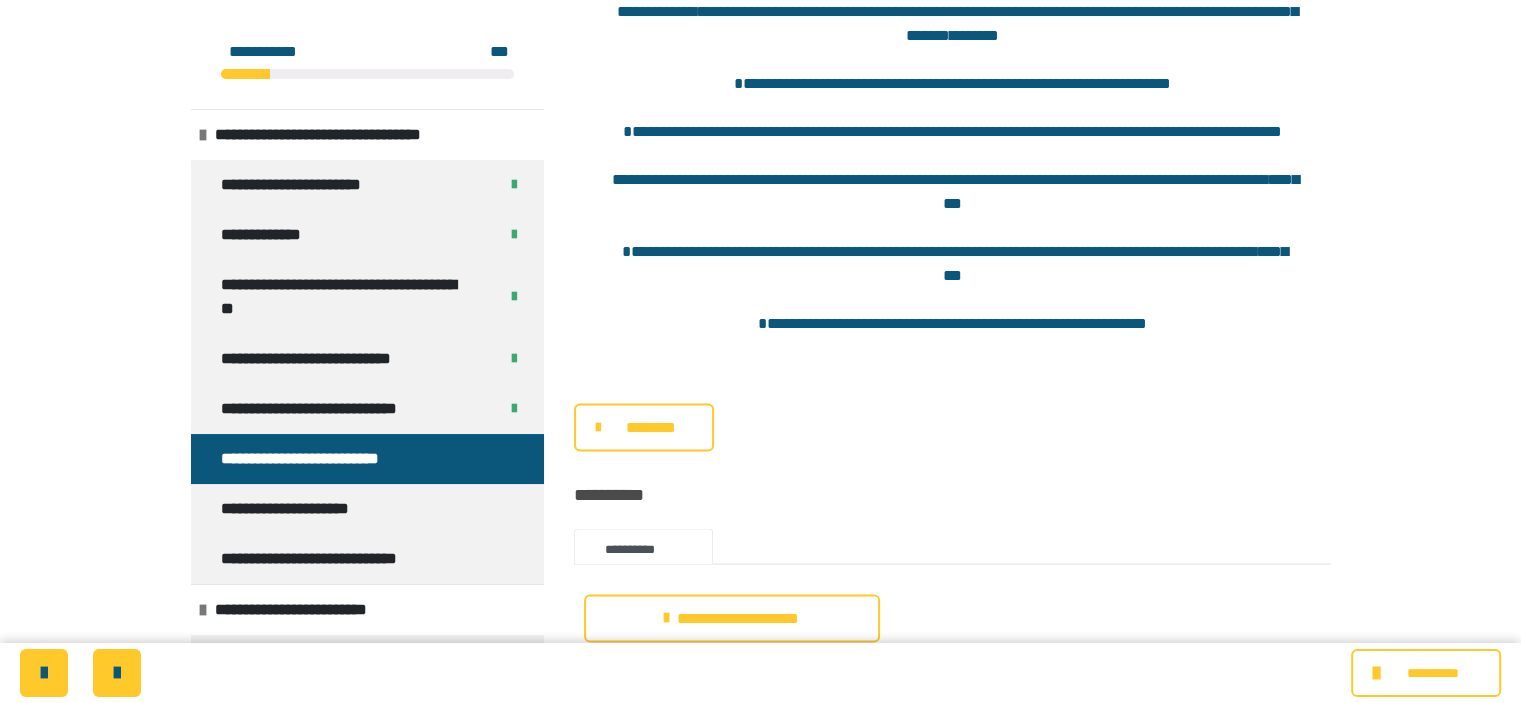 click on "********" at bounding box center [651, 428] 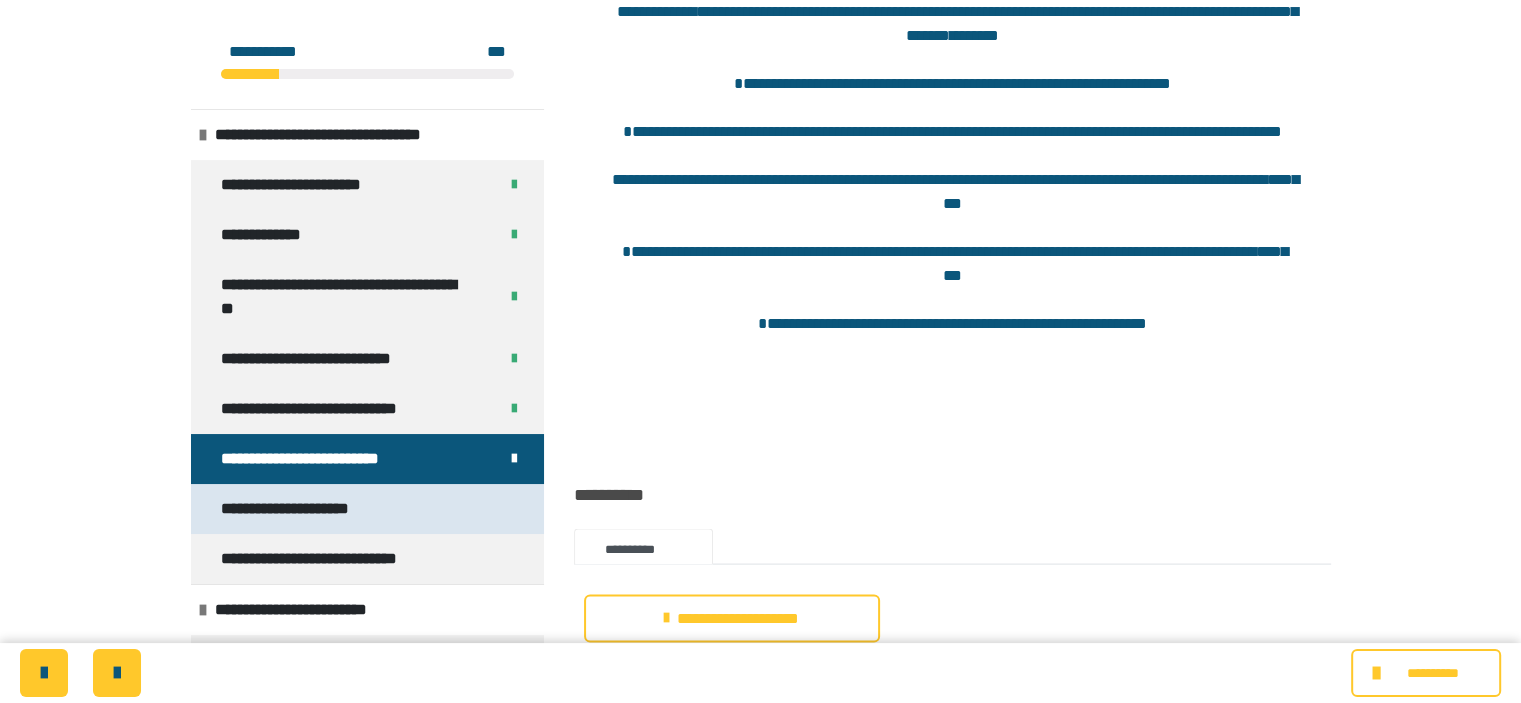 click on "**********" at bounding box center [320, 509] 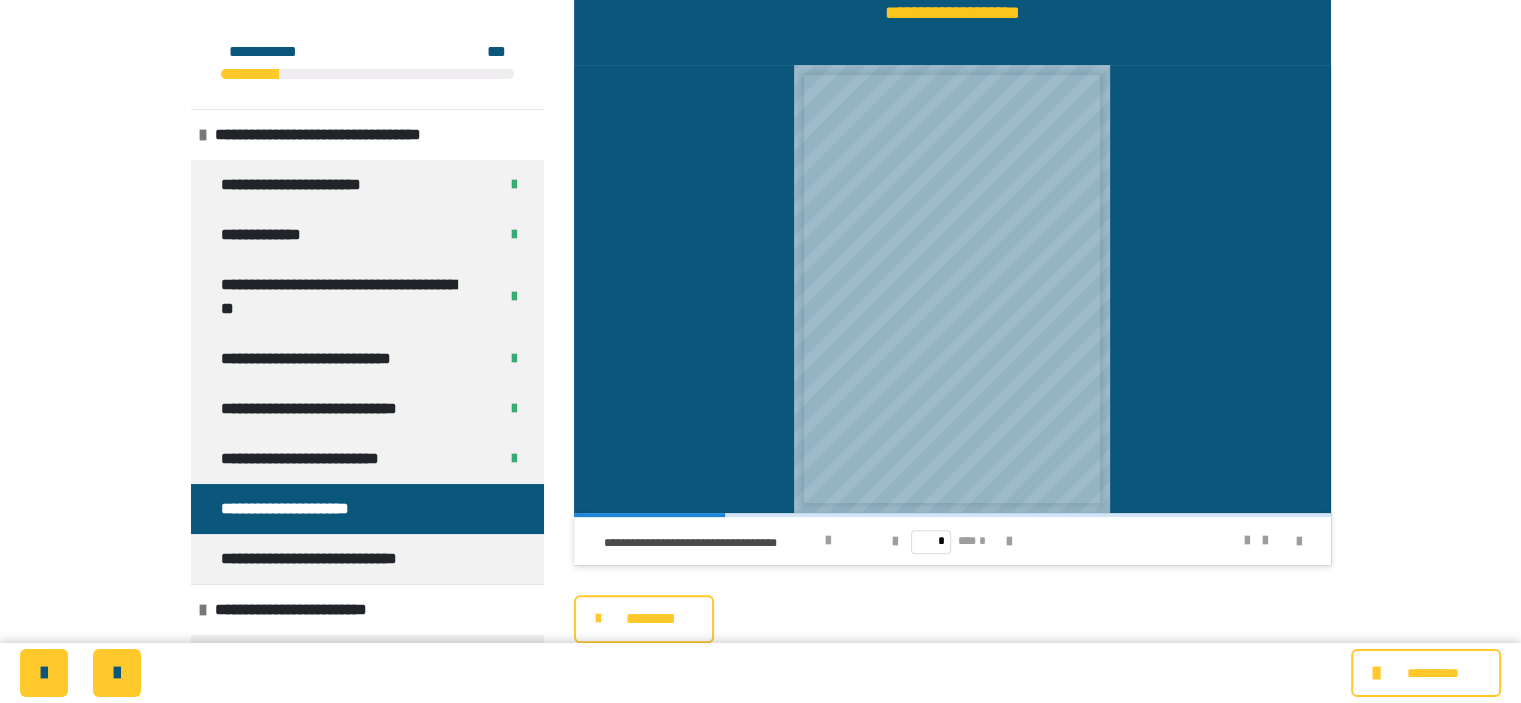 scroll, scrollTop: 491, scrollLeft: 0, axis: vertical 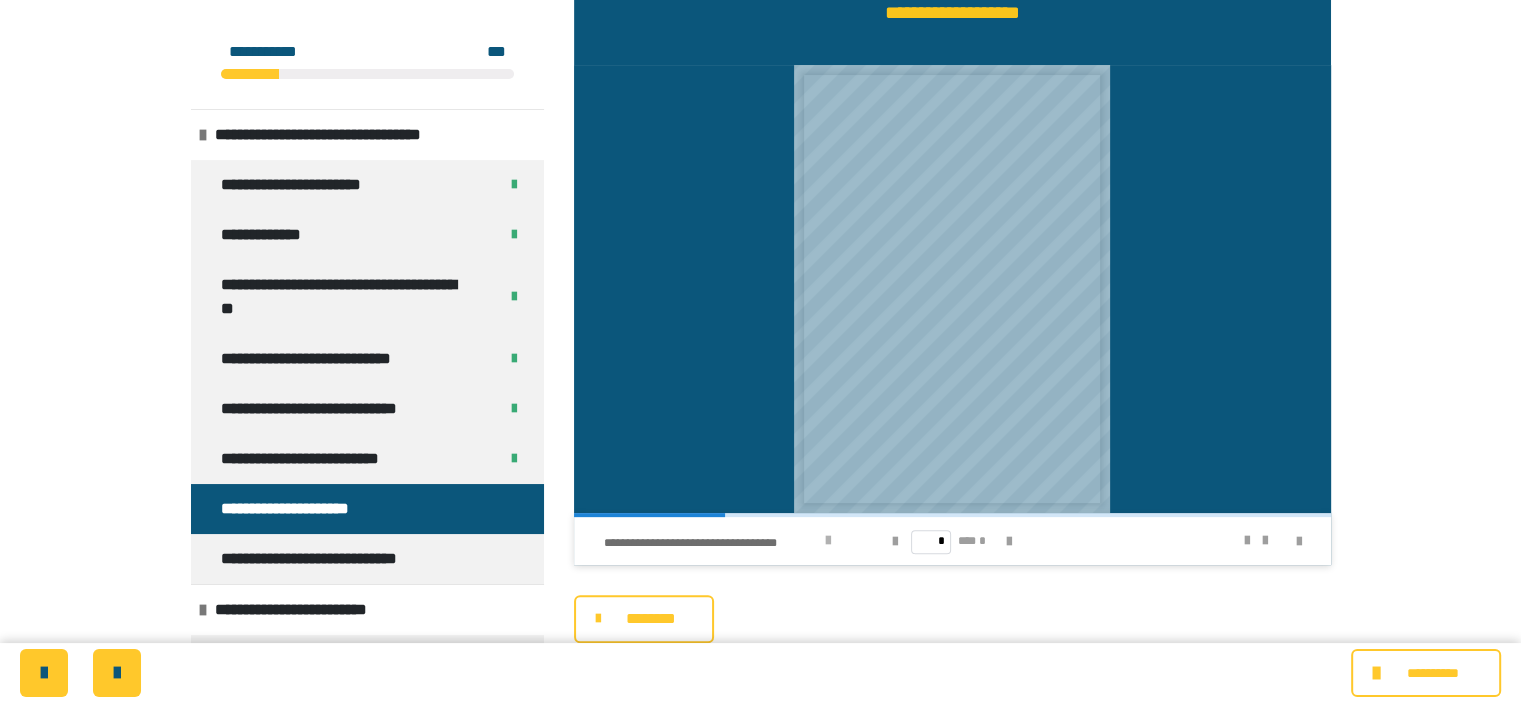 click at bounding box center (828, 541) 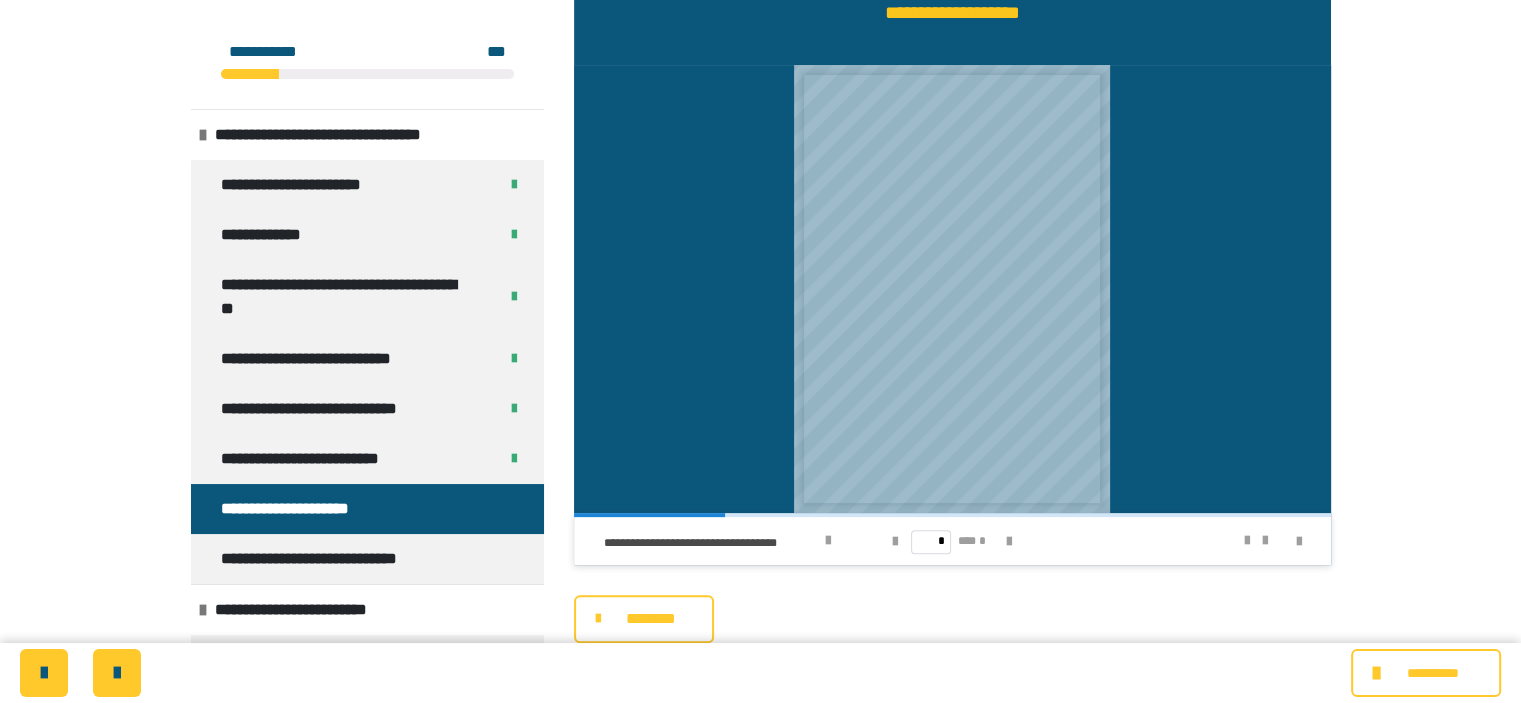 click on "********" at bounding box center (651, 619) 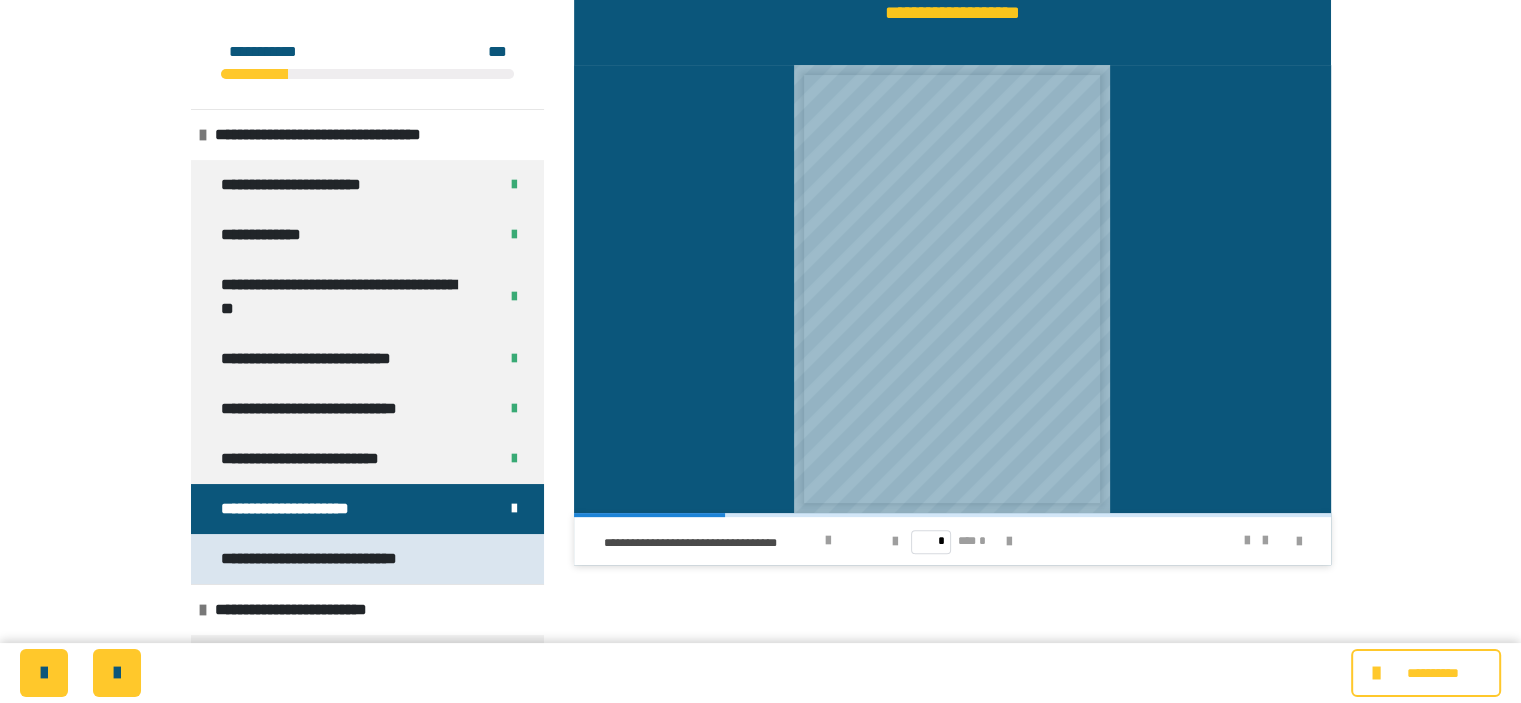 click on "**********" at bounding box center [333, 559] 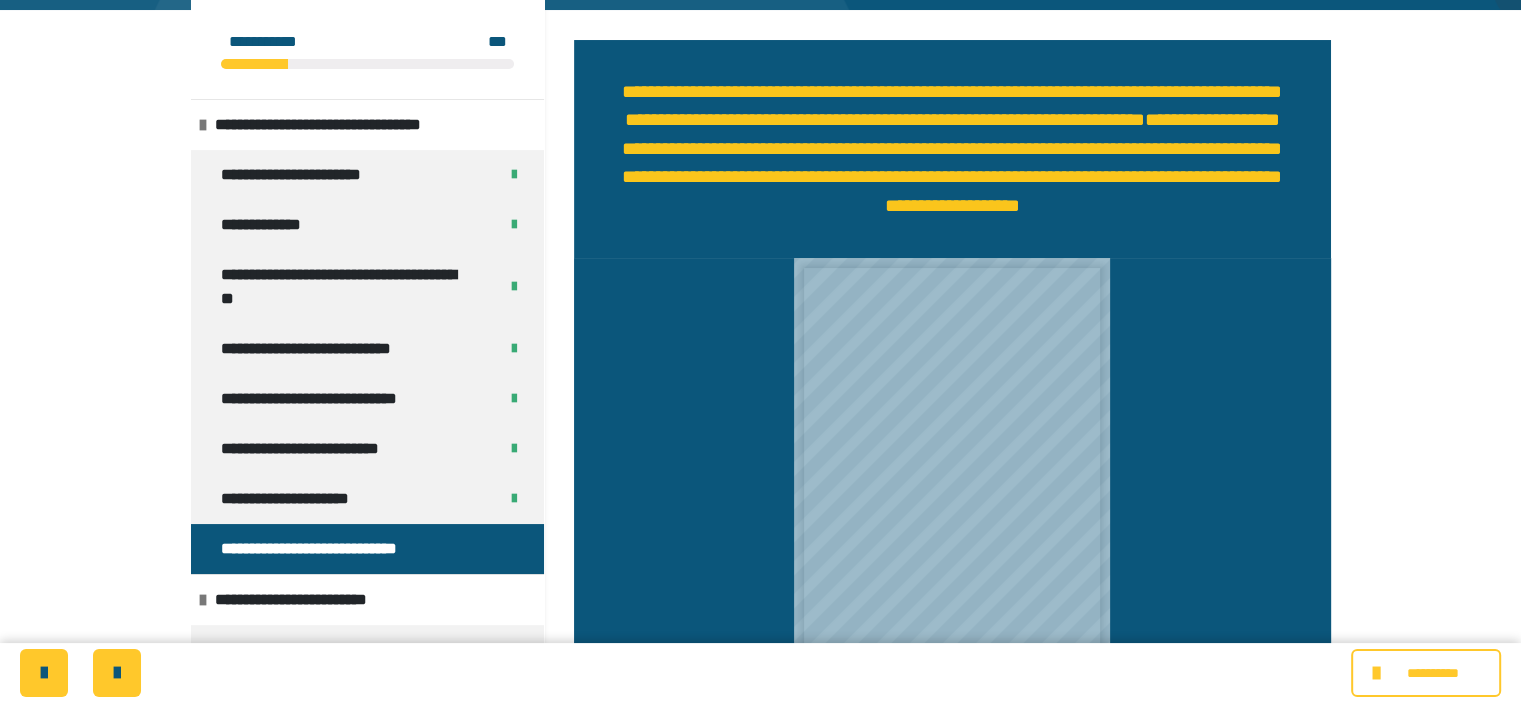 scroll, scrollTop: 0, scrollLeft: 0, axis: both 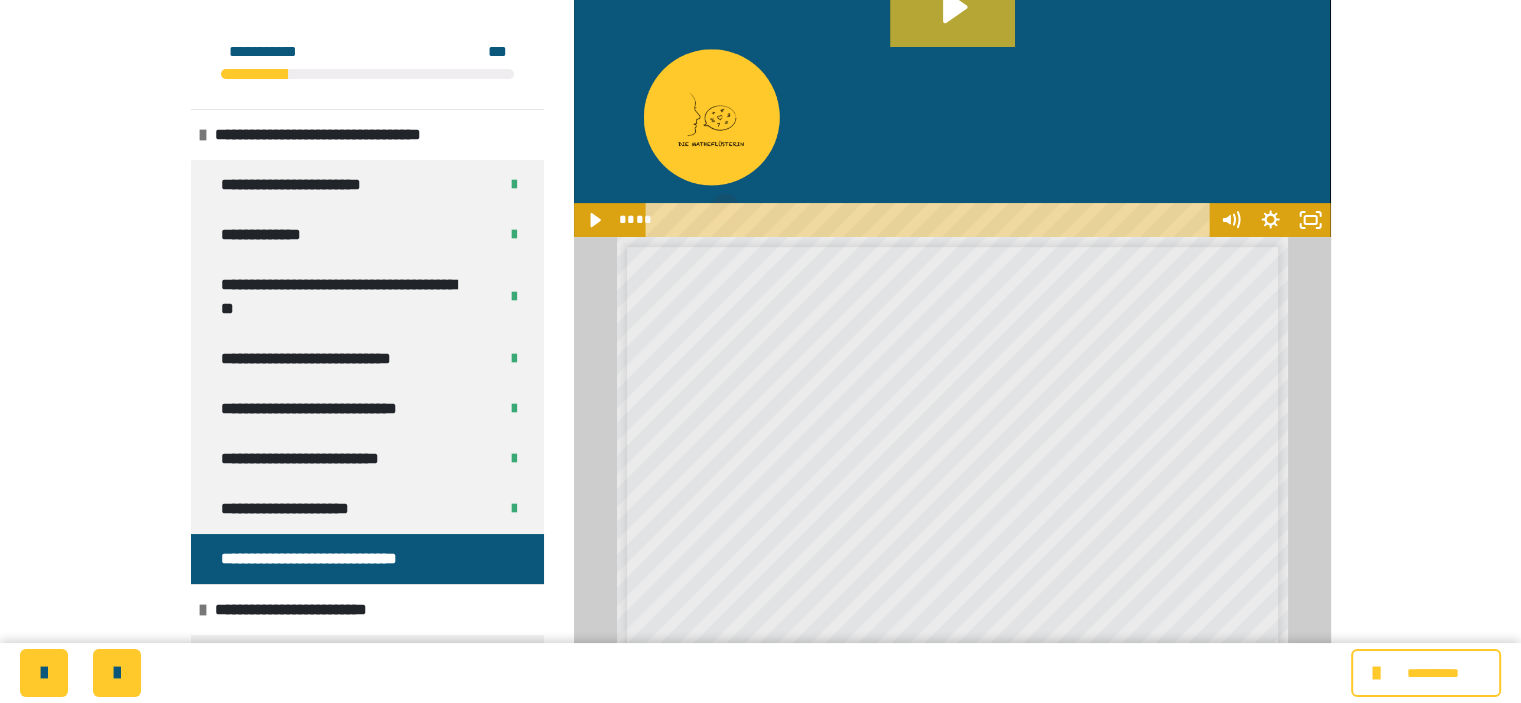 click 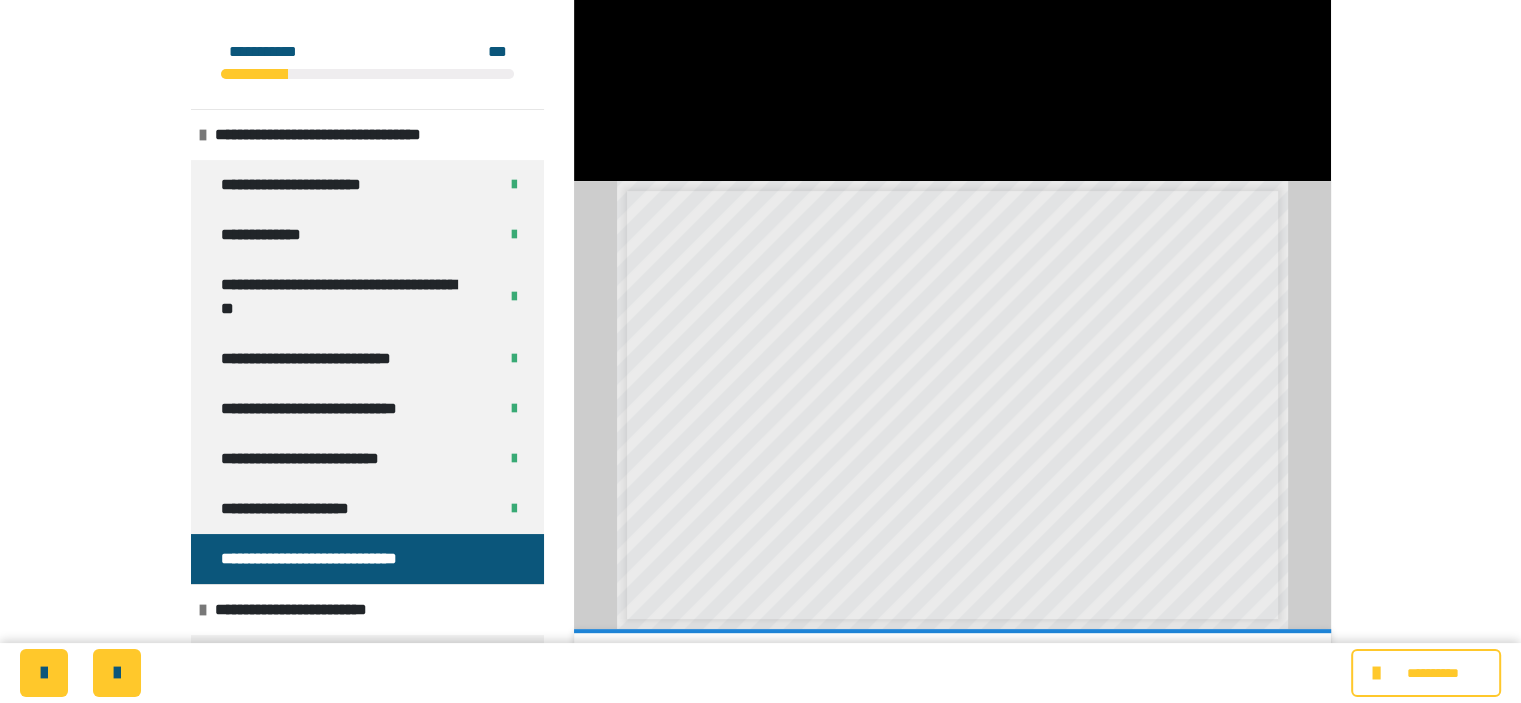 scroll, scrollTop: 560, scrollLeft: 0, axis: vertical 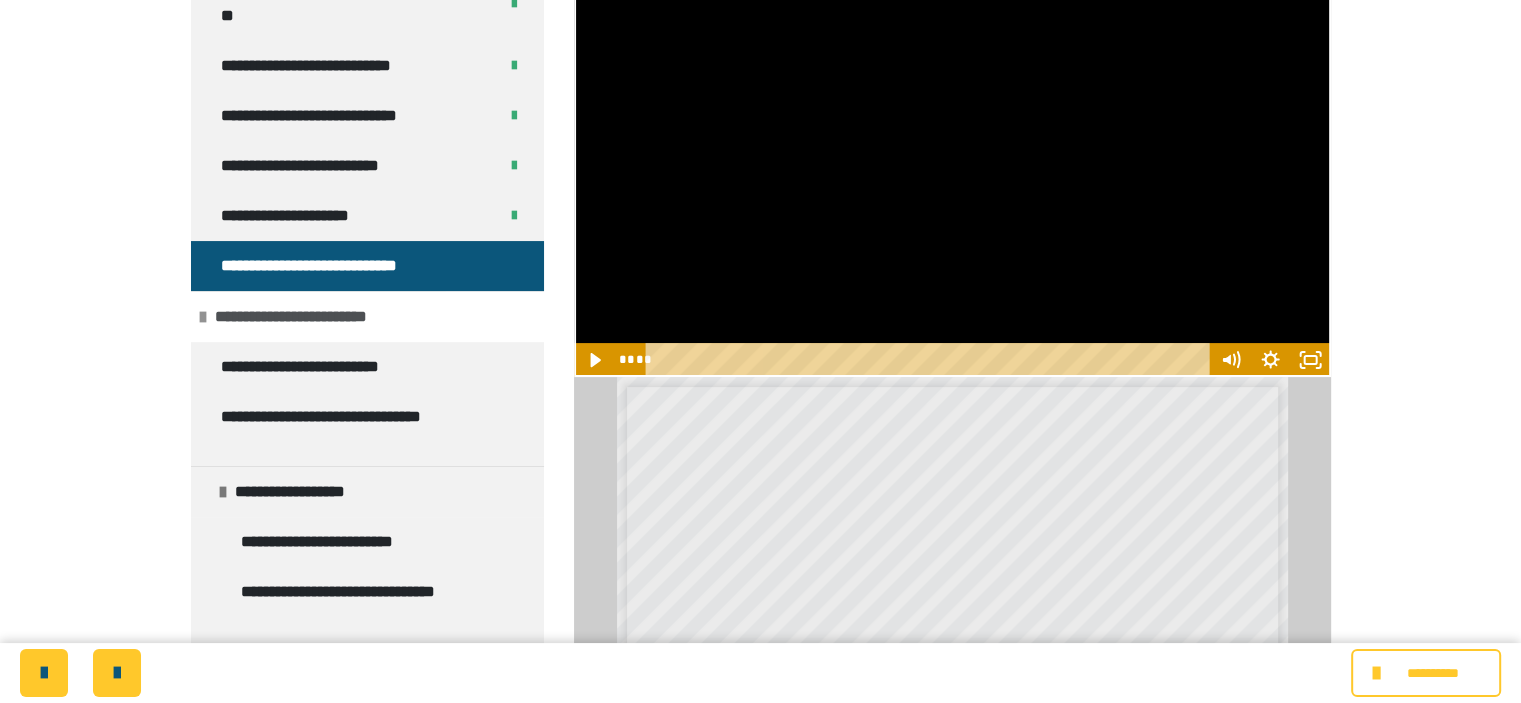 click on "**********" at bounding box center (312, 317) 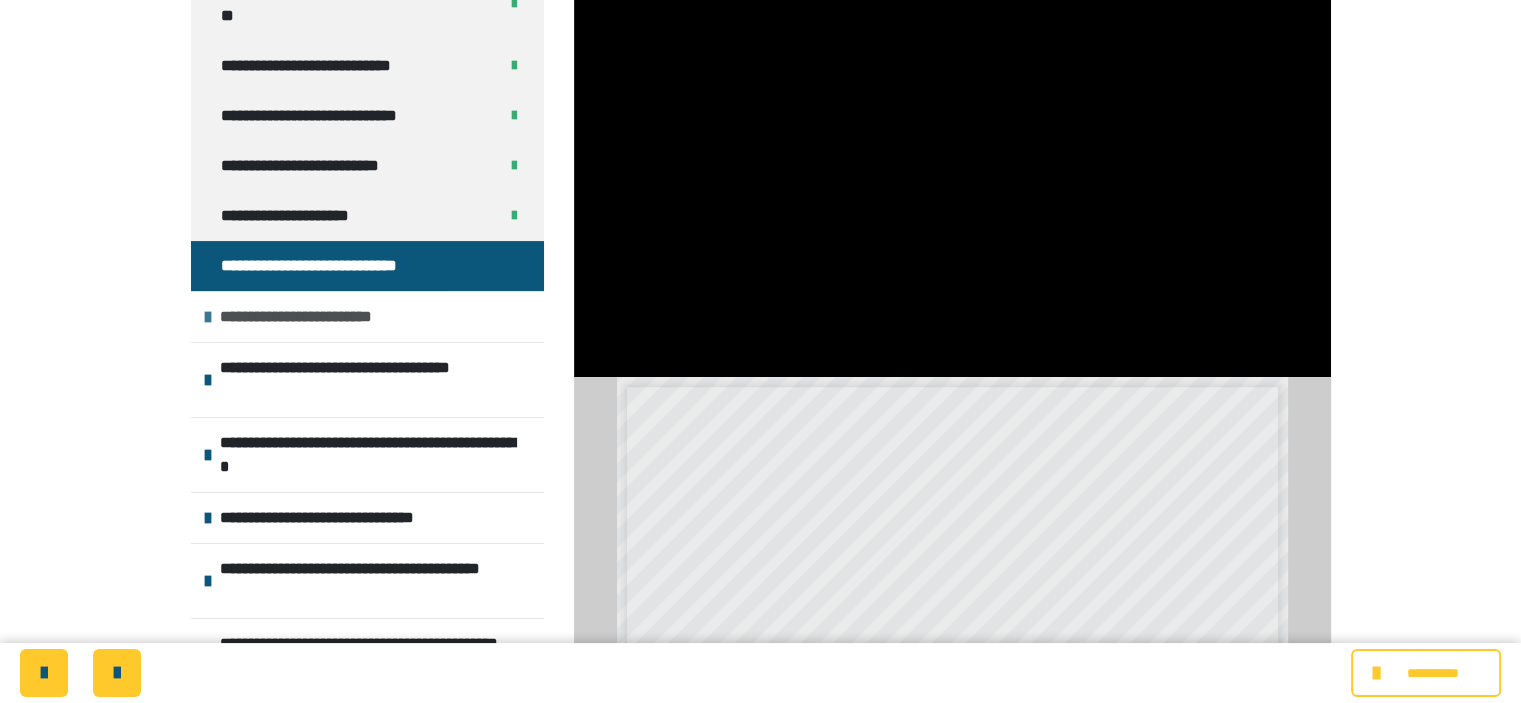 click on "**********" at bounding box center [317, 317] 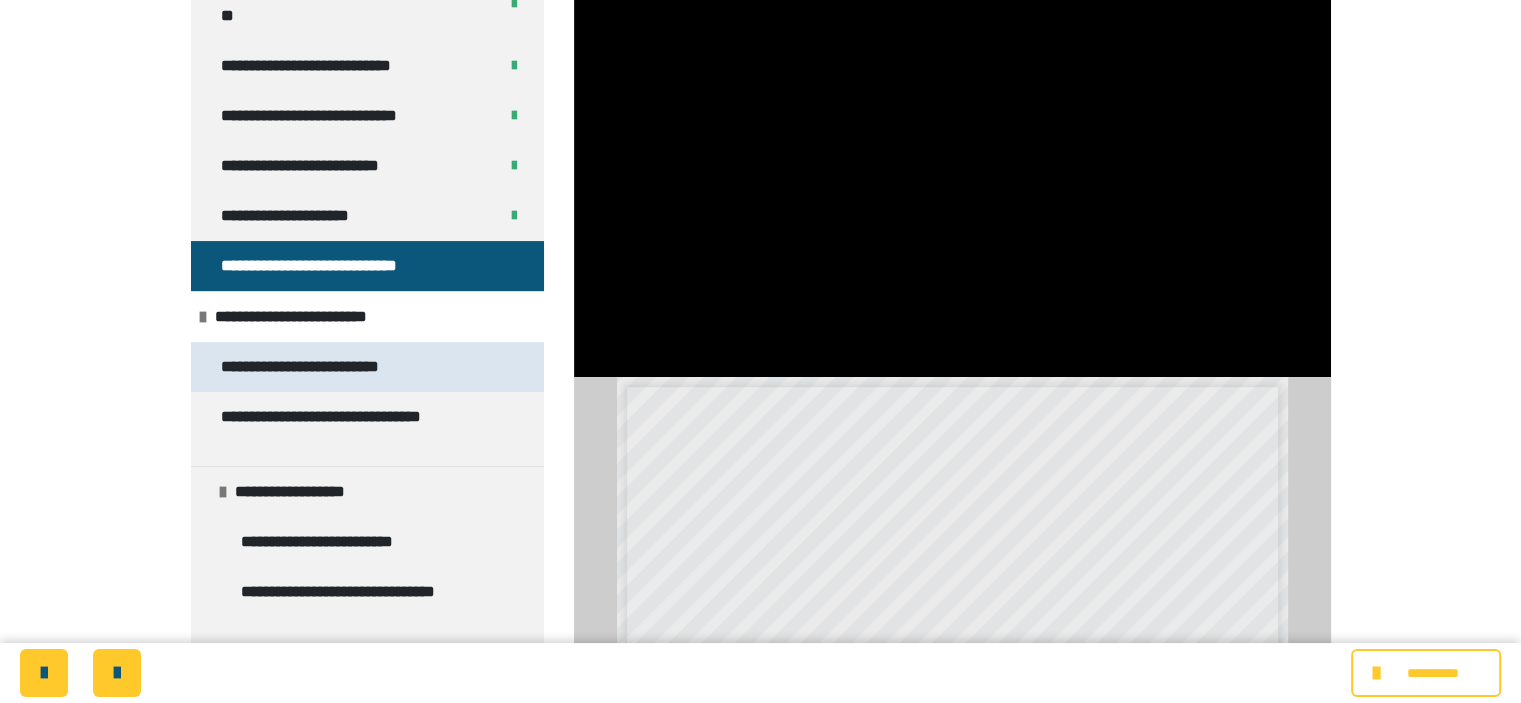 click on "**********" at bounding box center [331, 367] 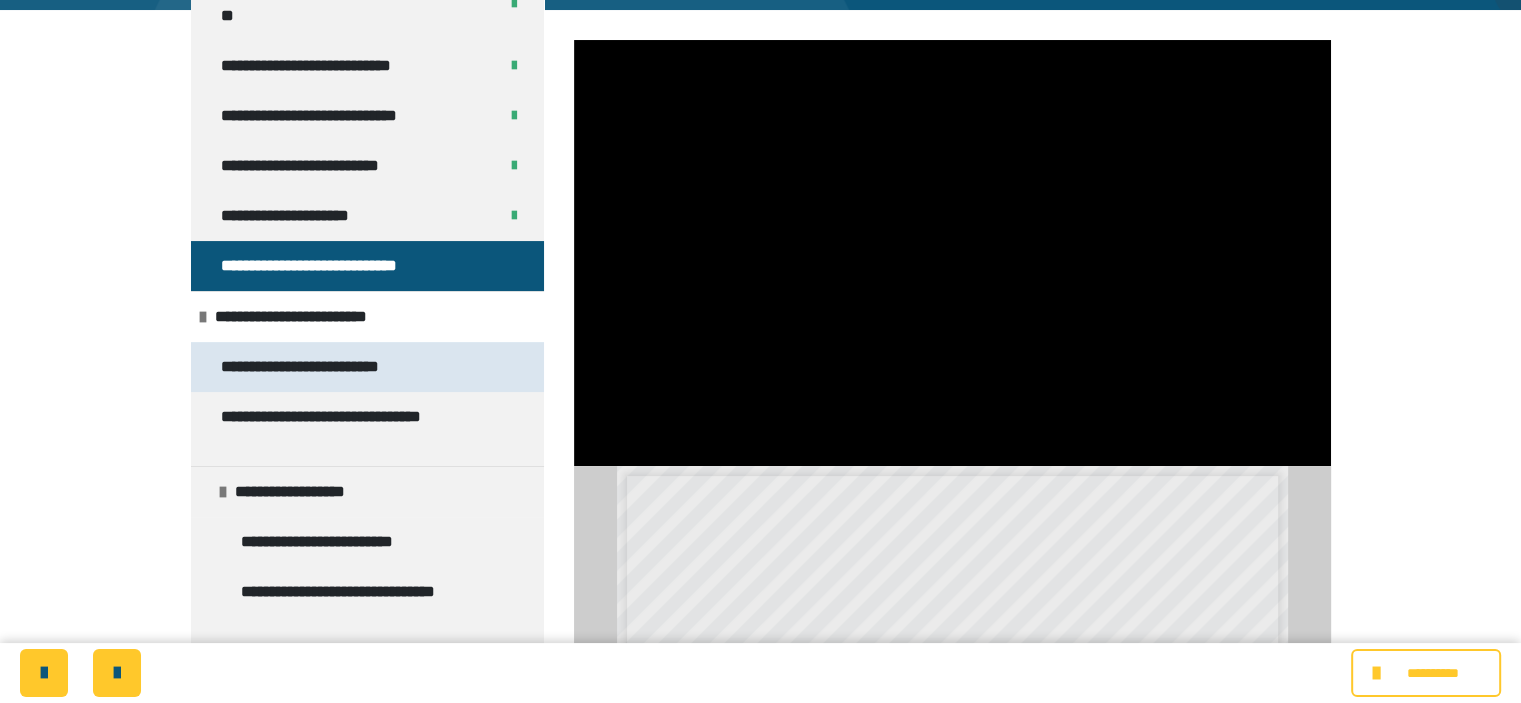 scroll, scrollTop: 0, scrollLeft: 0, axis: both 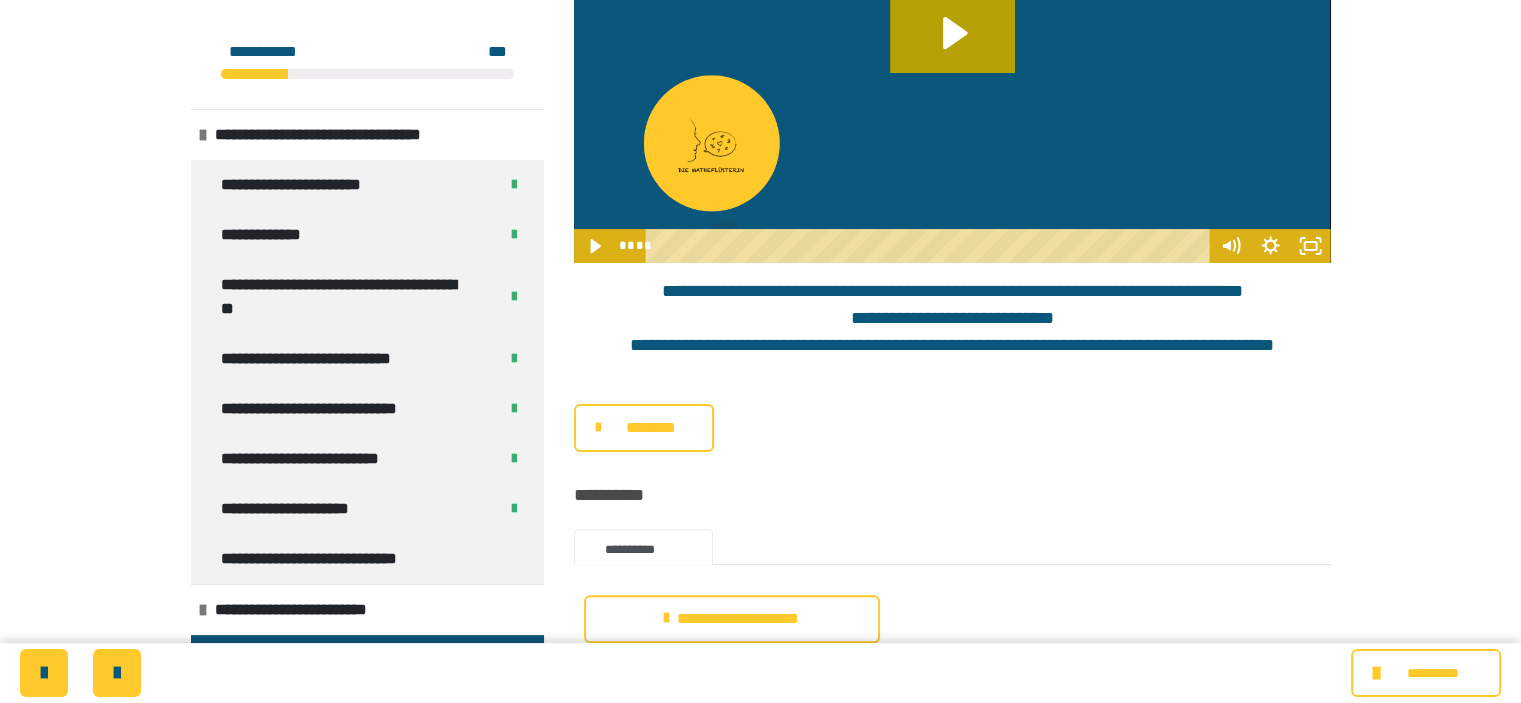 click on "********" at bounding box center (651, 428) 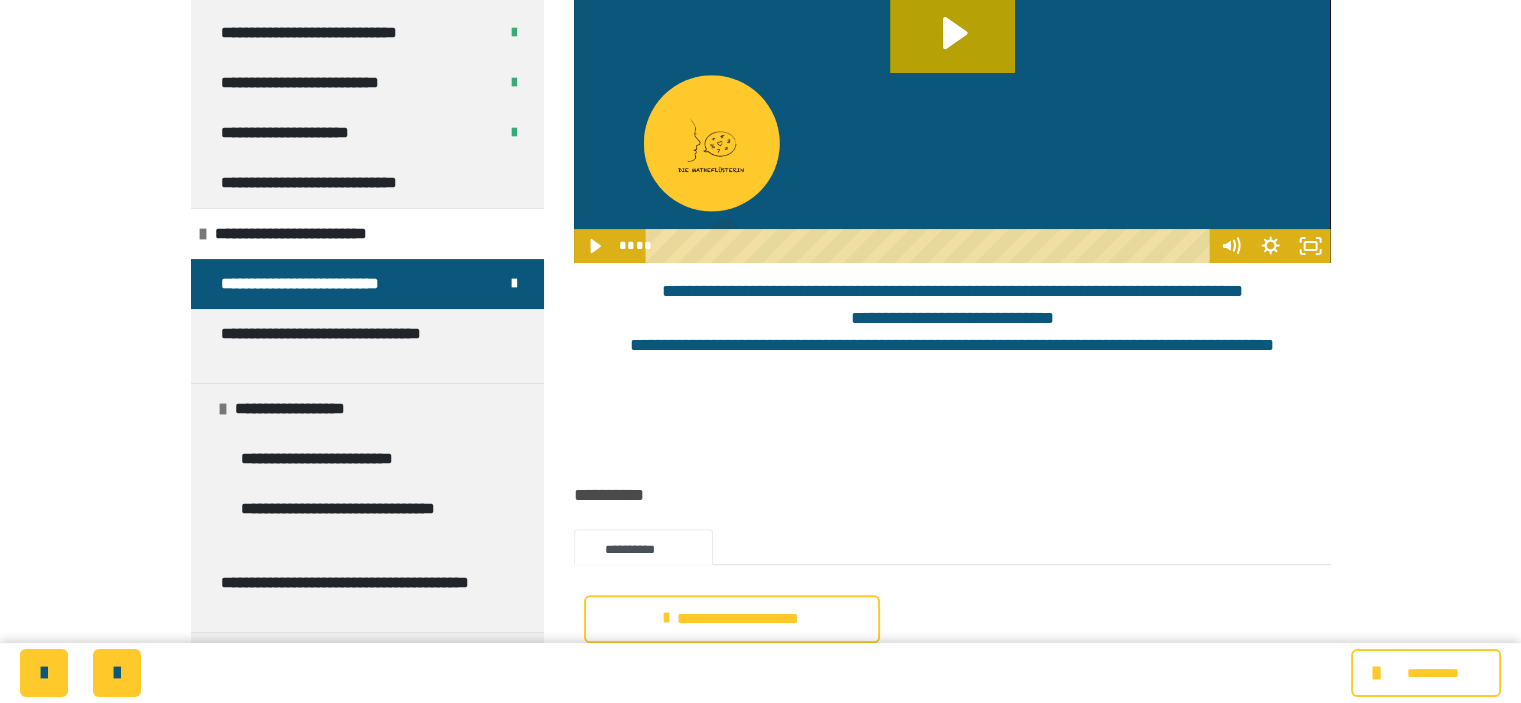 scroll, scrollTop: 412, scrollLeft: 0, axis: vertical 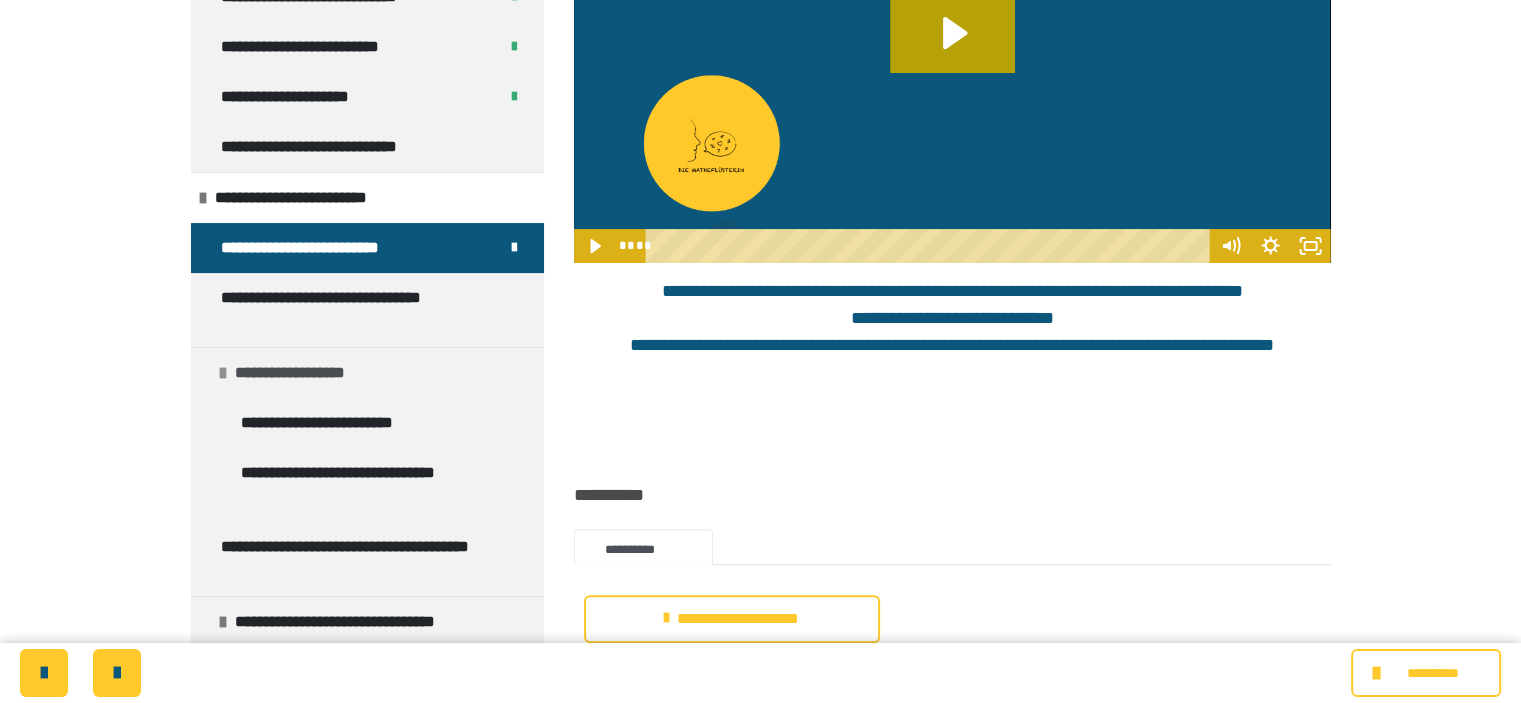click on "**********" at bounding box center (308, 373) 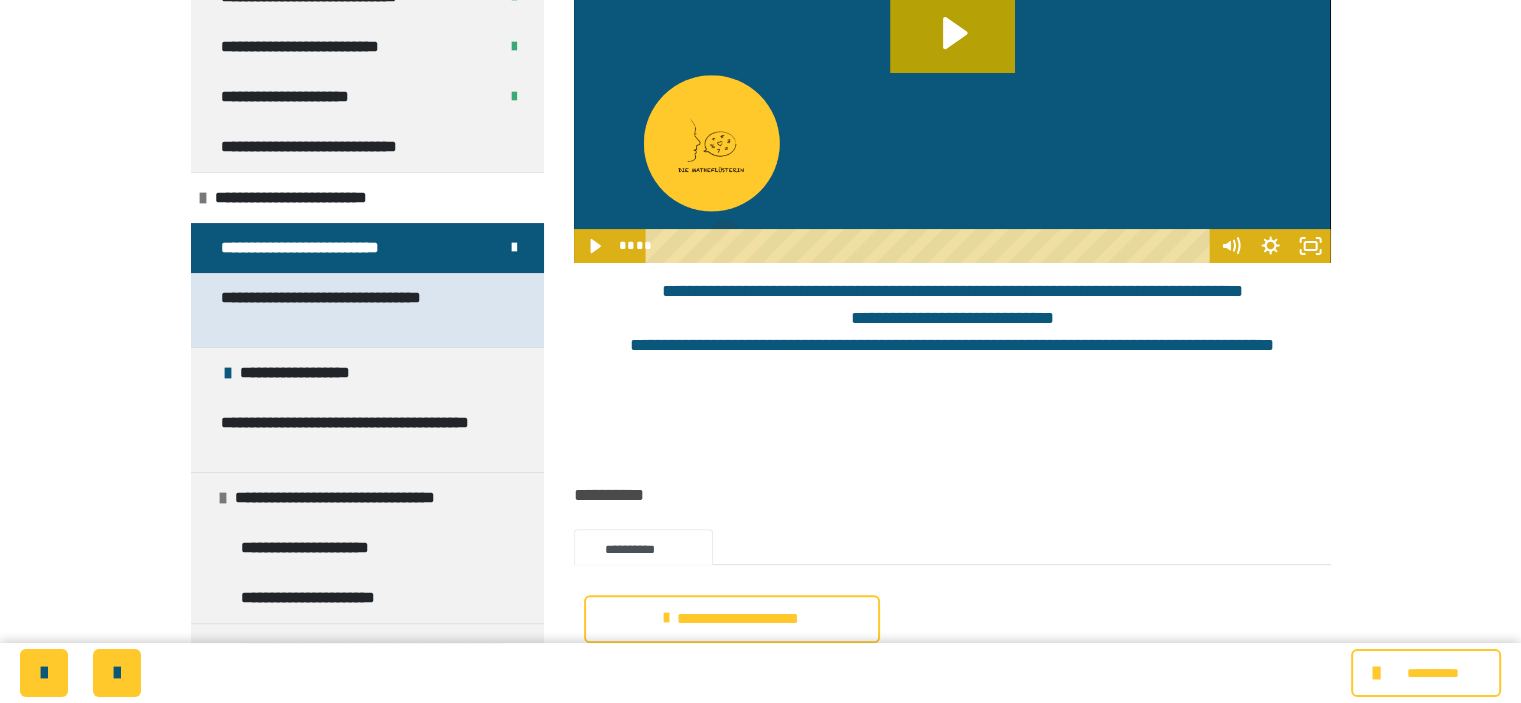 click on "**********" at bounding box center (352, 310) 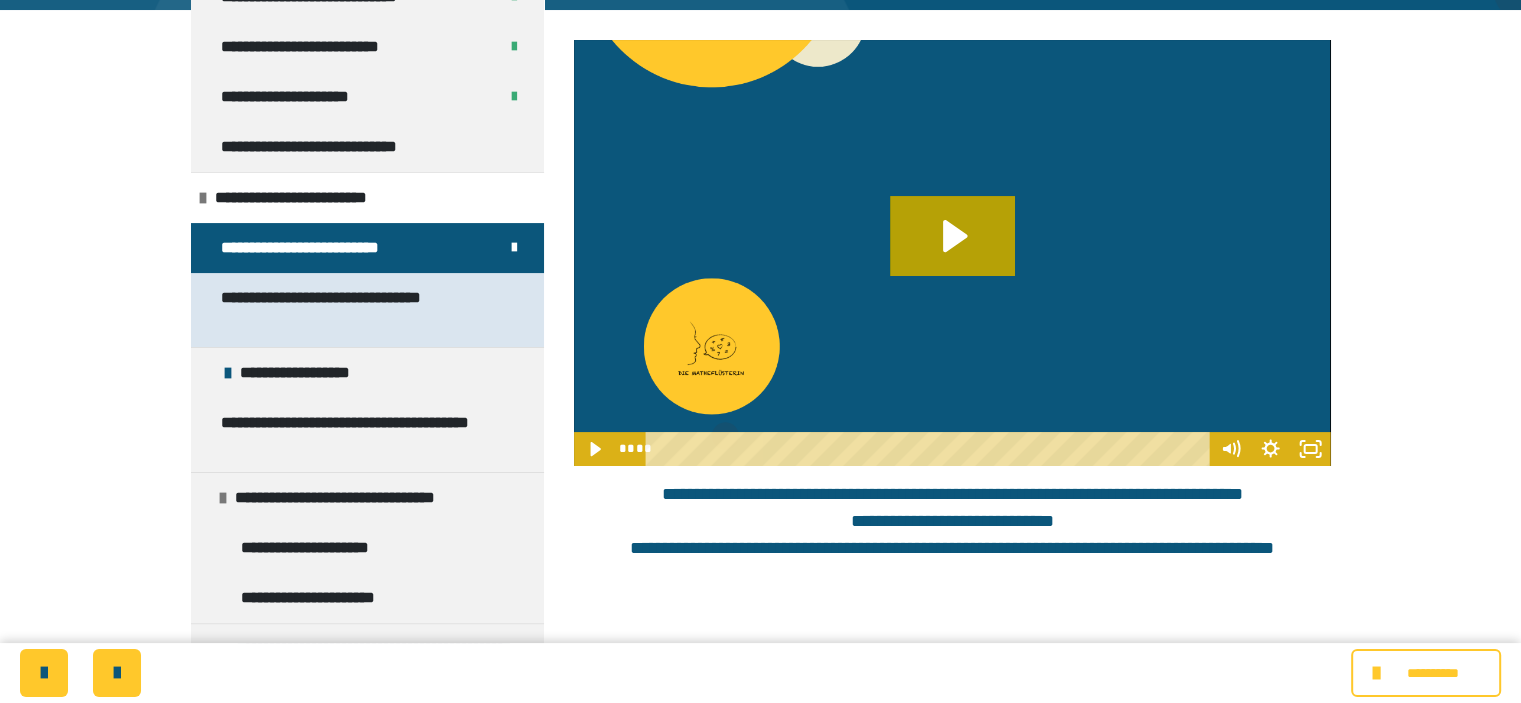 scroll, scrollTop: 0, scrollLeft: 0, axis: both 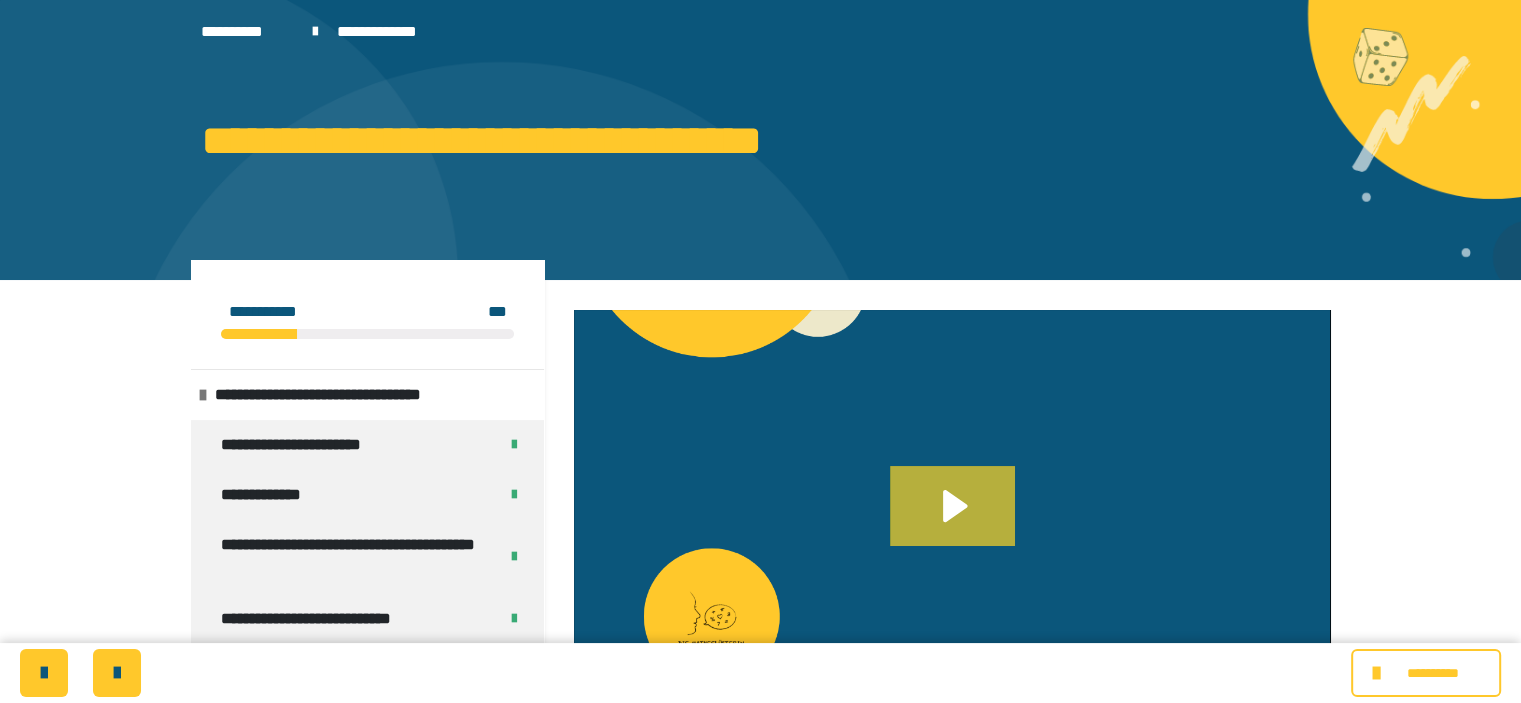 click 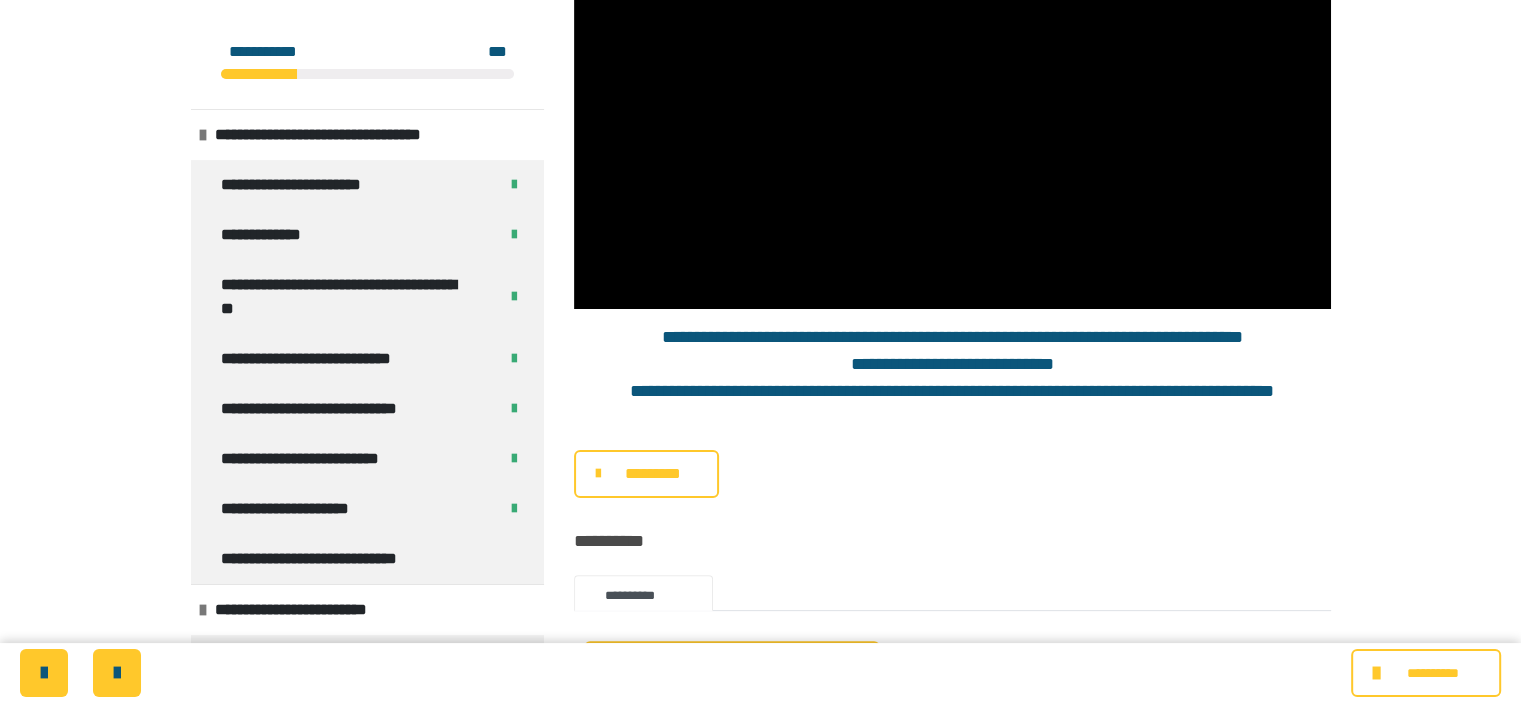 scroll, scrollTop: 437, scrollLeft: 0, axis: vertical 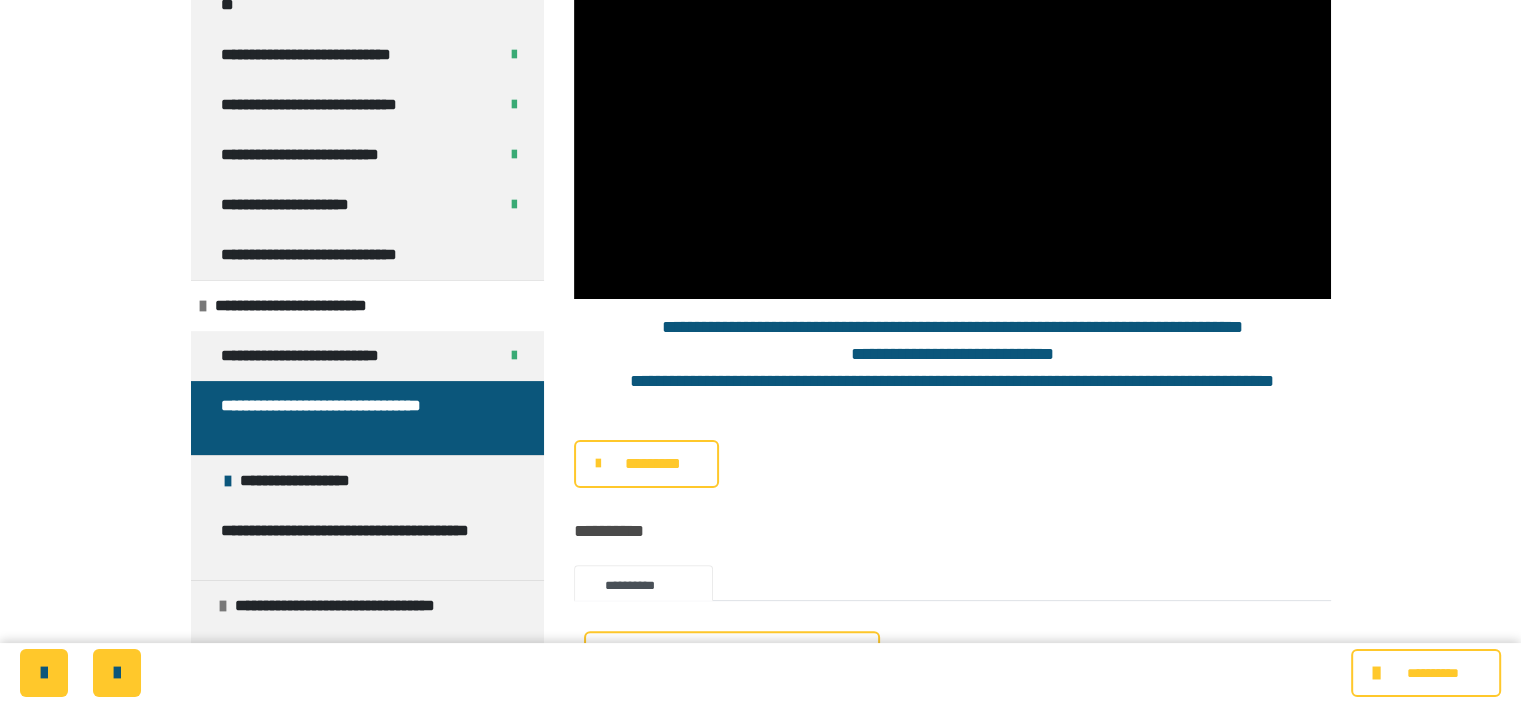 click on "*********" at bounding box center [653, 464] 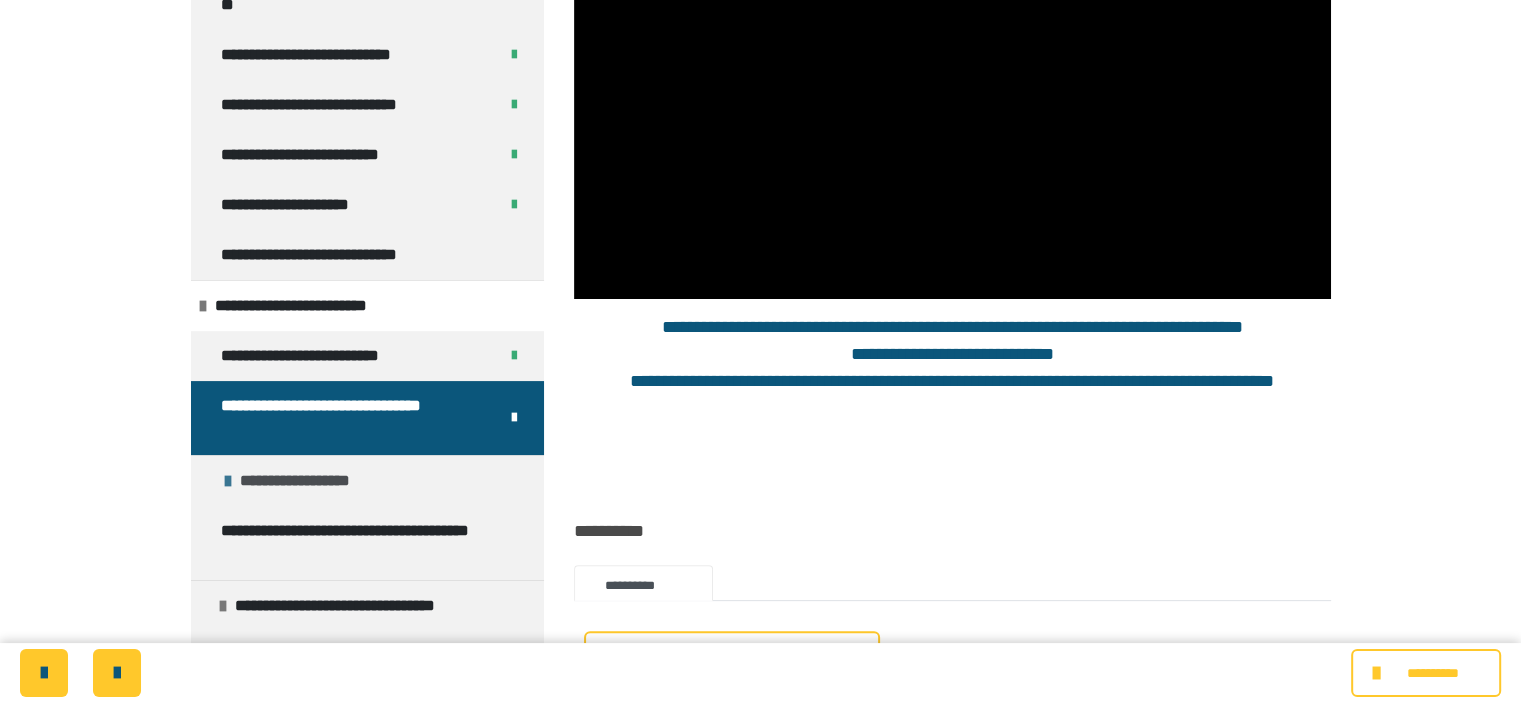 click on "**********" at bounding box center [367, 480] 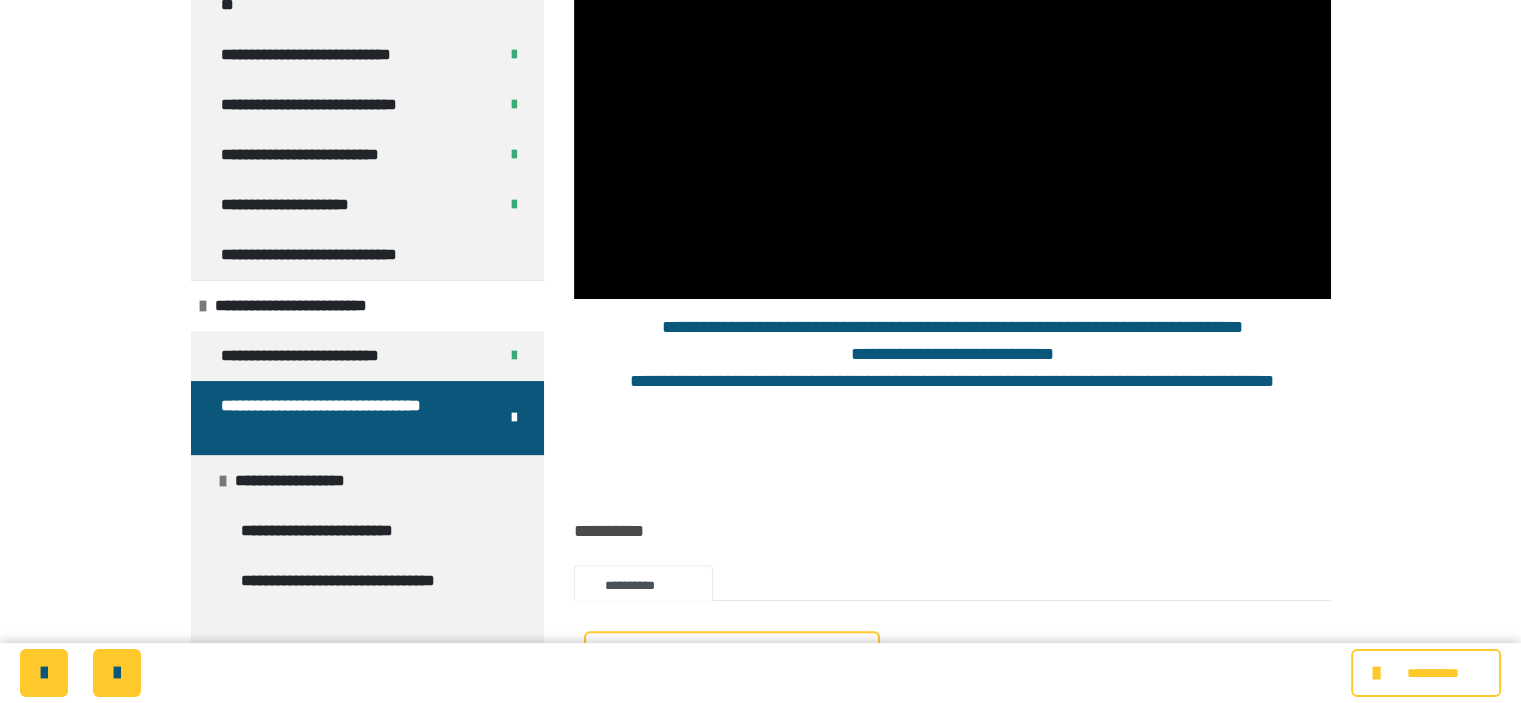 click on "**********" at bounding box center [344, 418] 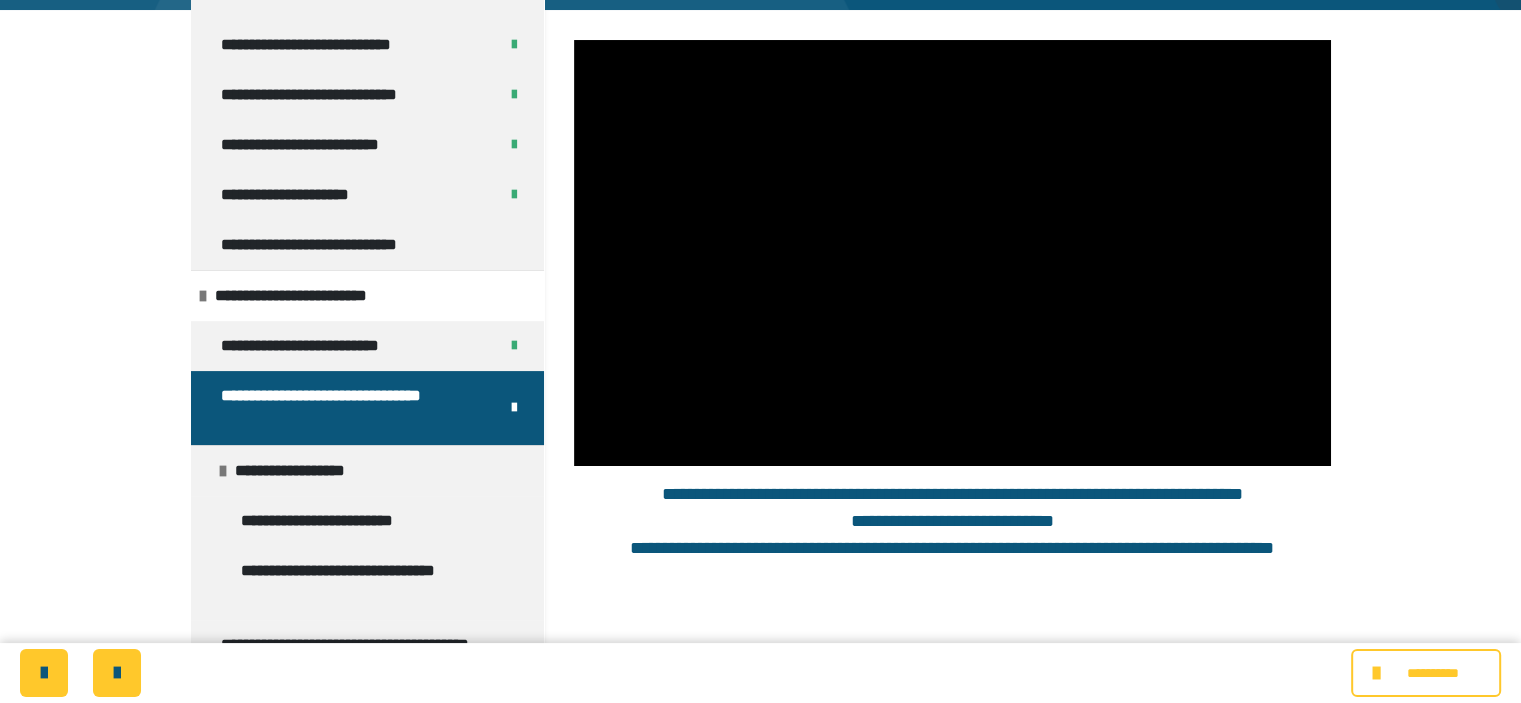 scroll, scrollTop: 0, scrollLeft: 0, axis: both 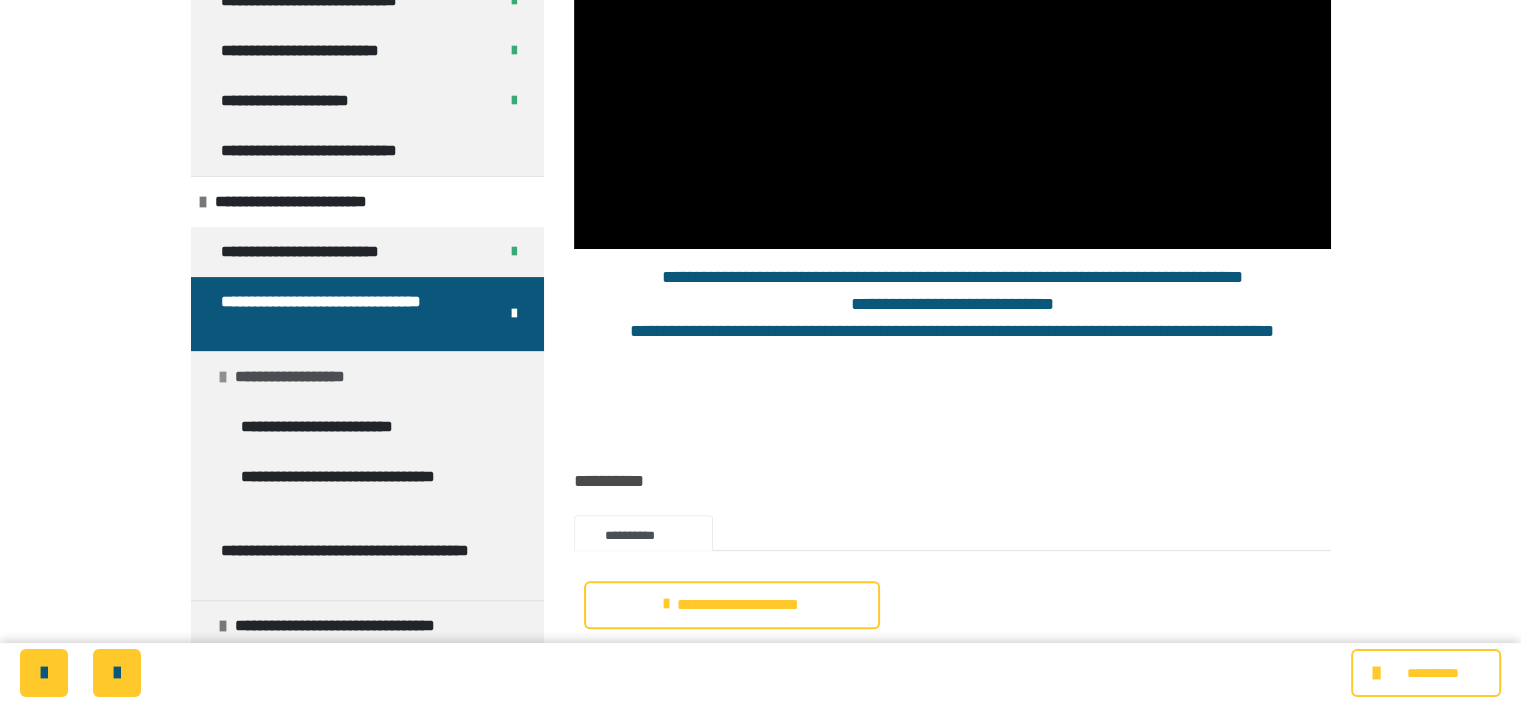 click on "**********" at bounding box center (308, 377) 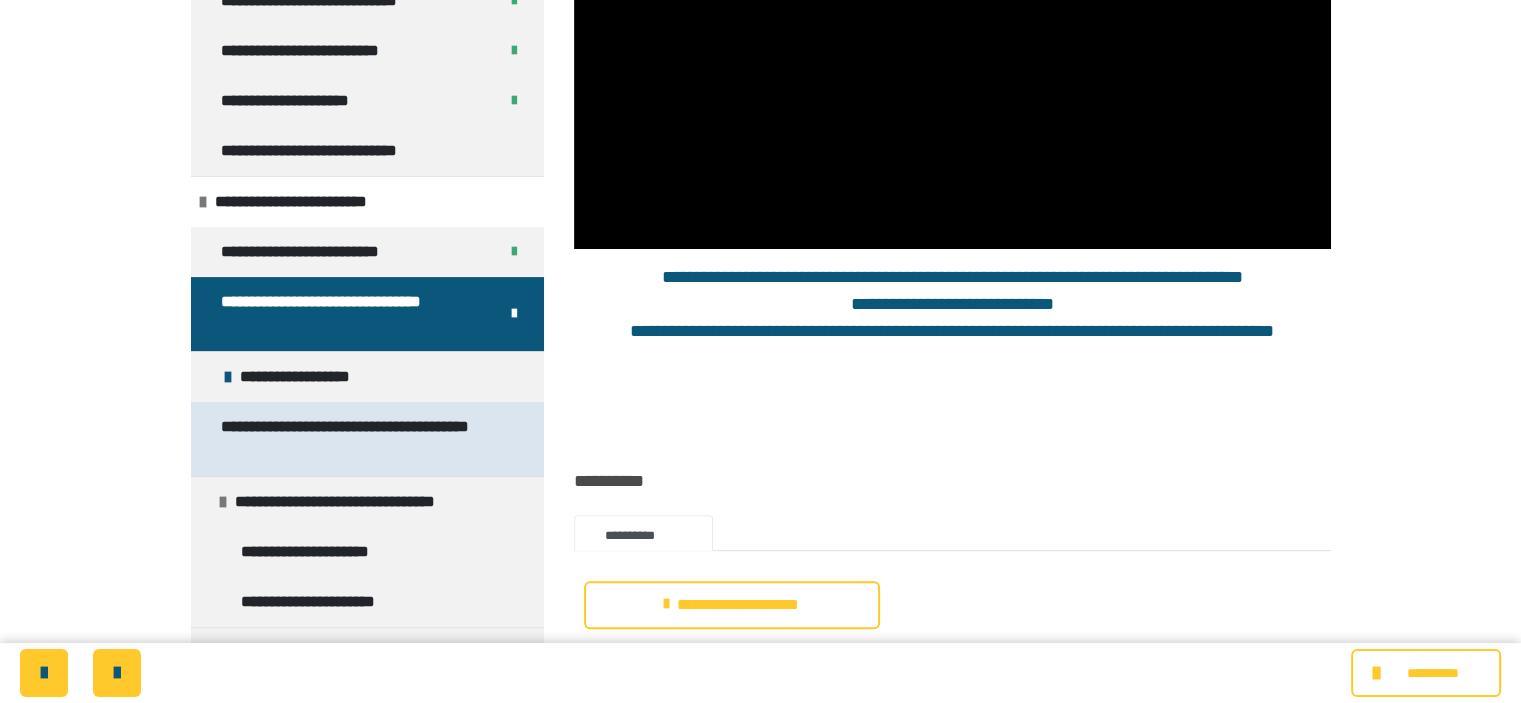 click on "**********" at bounding box center [352, 439] 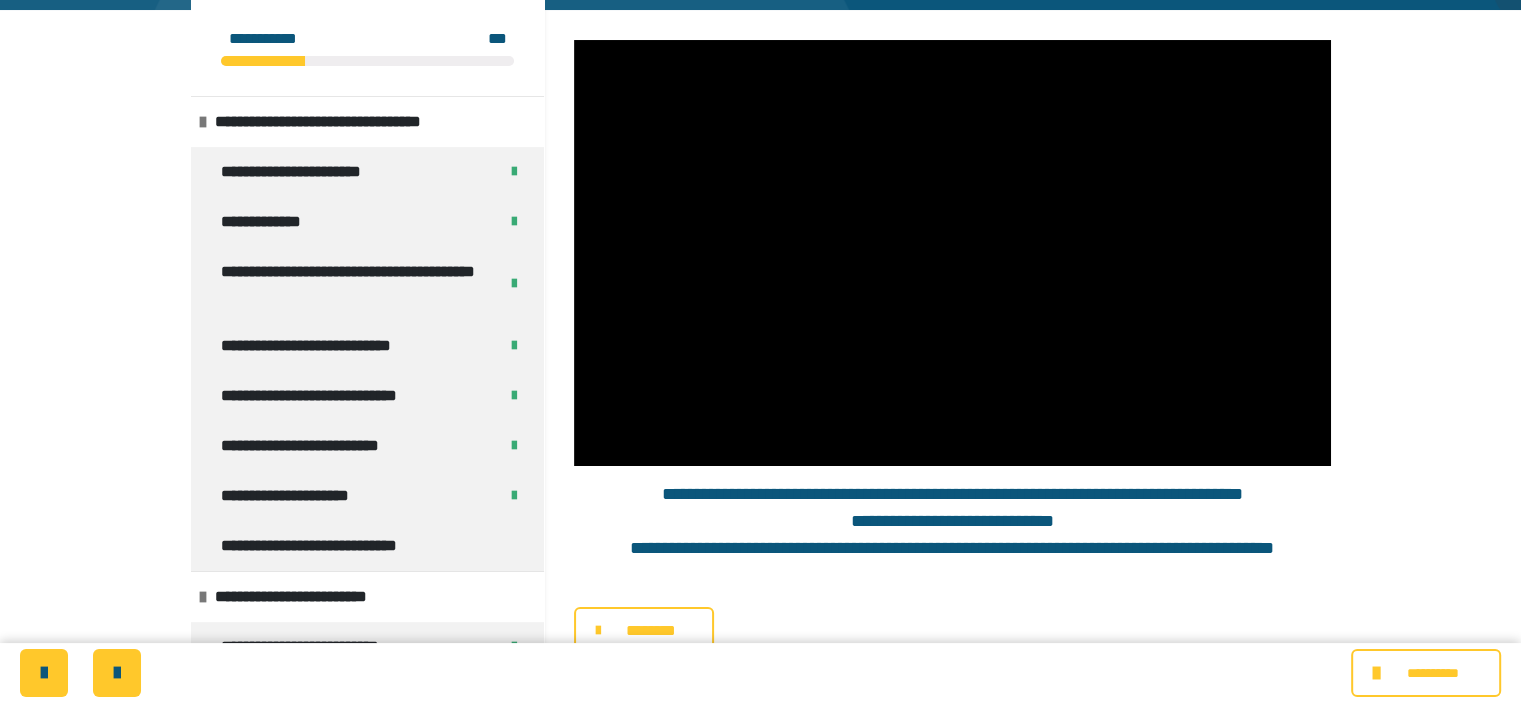 scroll, scrollTop: 0, scrollLeft: 0, axis: both 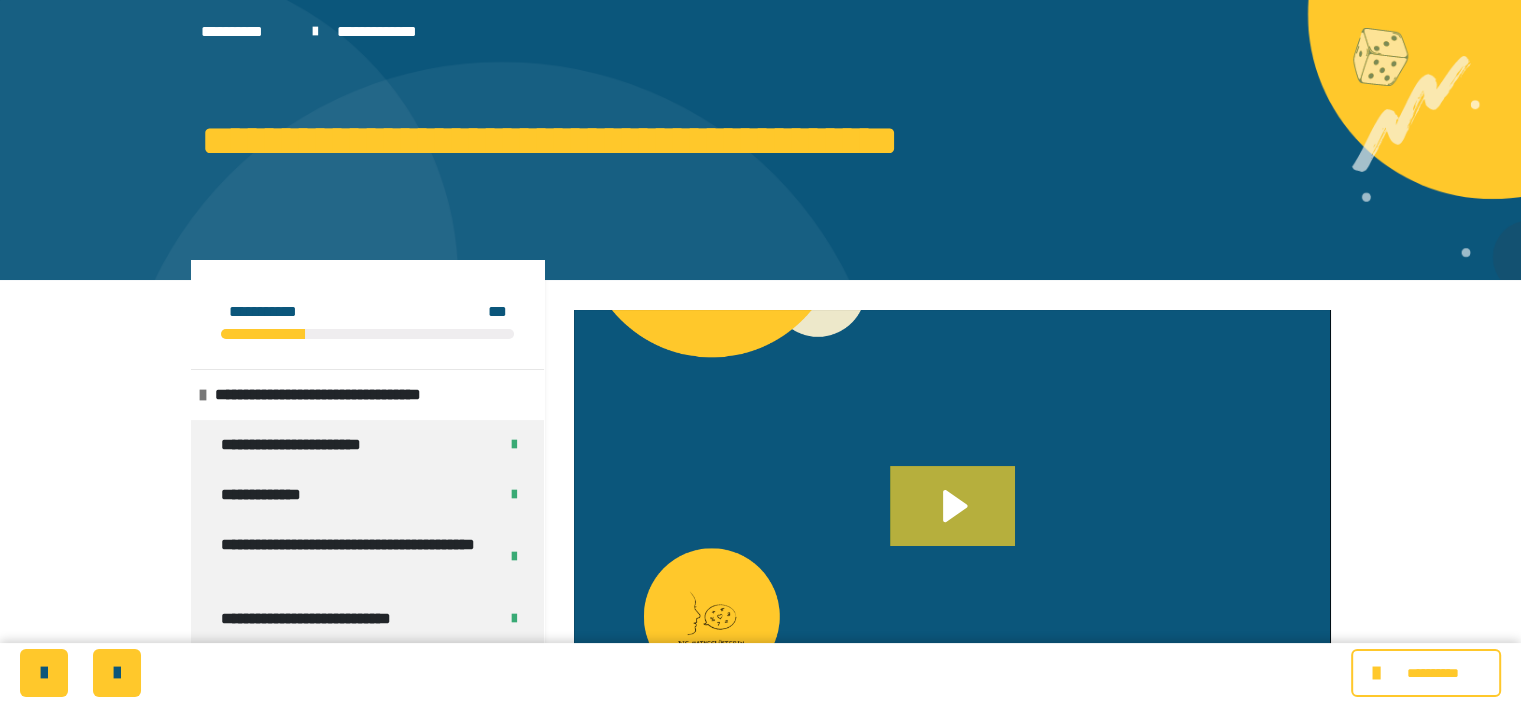 click 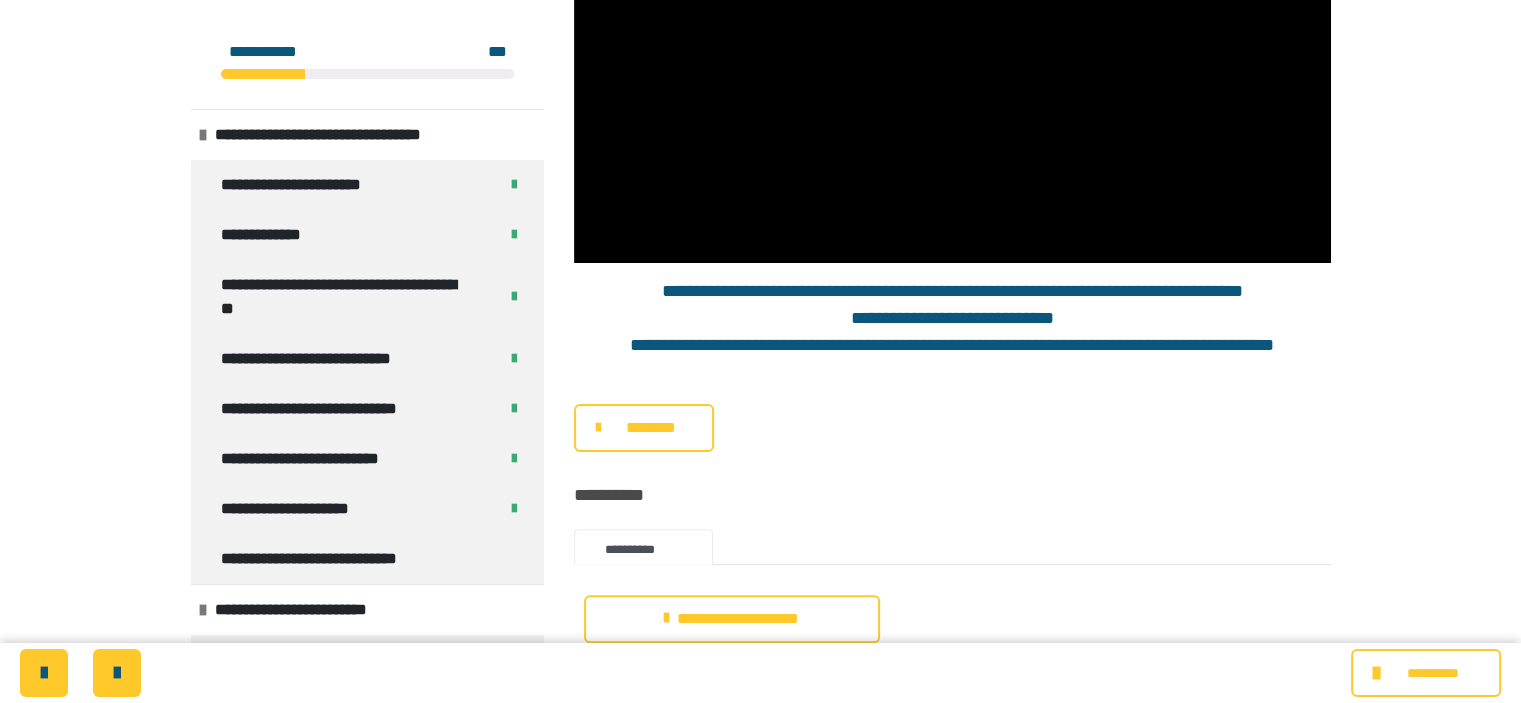scroll, scrollTop: 475, scrollLeft: 0, axis: vertical 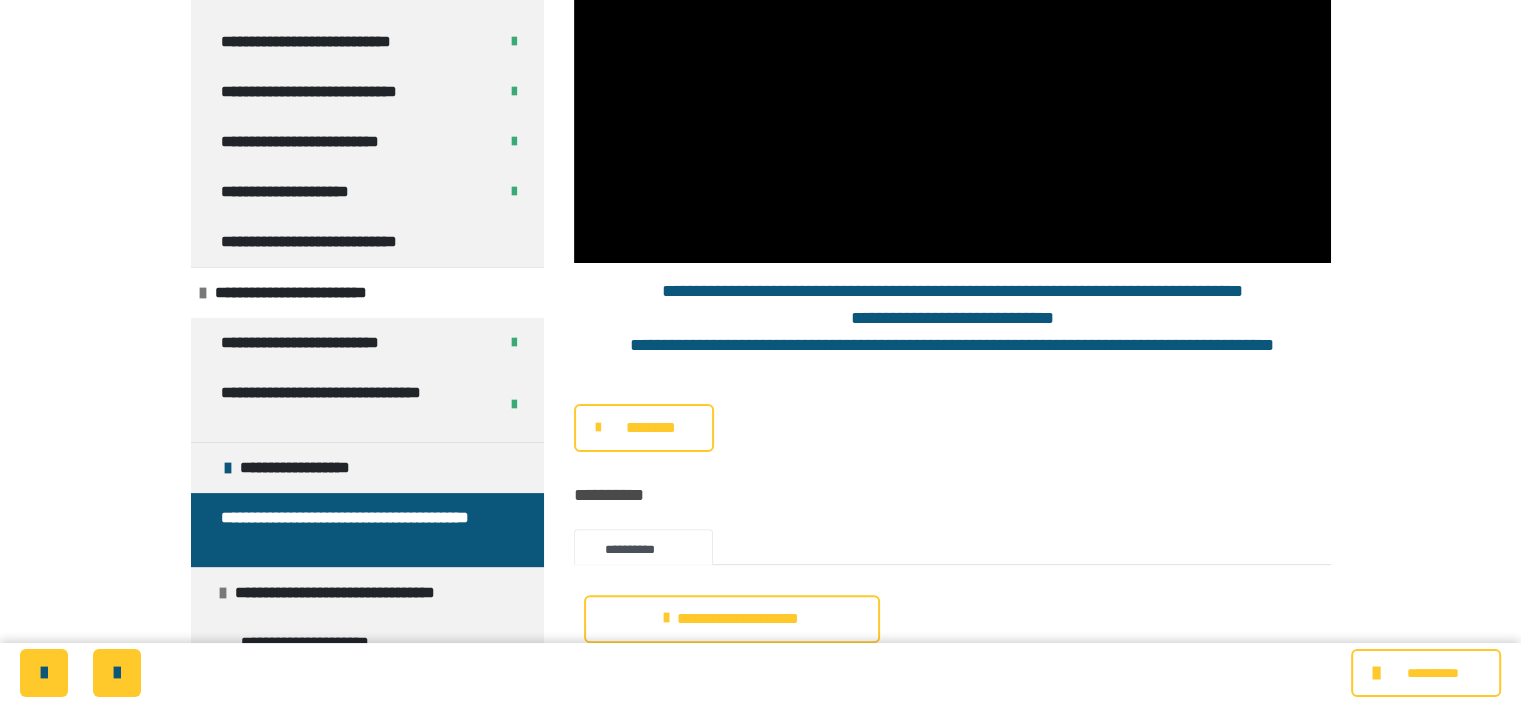 click at bounding box center [952, 50] 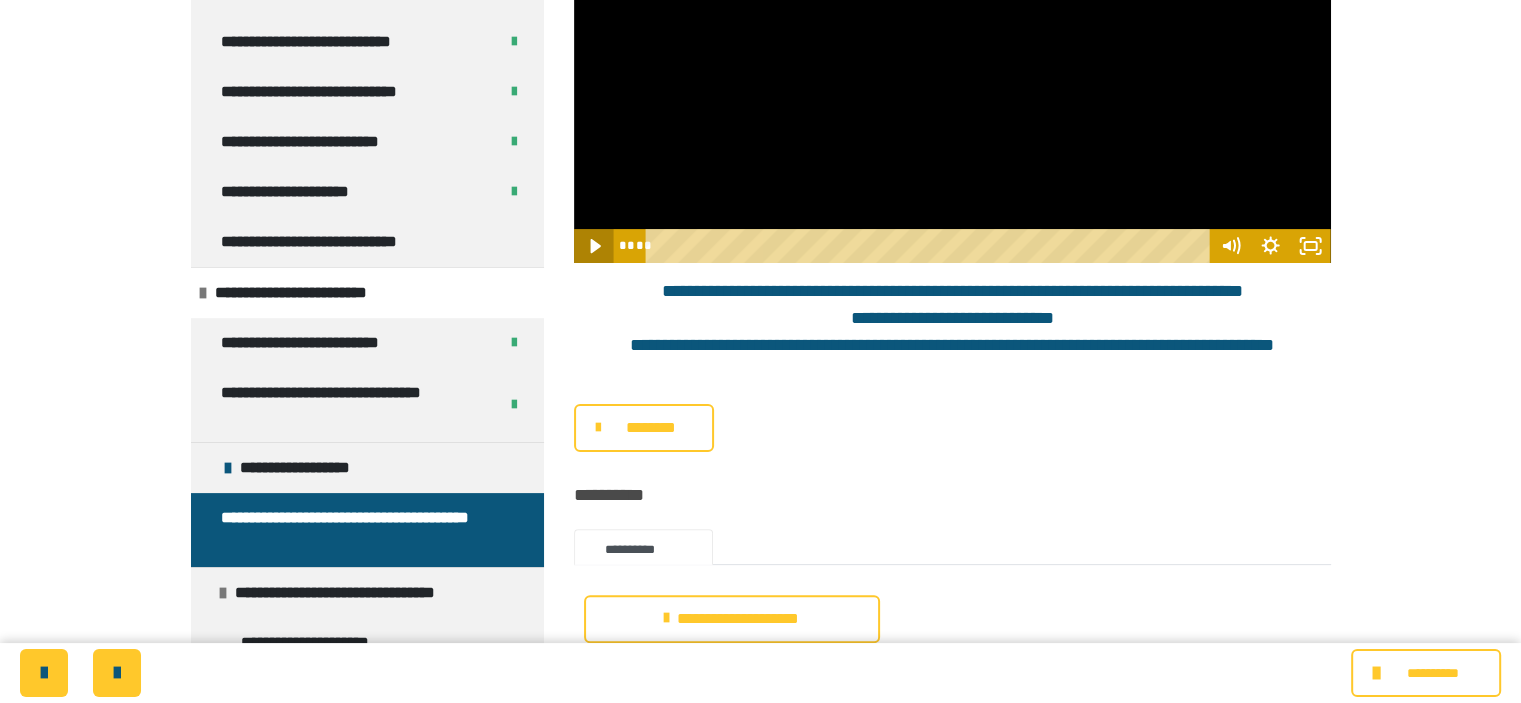 click 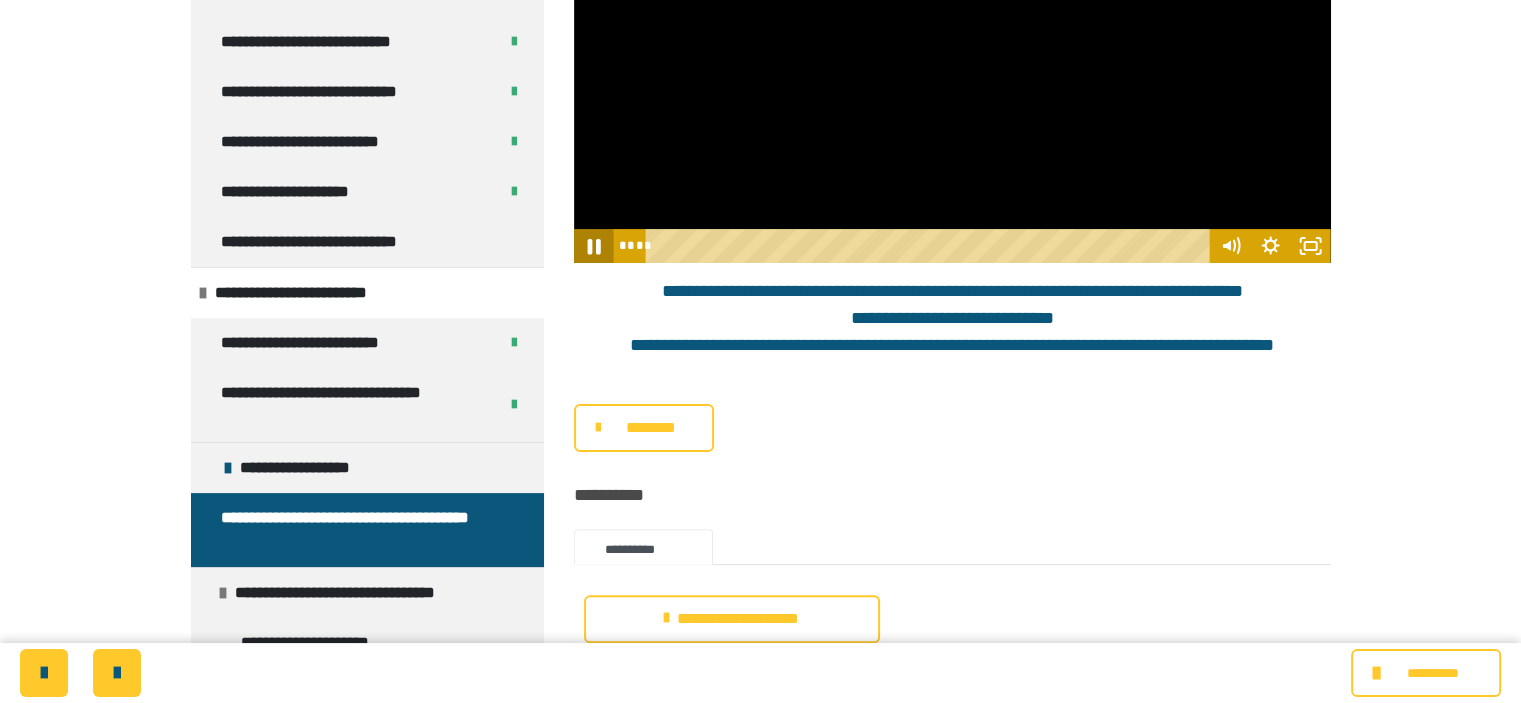 click 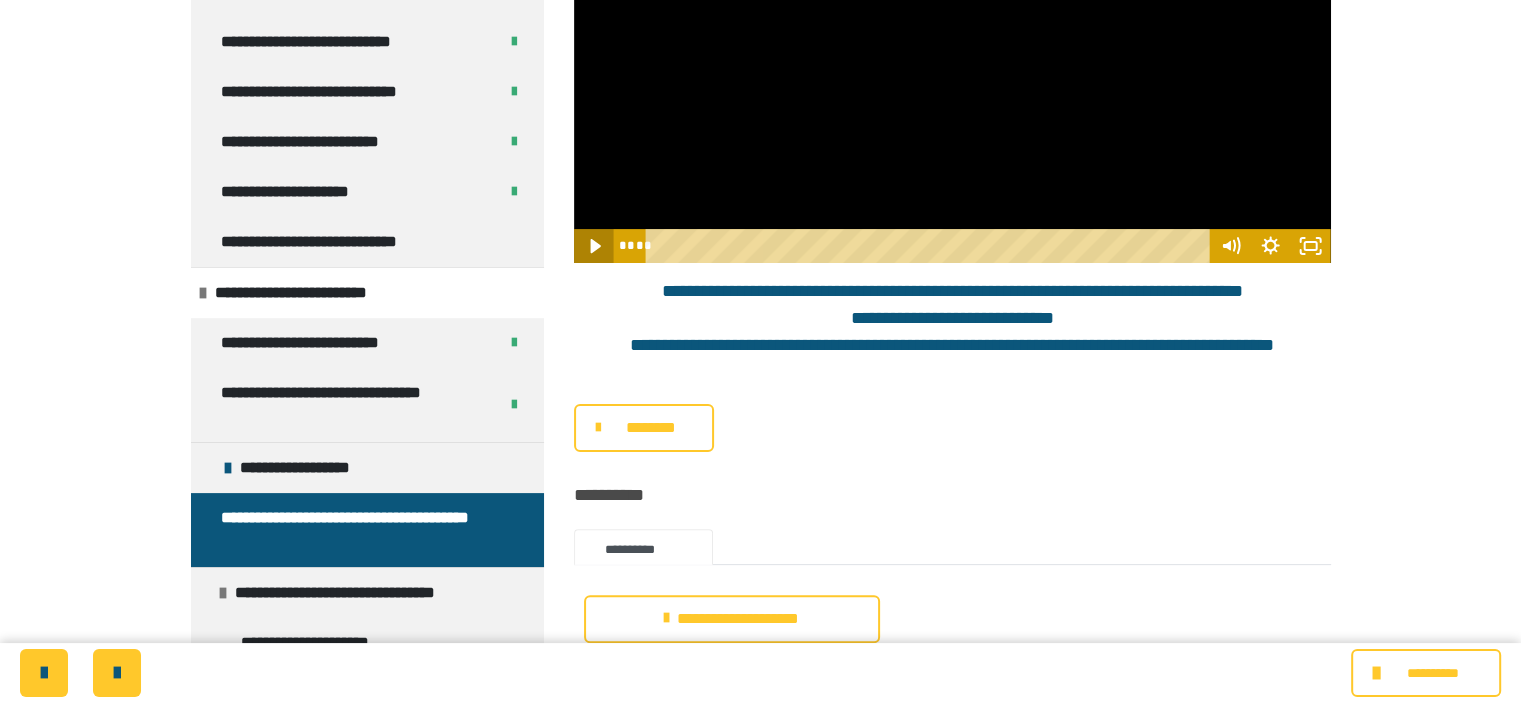 click 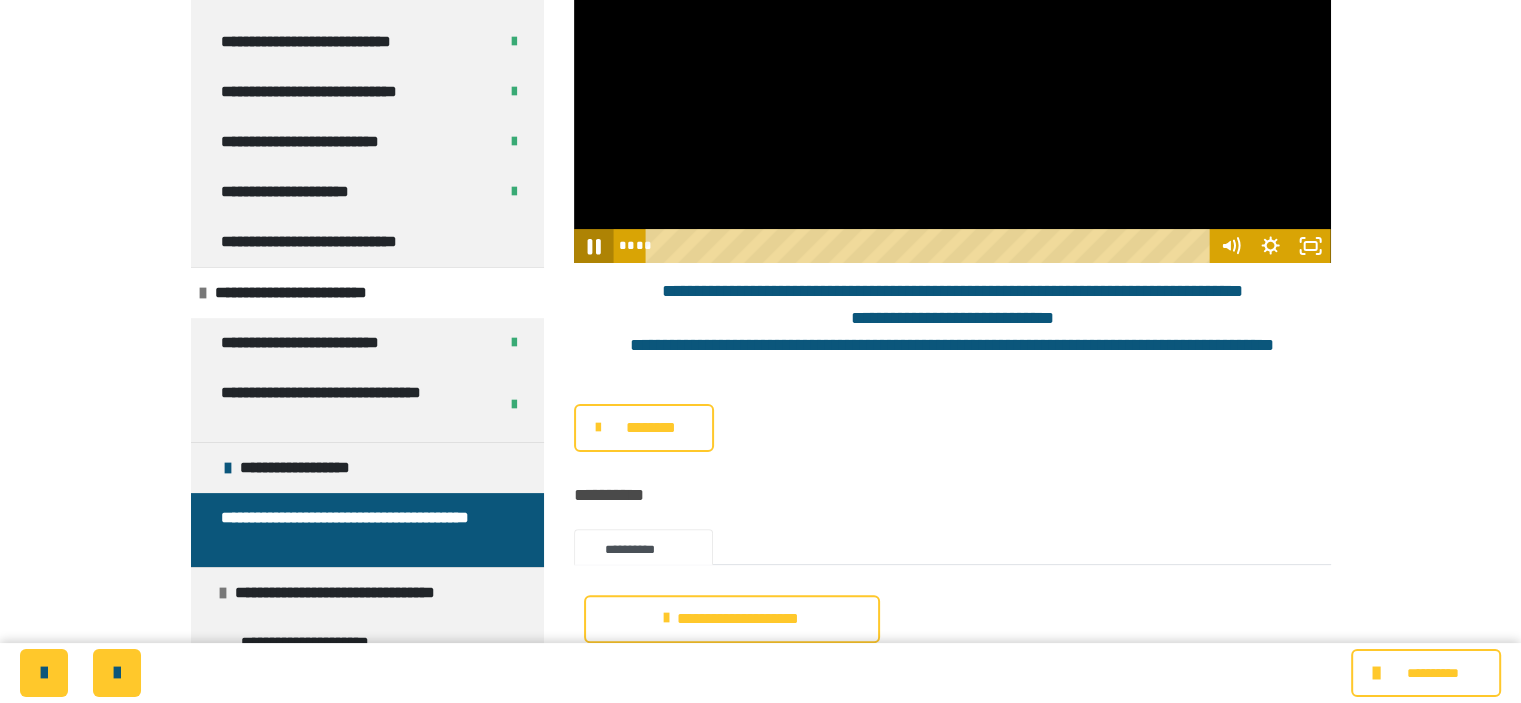 click 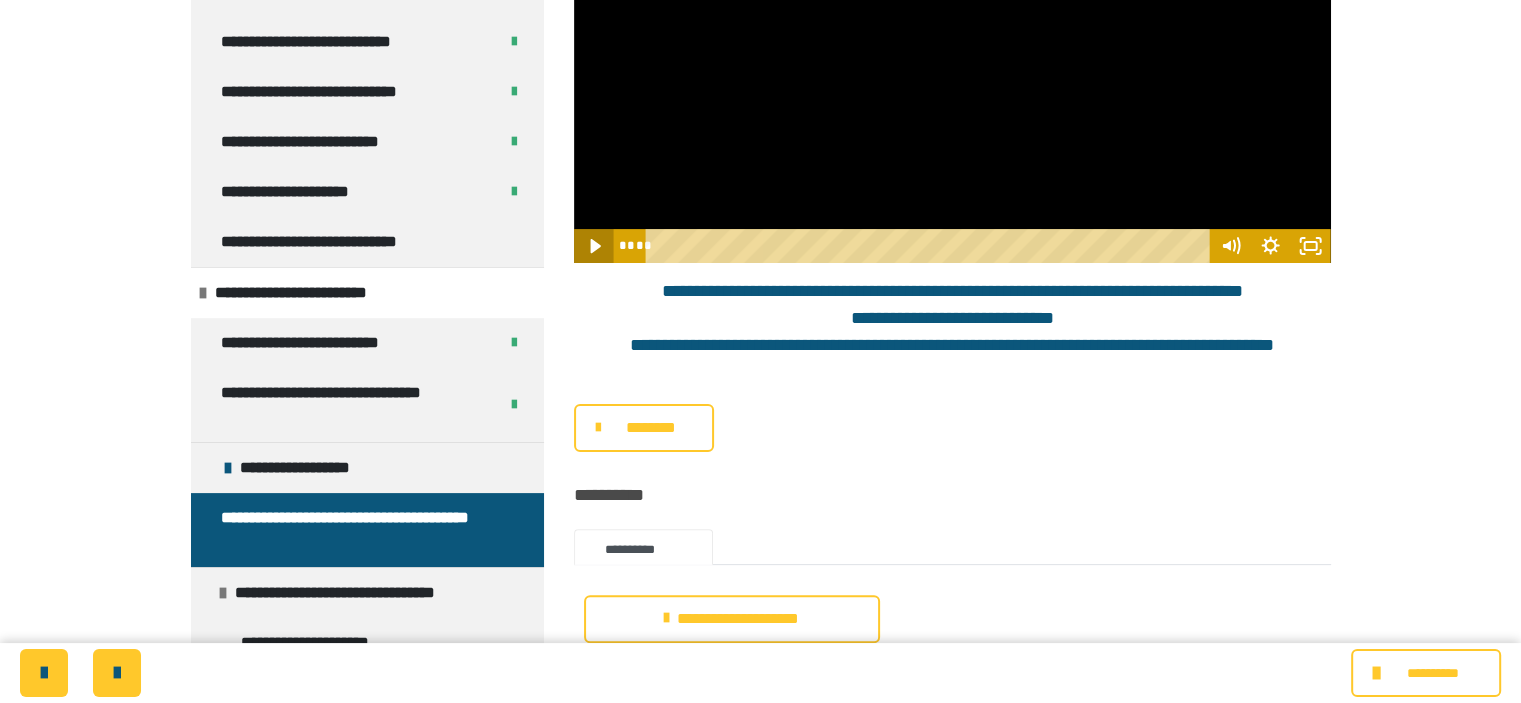 click 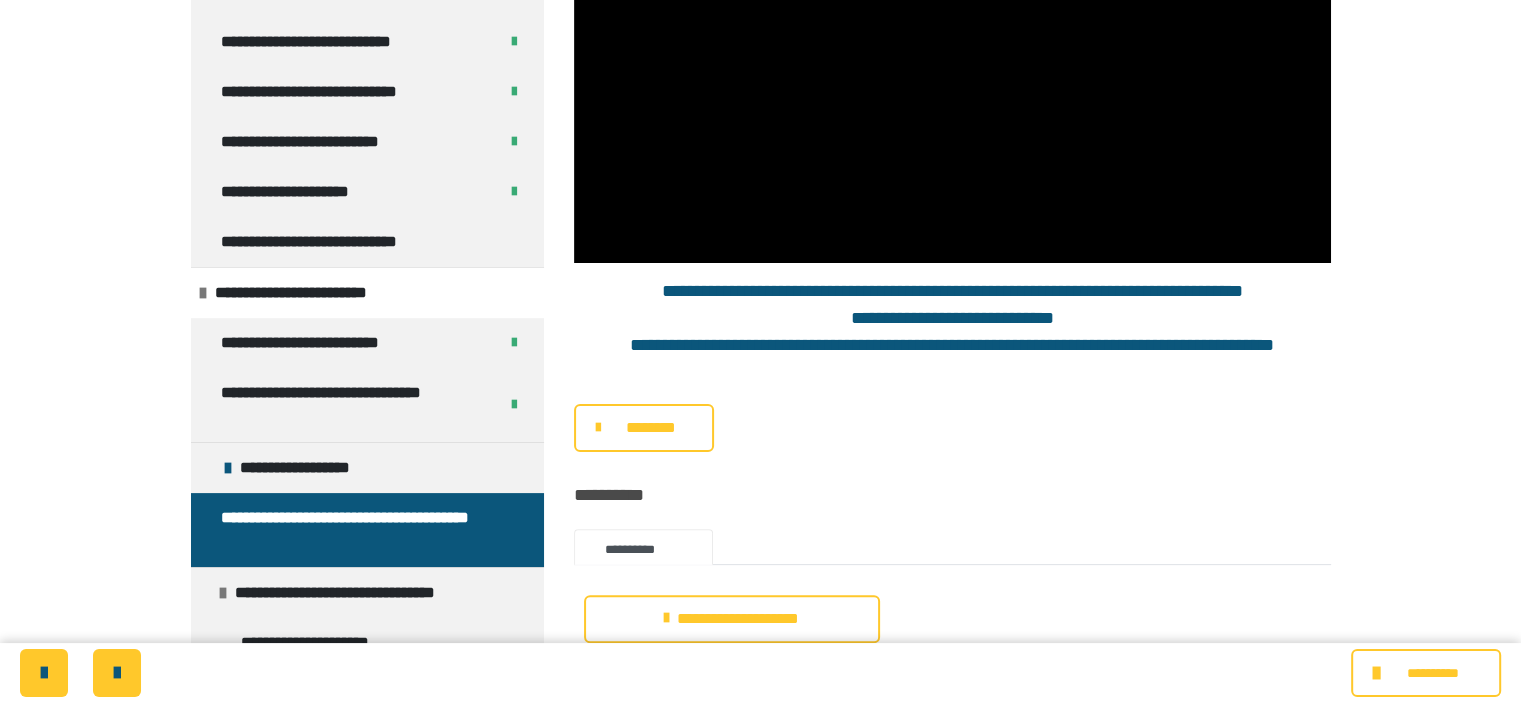 click on "********" at bounding box center (952, 428) 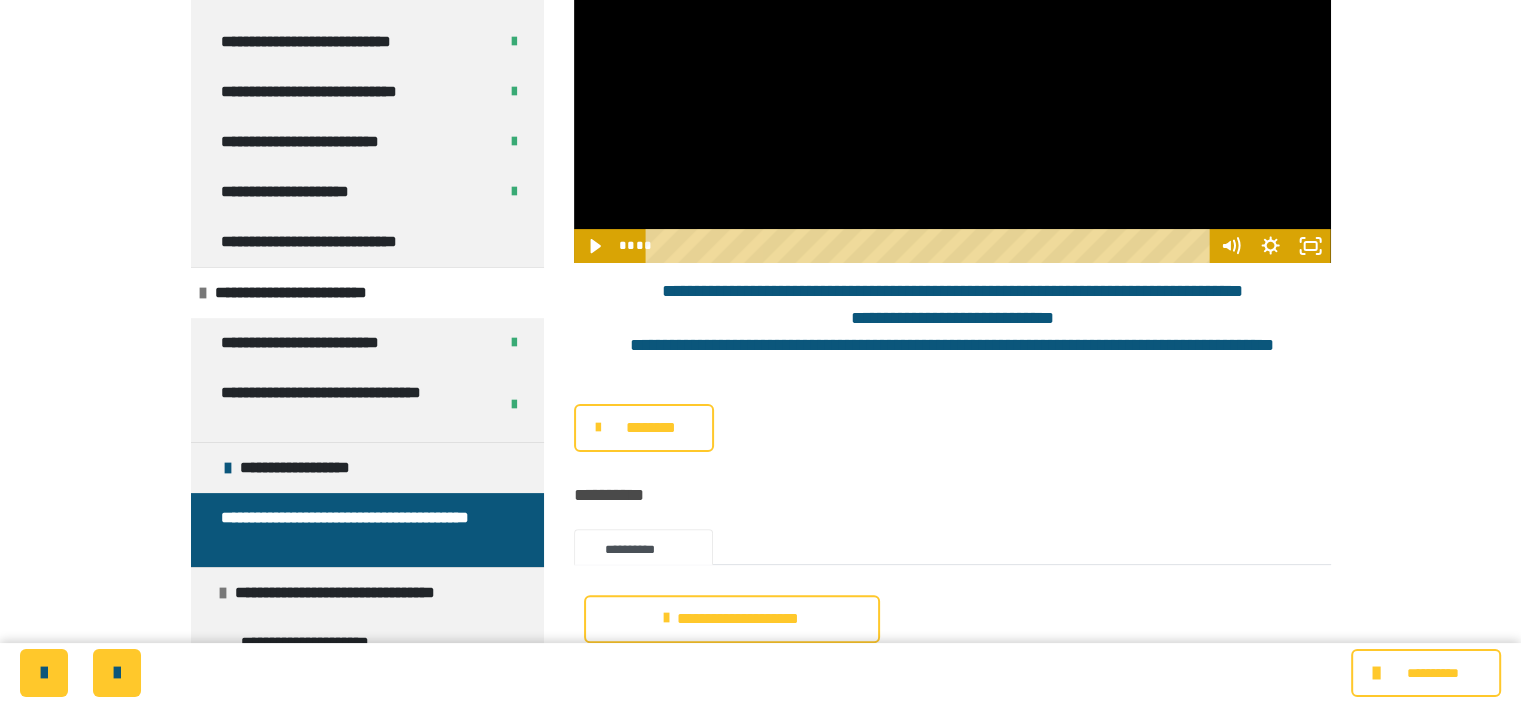 click on "********" at bounding box center (651, 428) 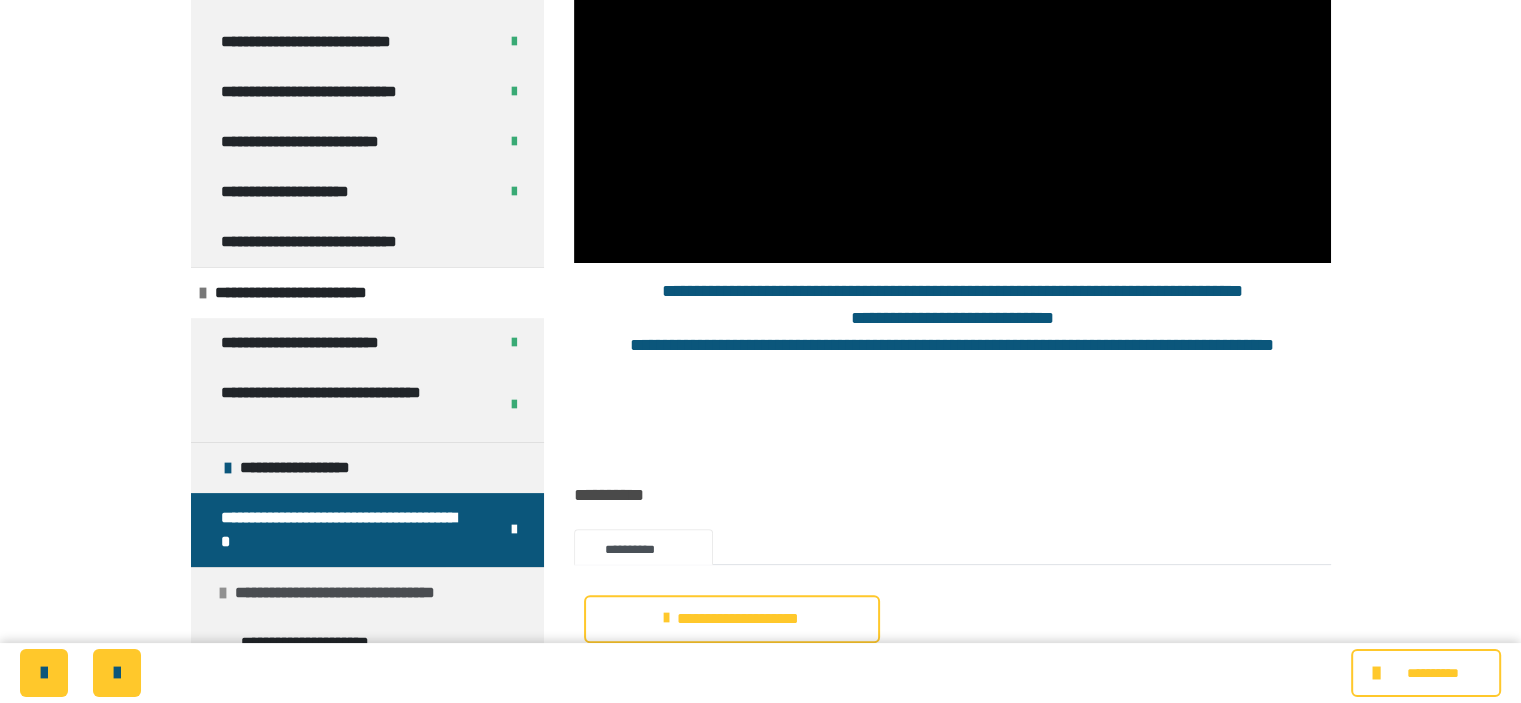 click on "**********" at bounding box center [361, 593] 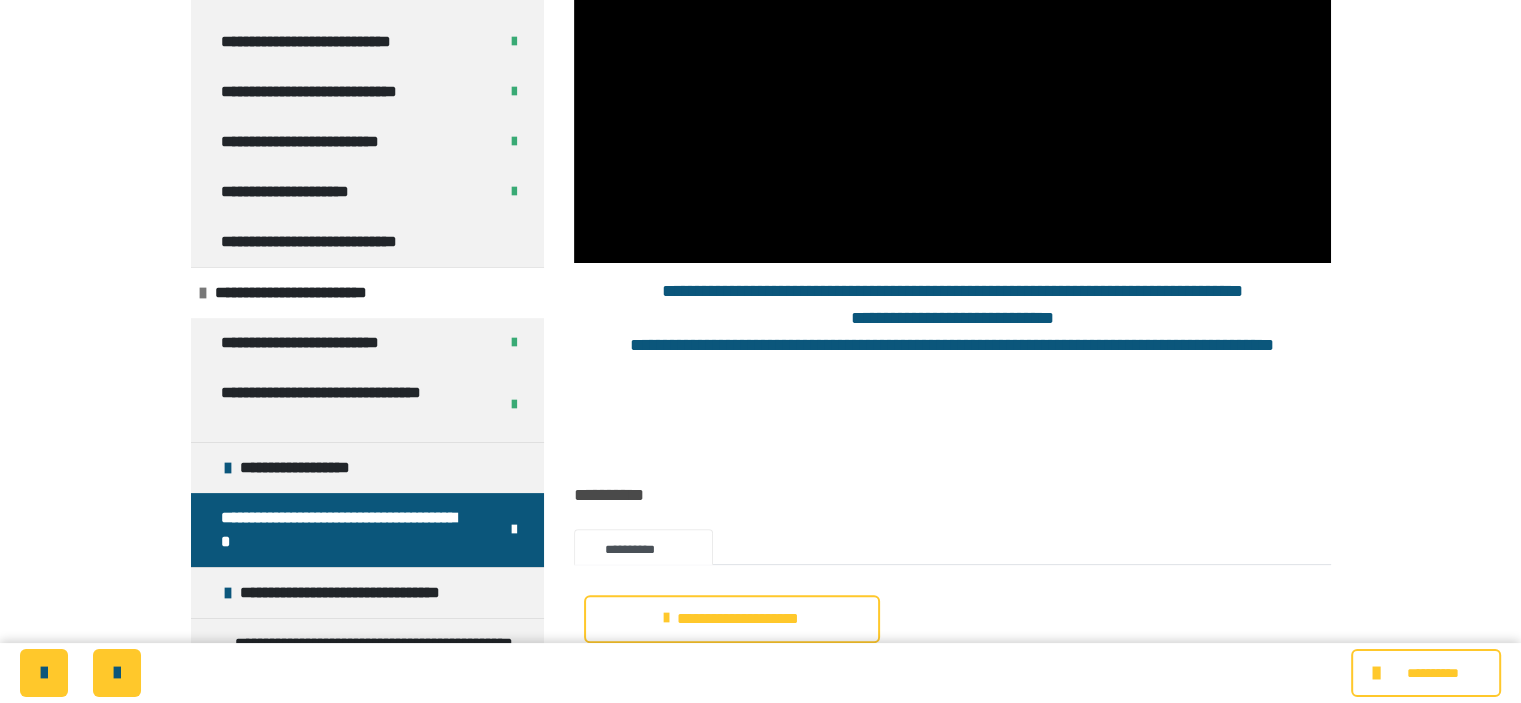 click on "**********" at bounding box center [344, 530] 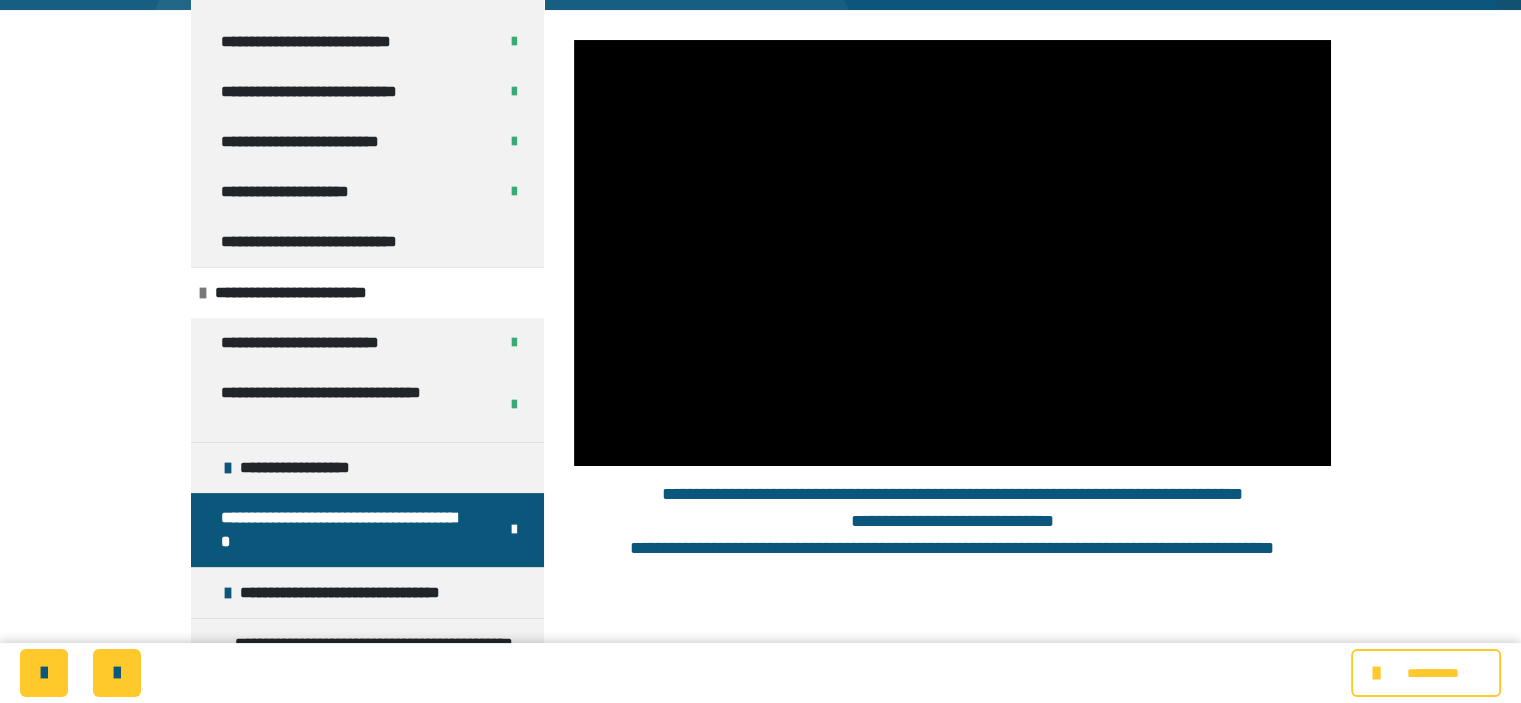 scroll, scrollTop: 0, scrollLeft: 0, axis: both 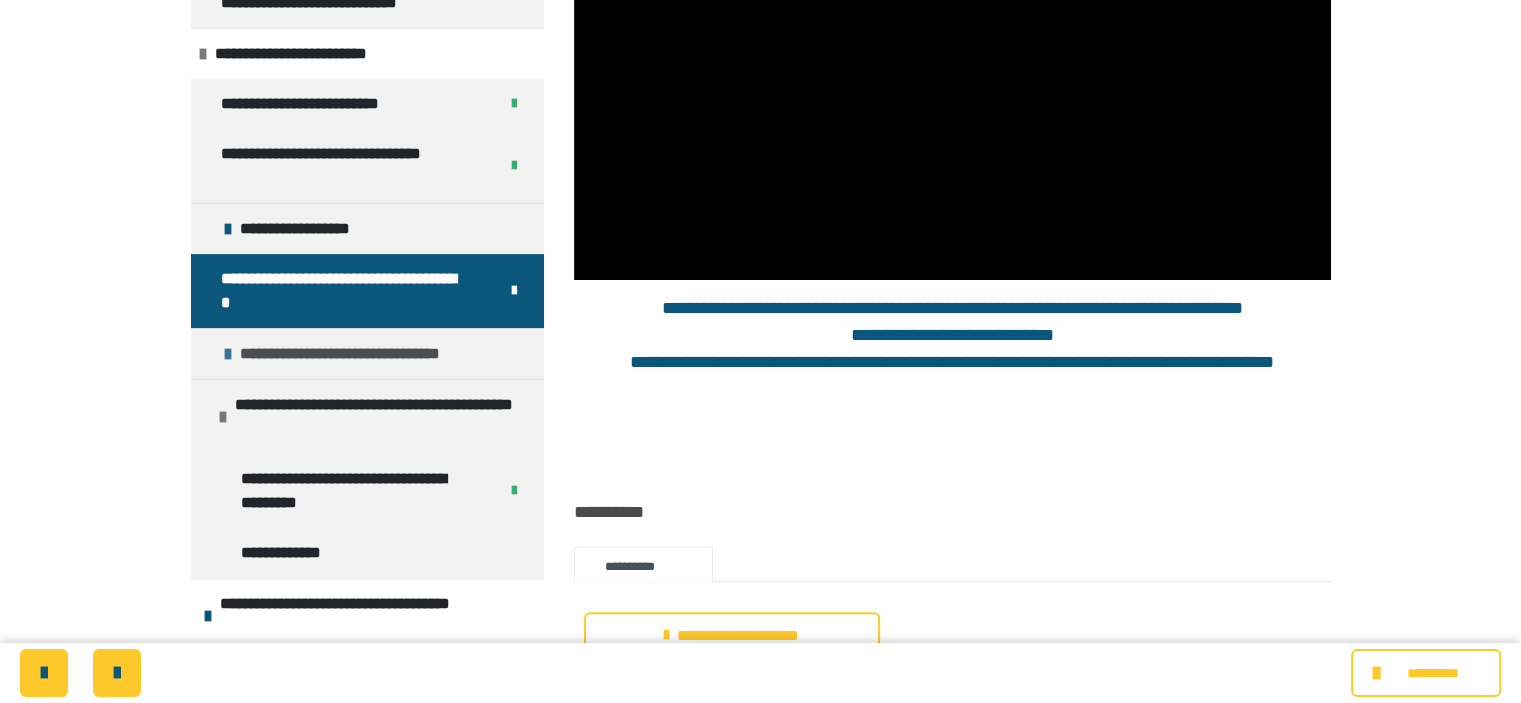 click on "**********" at bounding box center [366, 354] 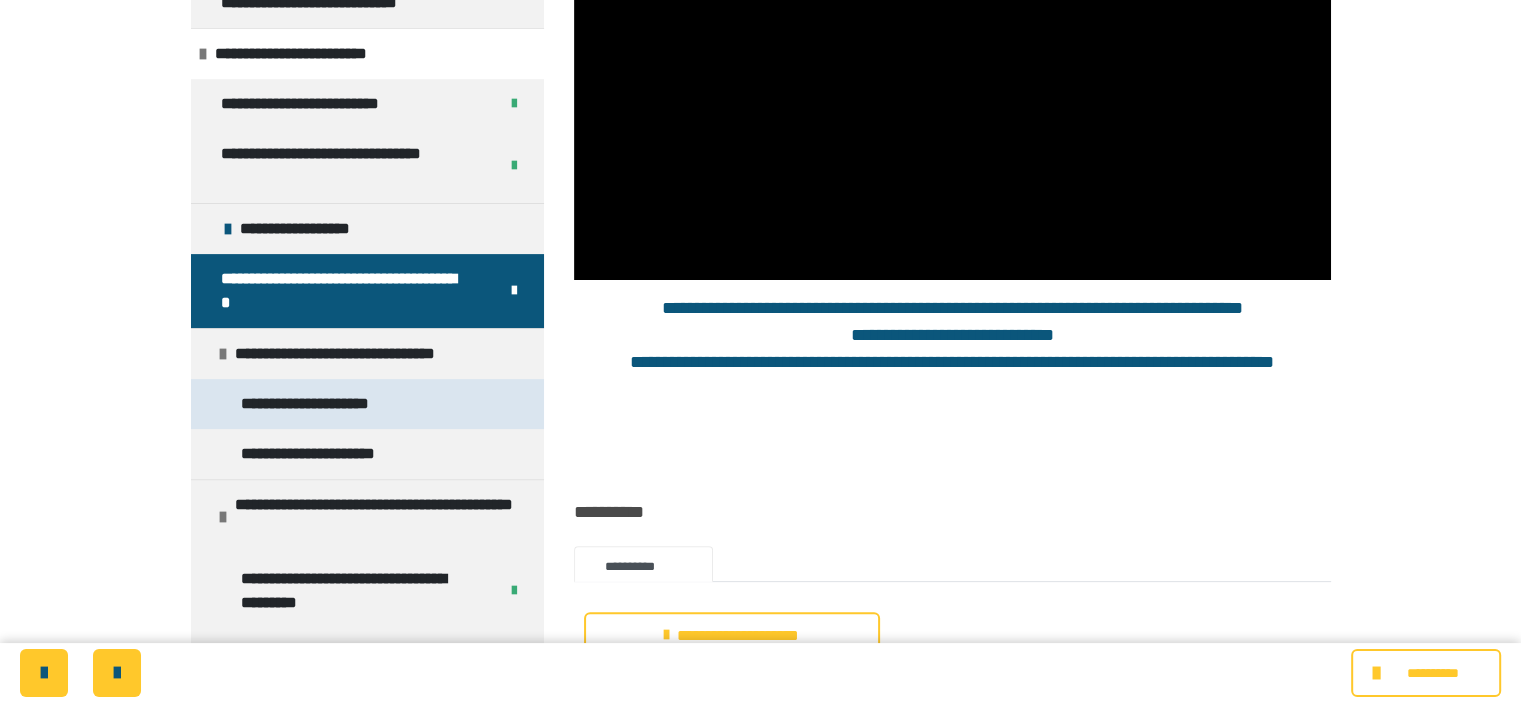 click on "**********" at bounding box center [330, 404] 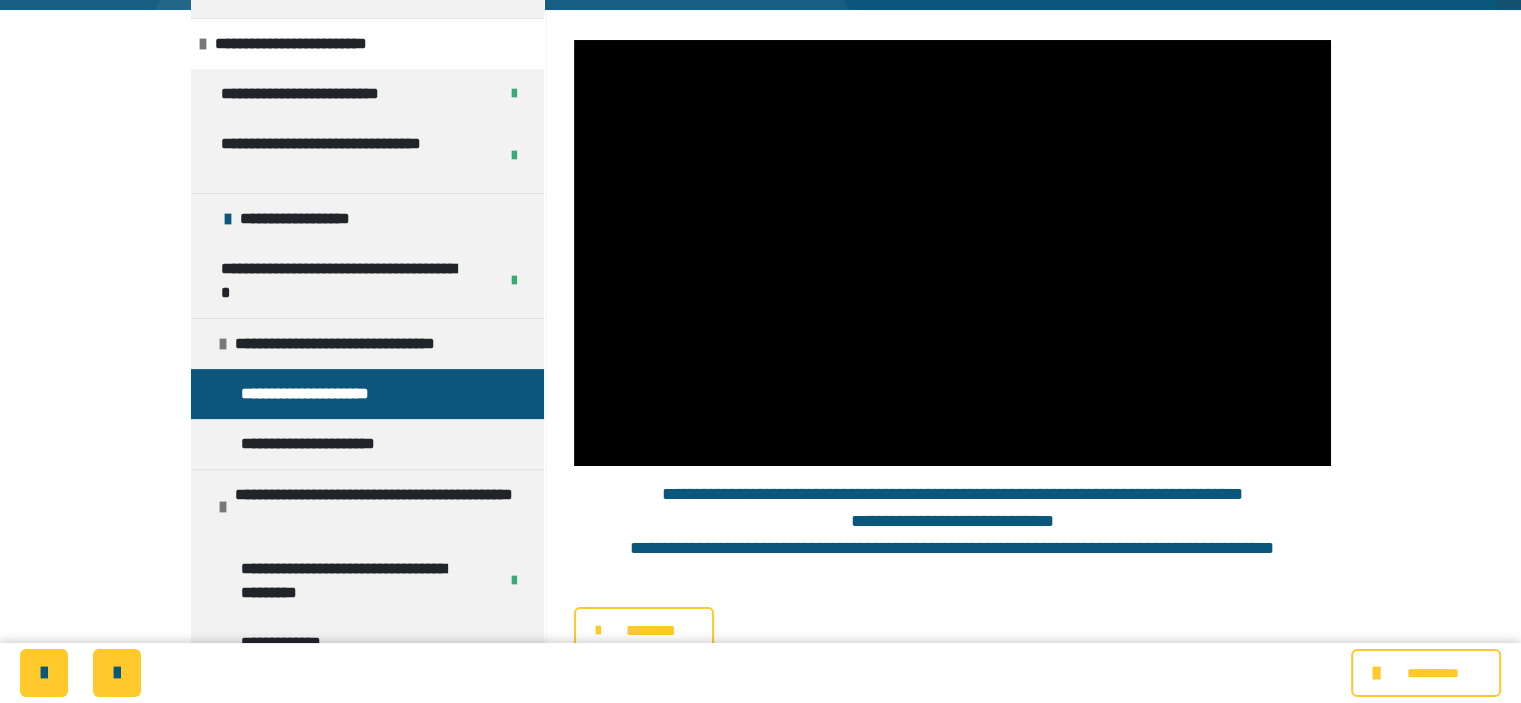 scroll, scrollTop: 0, scrollLeft: 0, axis: both 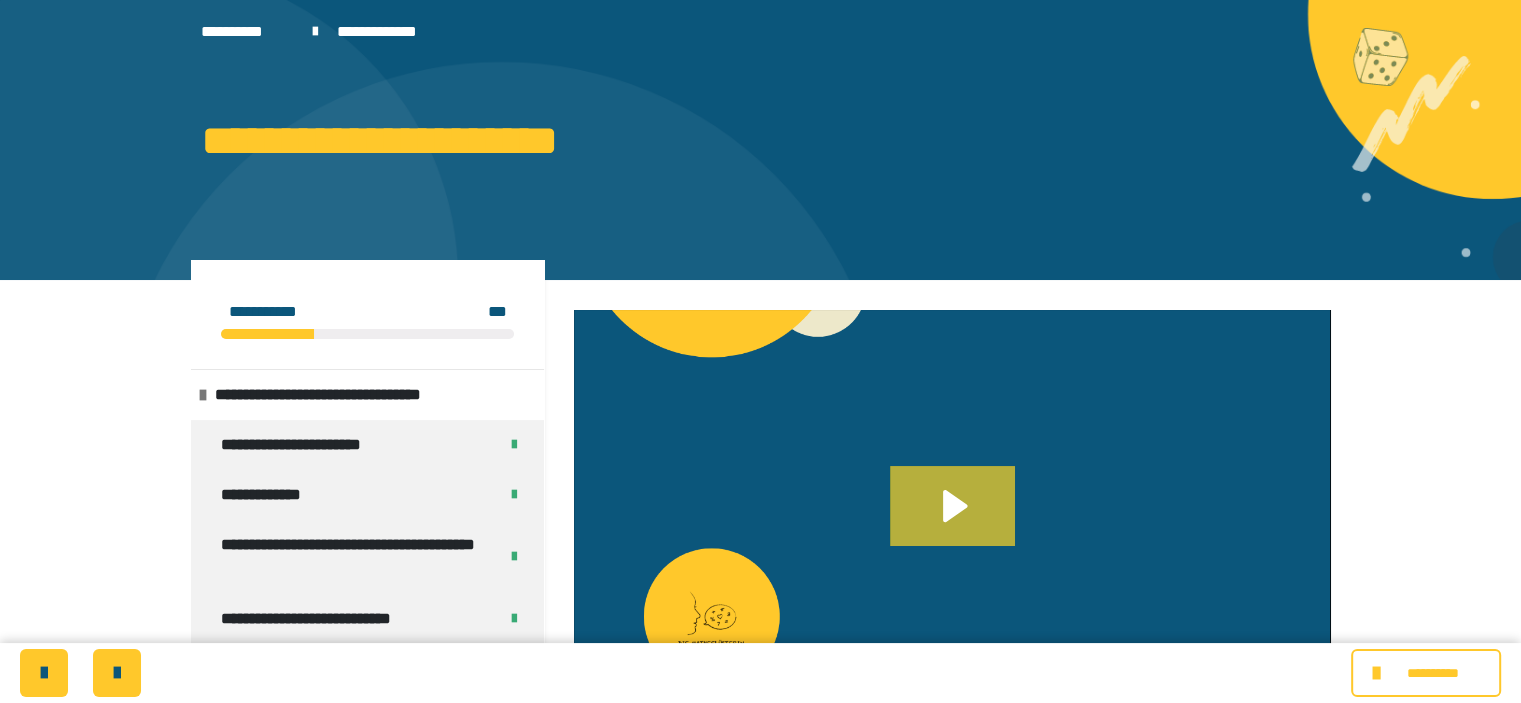 click 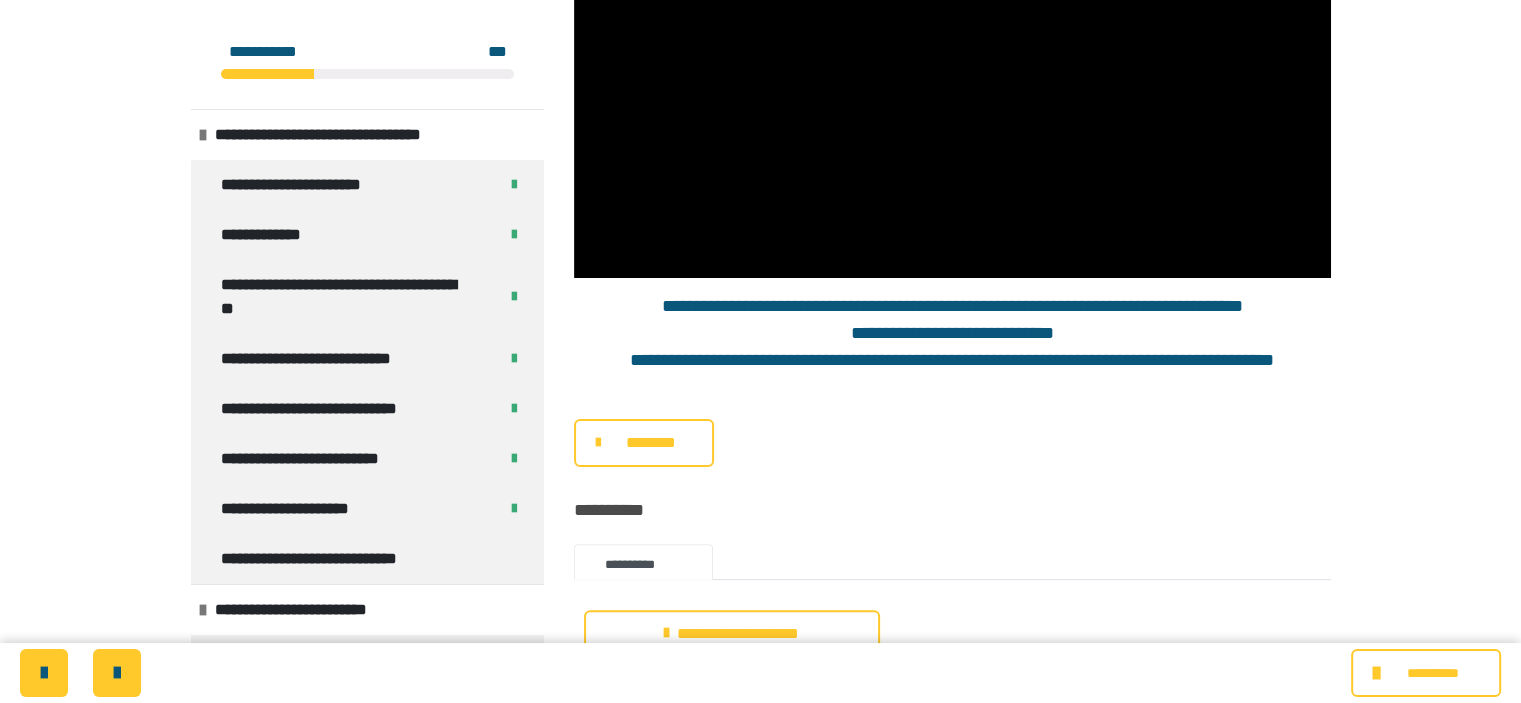 scroll, scrollTop: 471, scrollLeft: 0, axis: vertical 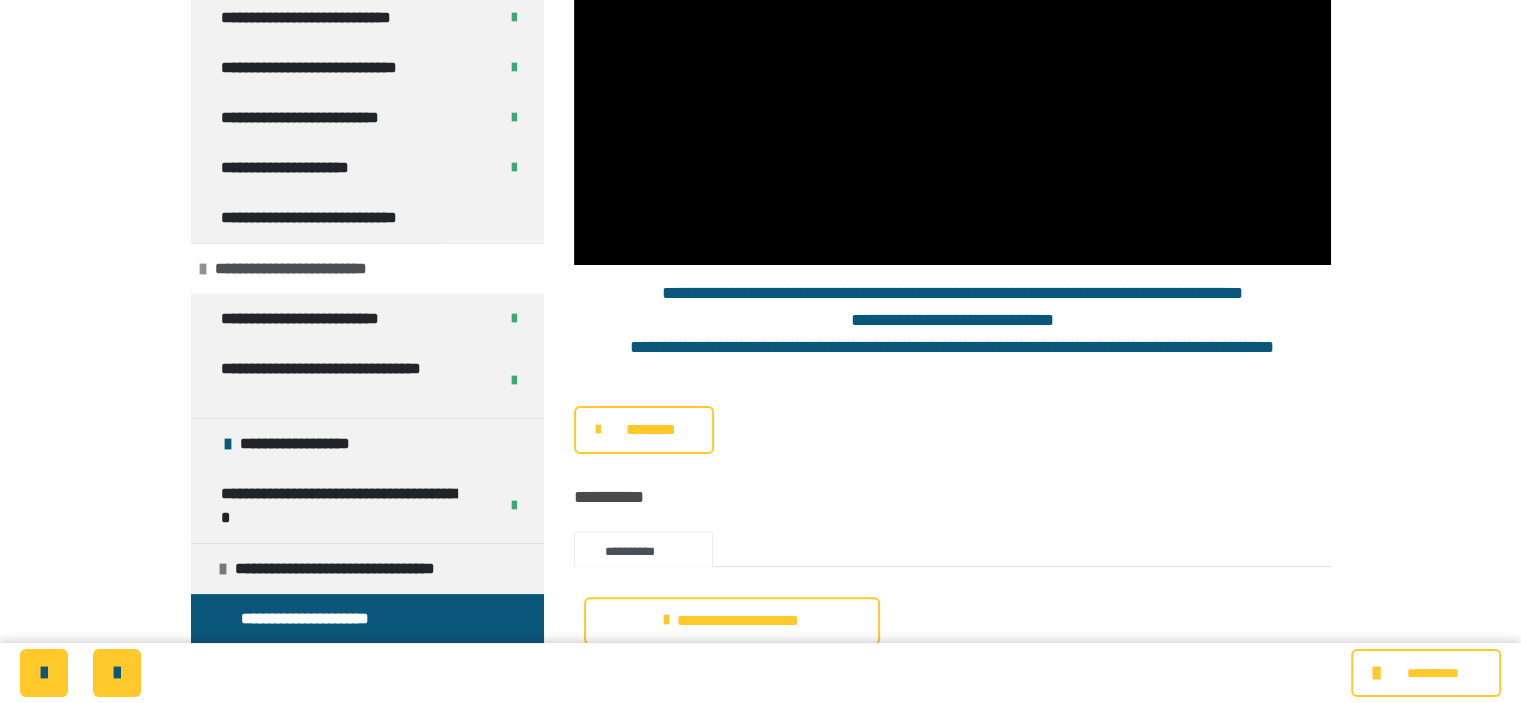click on "**********" at bounding box center [367, 268] 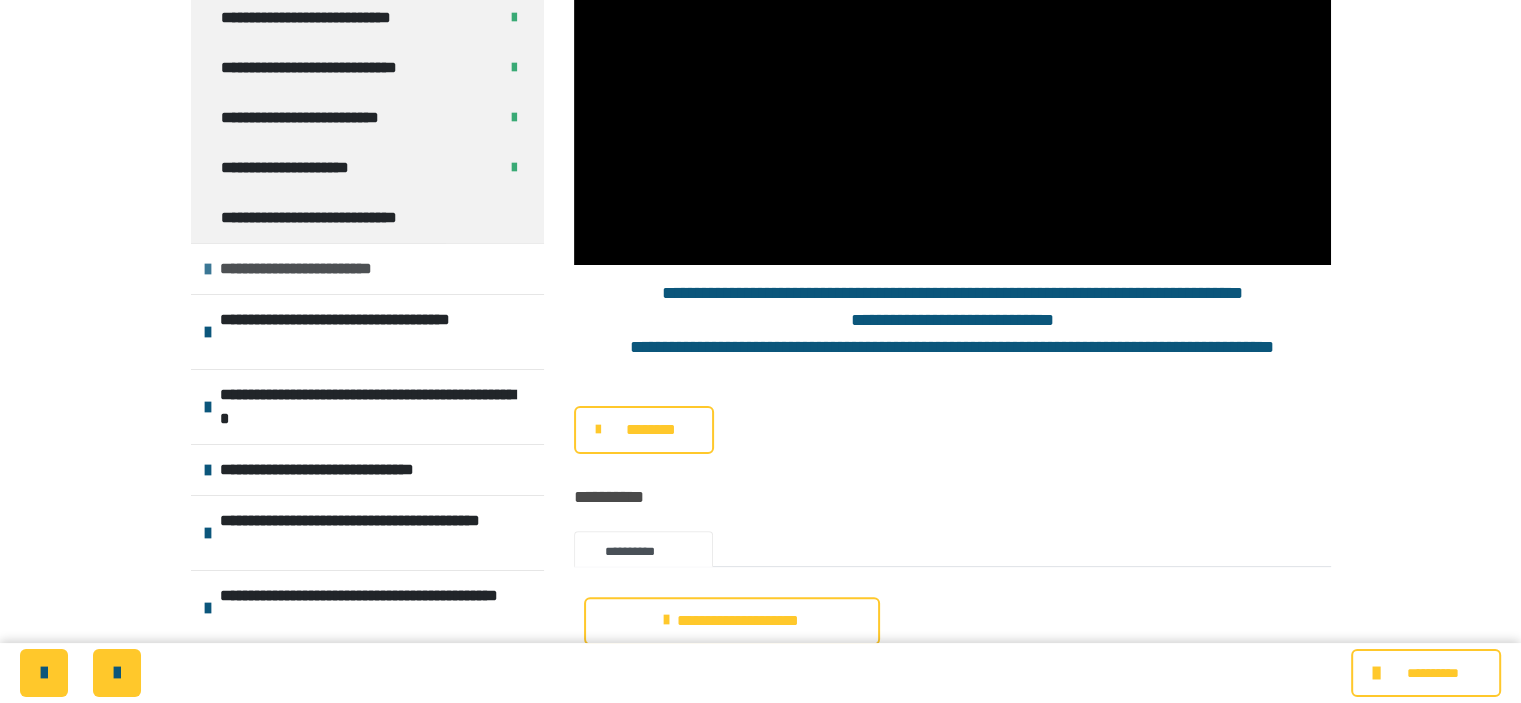 click on "**********" at bounding box center [367, 268] 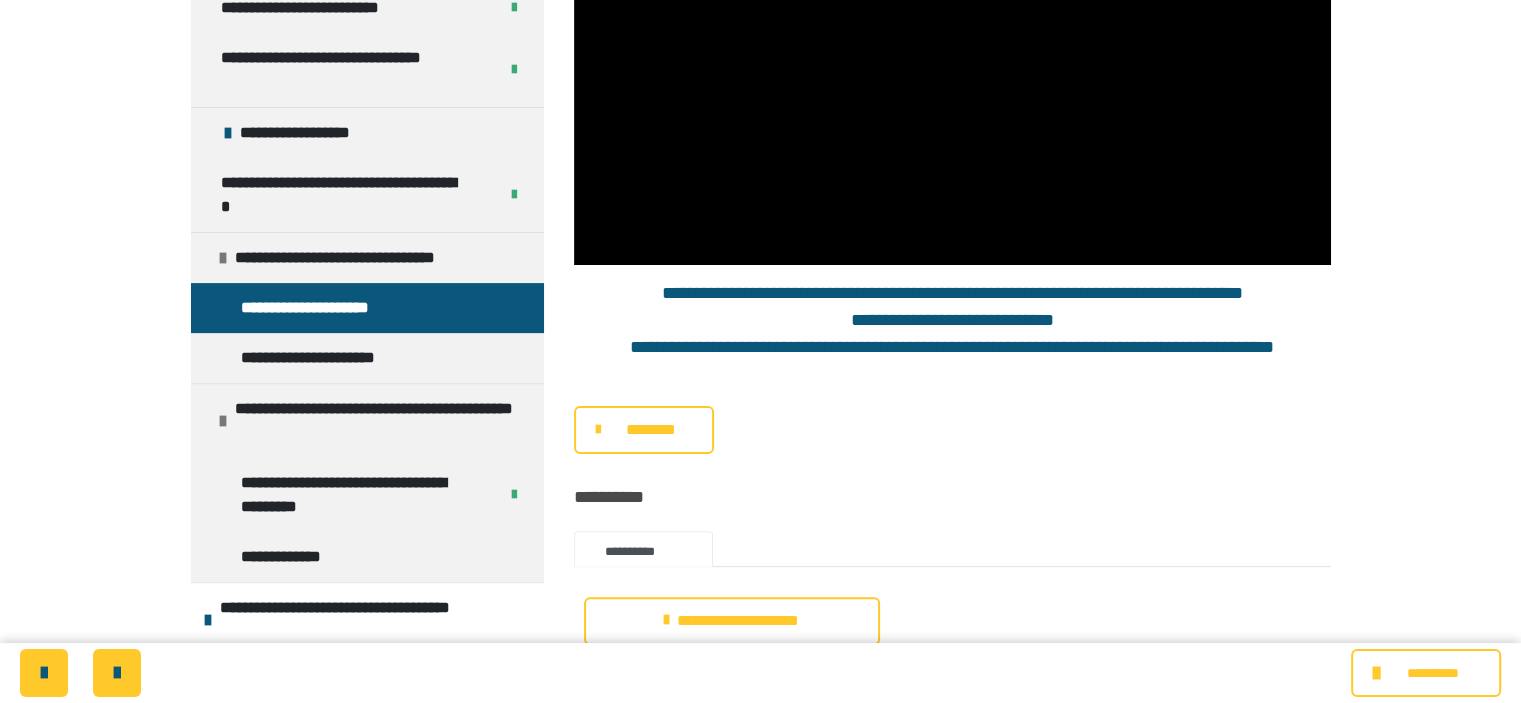 scroll, scrollTop: 690, scrollLeft: 0, axis: vertical 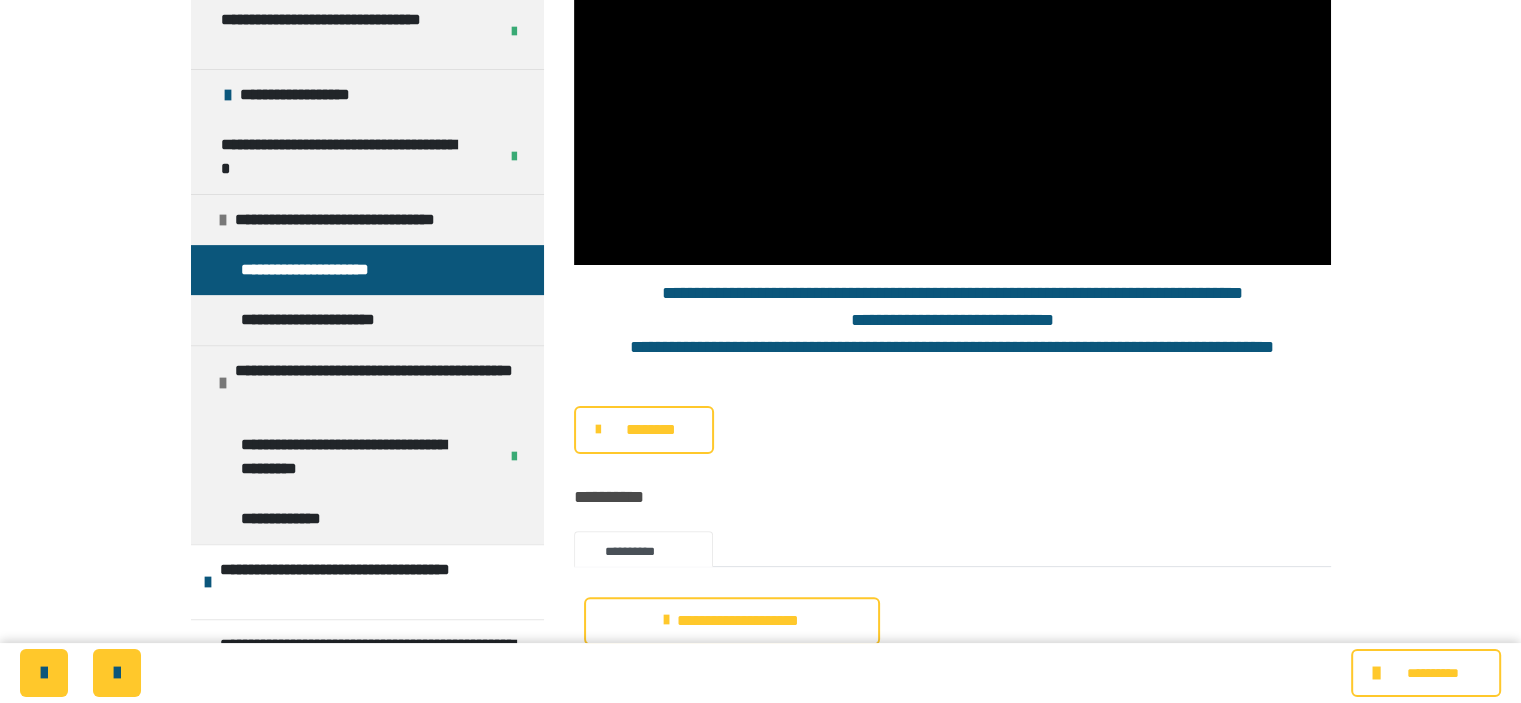 click on "**********" at bounding box center [330, 270] 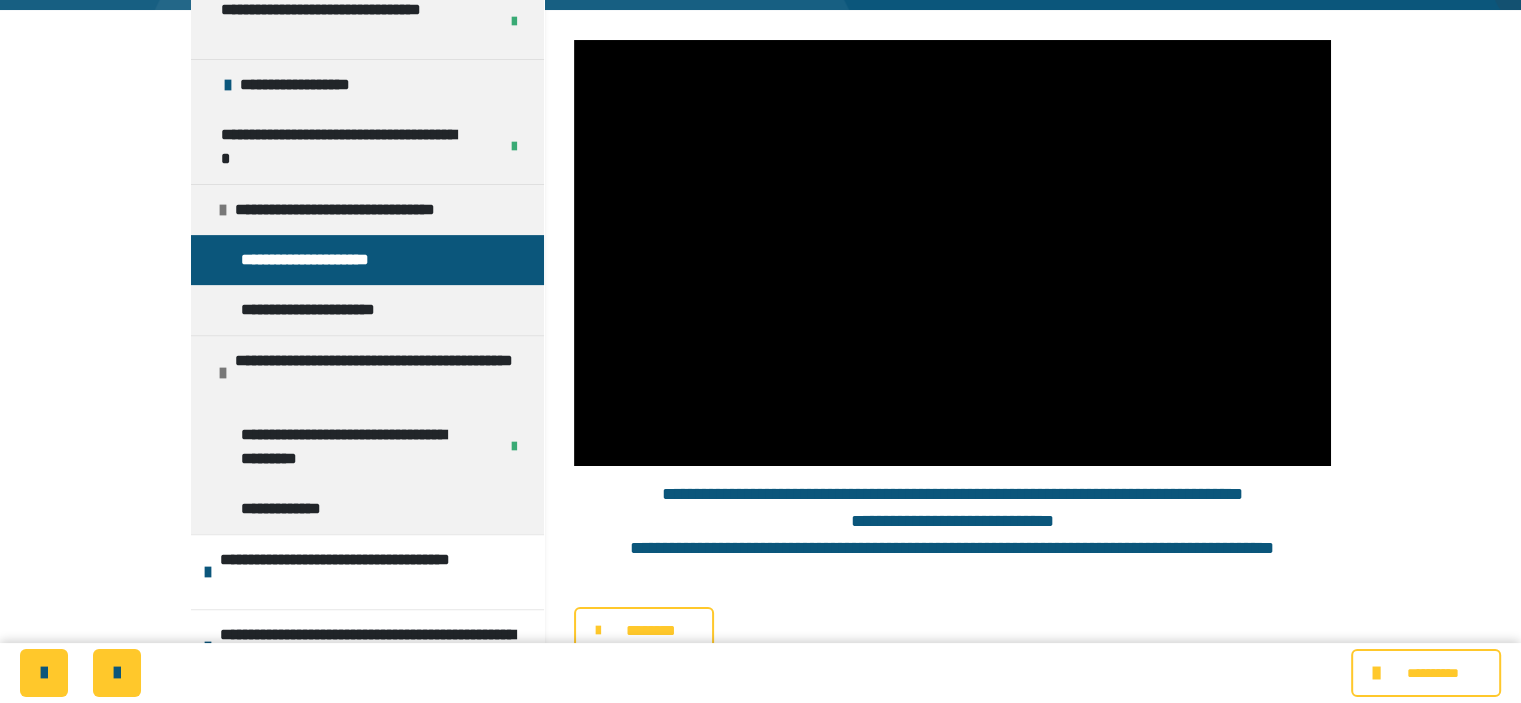 scroll, scrollTop: 0, scrollLeft: 0, axis: both 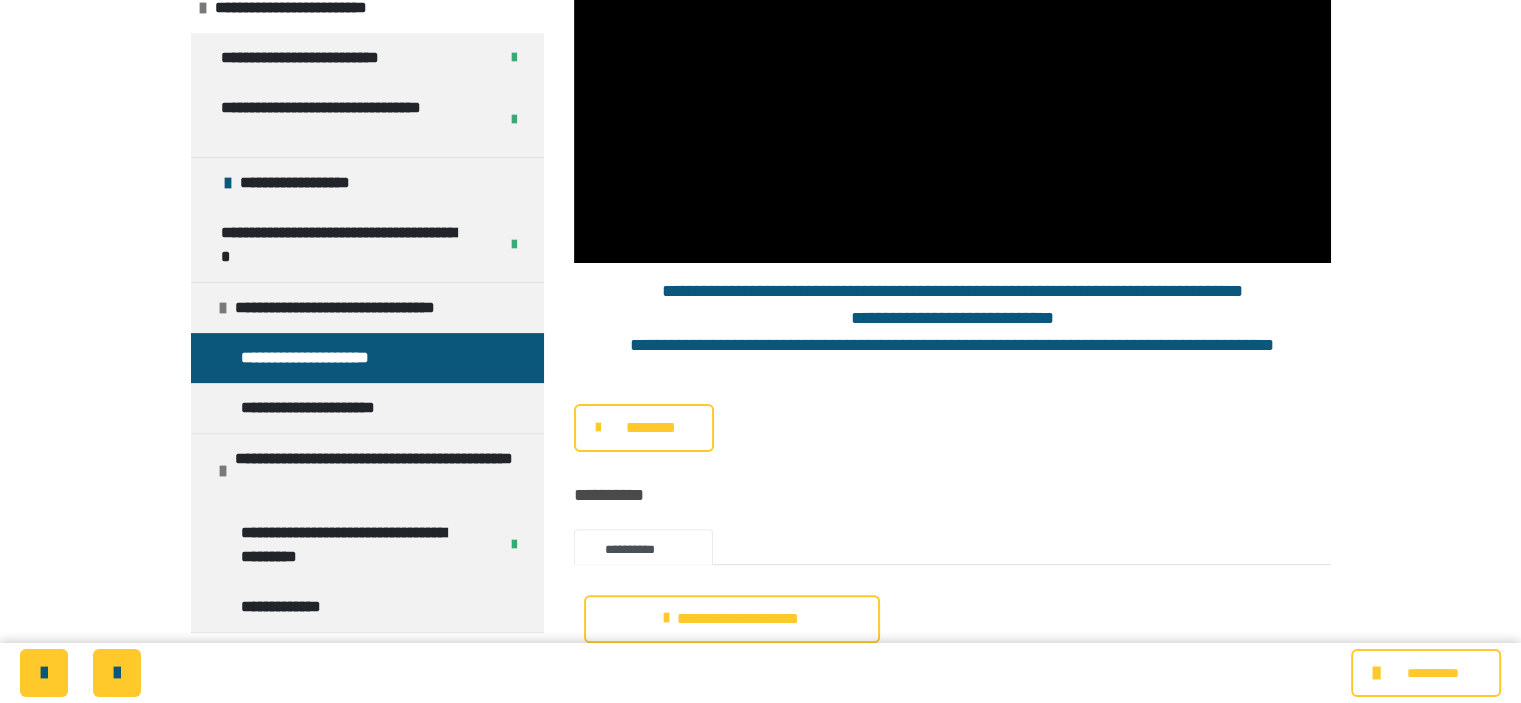 click on "********" at bounding box center [651, 428] 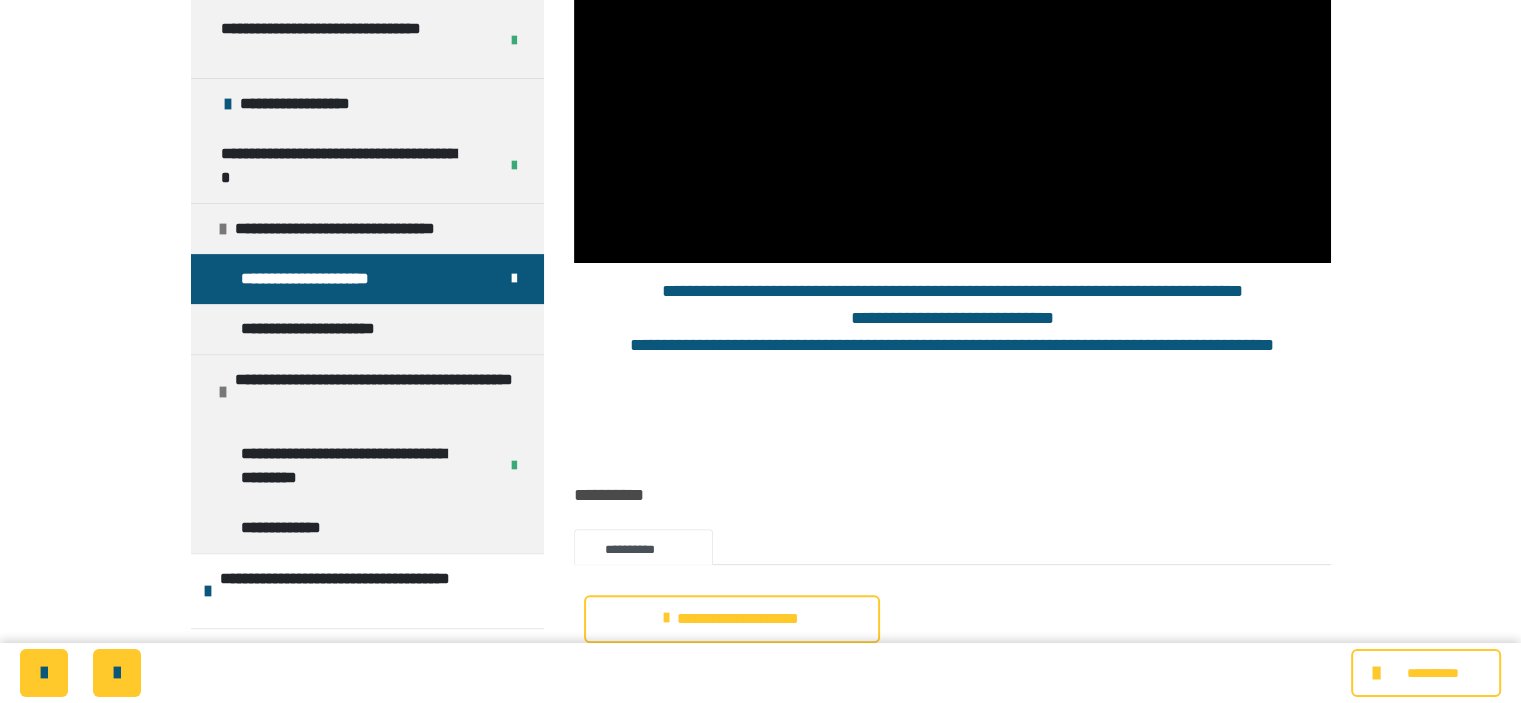 scroll, scrollTop: 768, scrollLeft: 0, axis: vertical 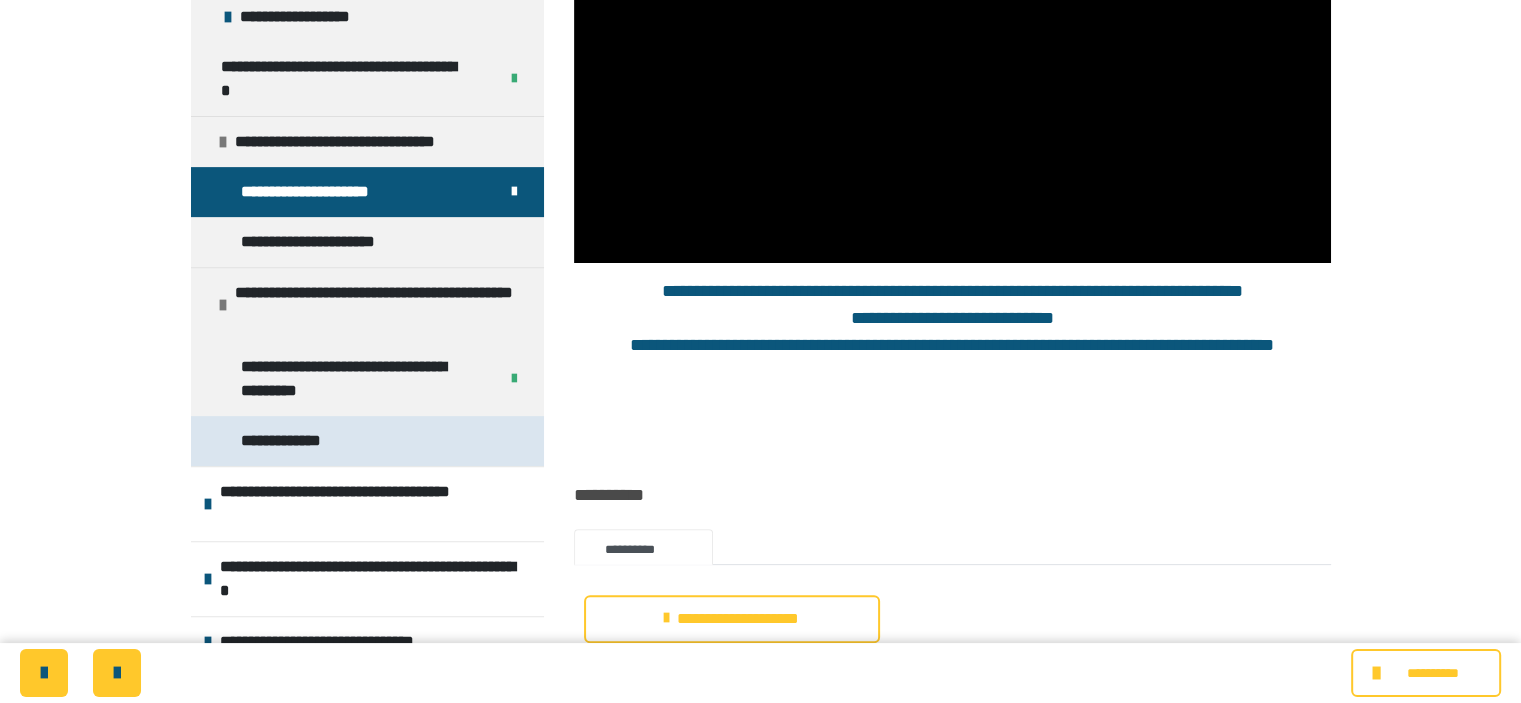 click on "**********" at bounding box center (367, 441) 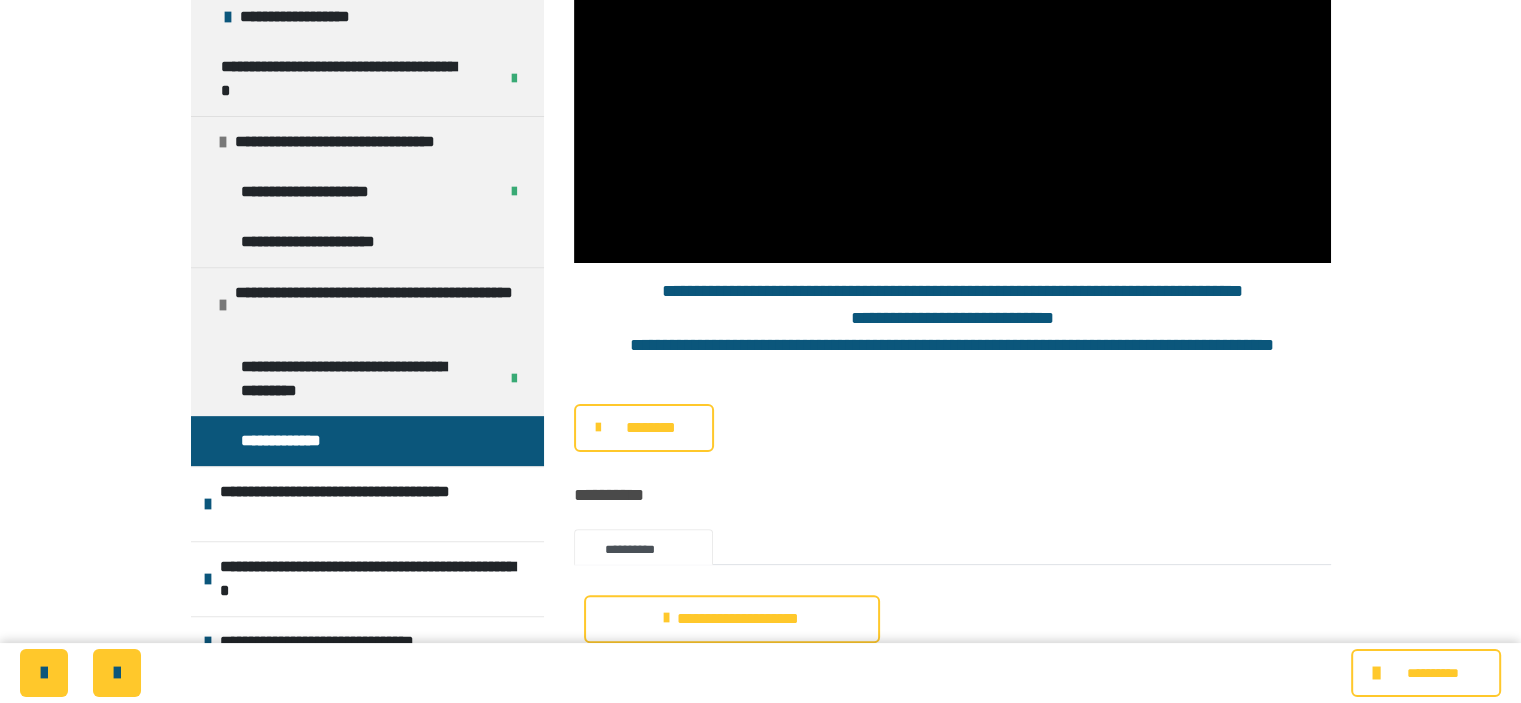 scroll, scrollTop: 0, scrollLeft: 0, axis: both 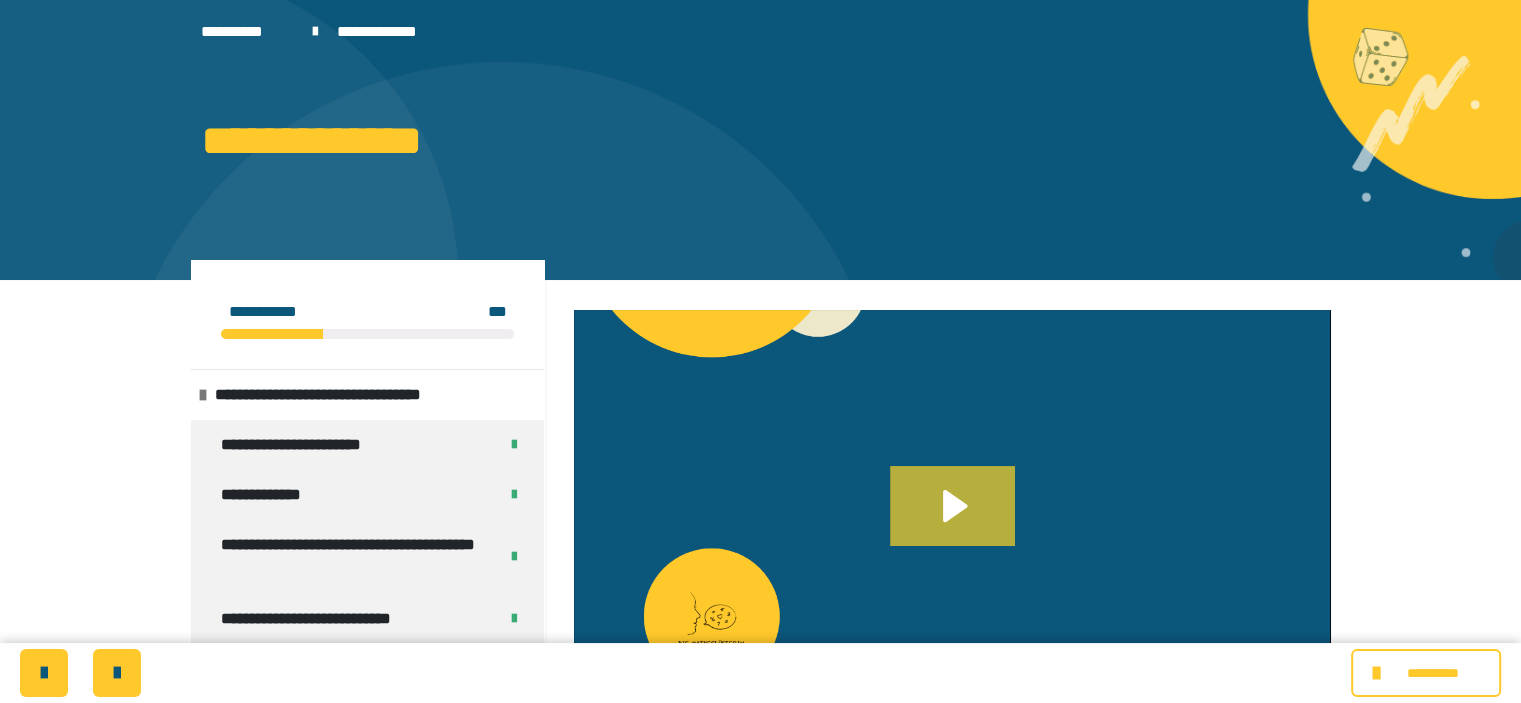 click 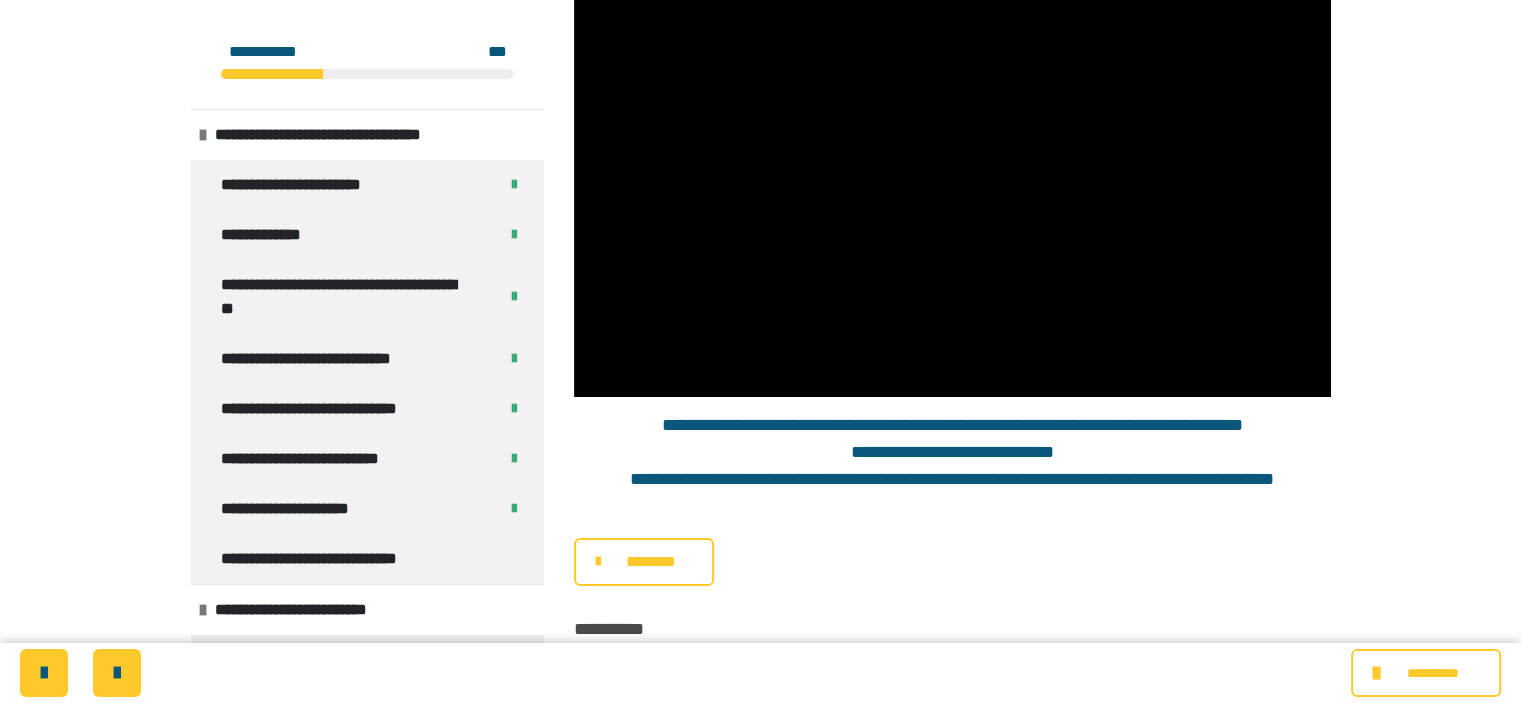 scroll, scrollTop: 342, scrollLeft: 0, axis: vertical 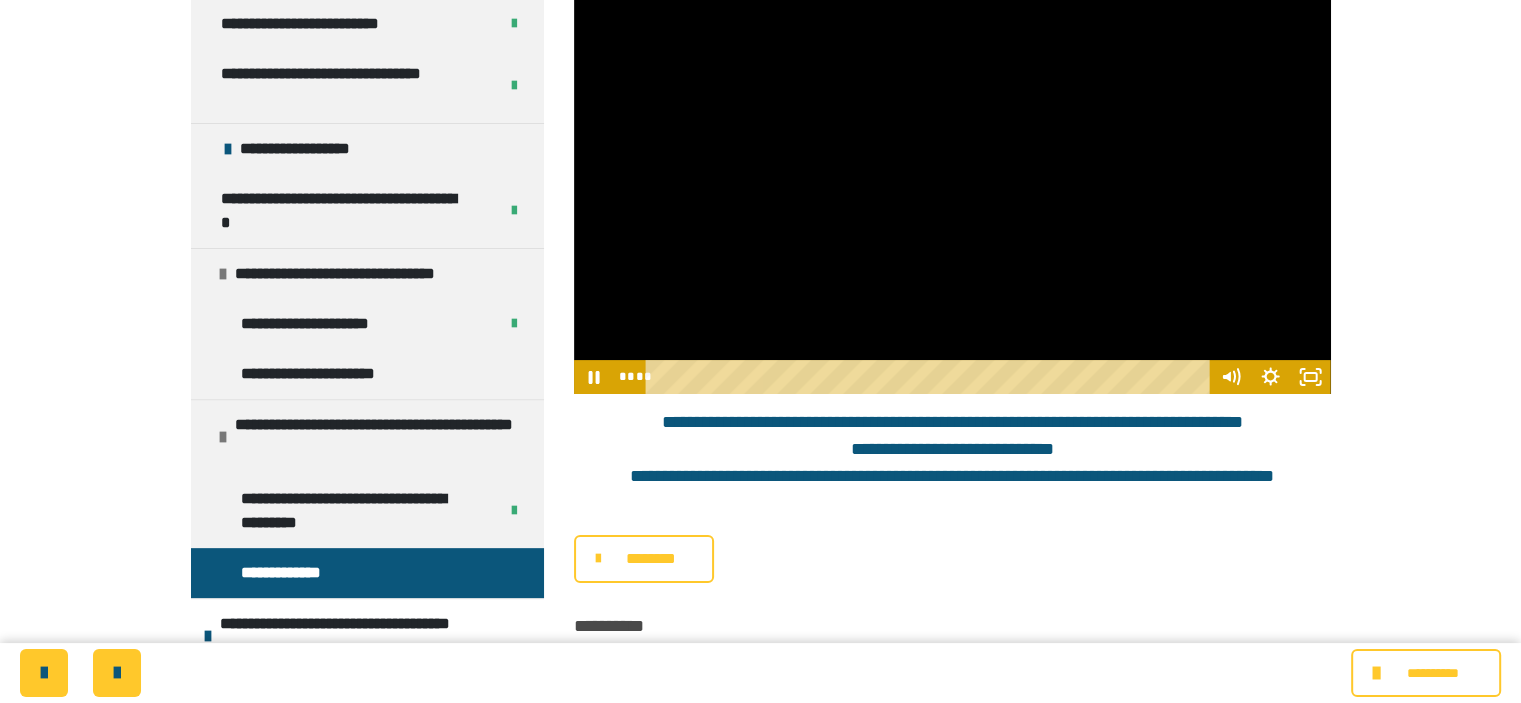 click at bounding box center (952, 181) 